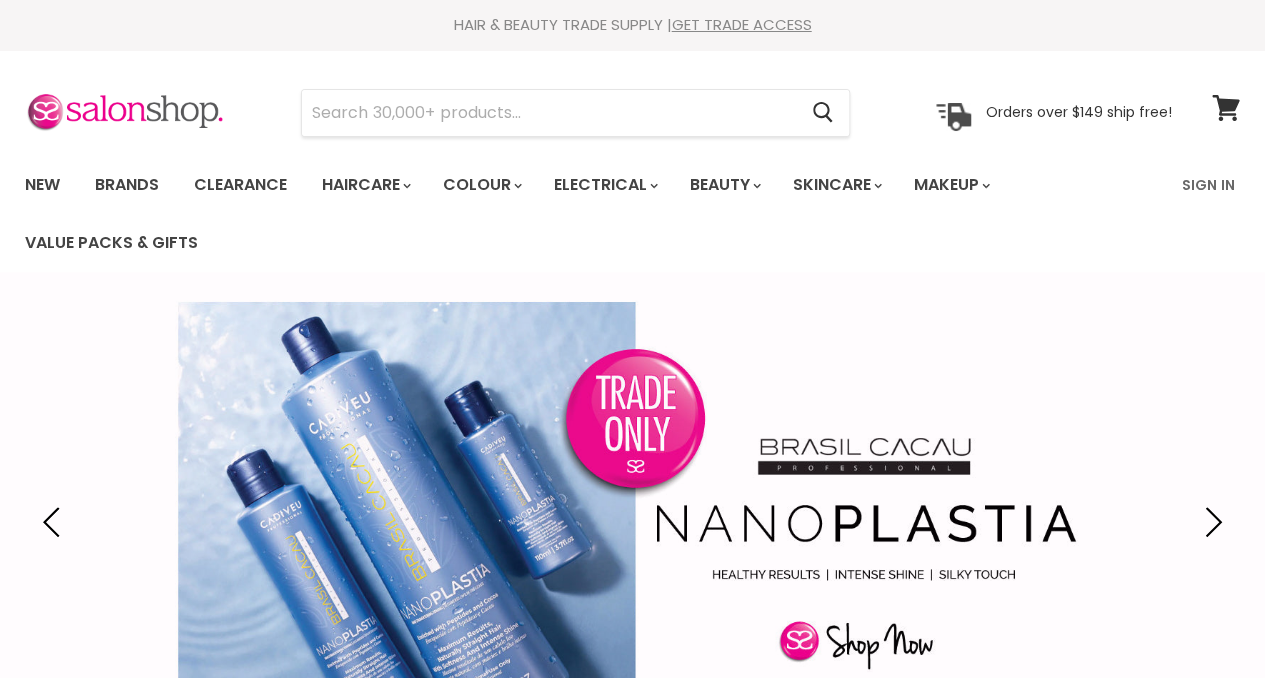 scroll, scrollTop: 0, scrollLeft: 0, axis: both 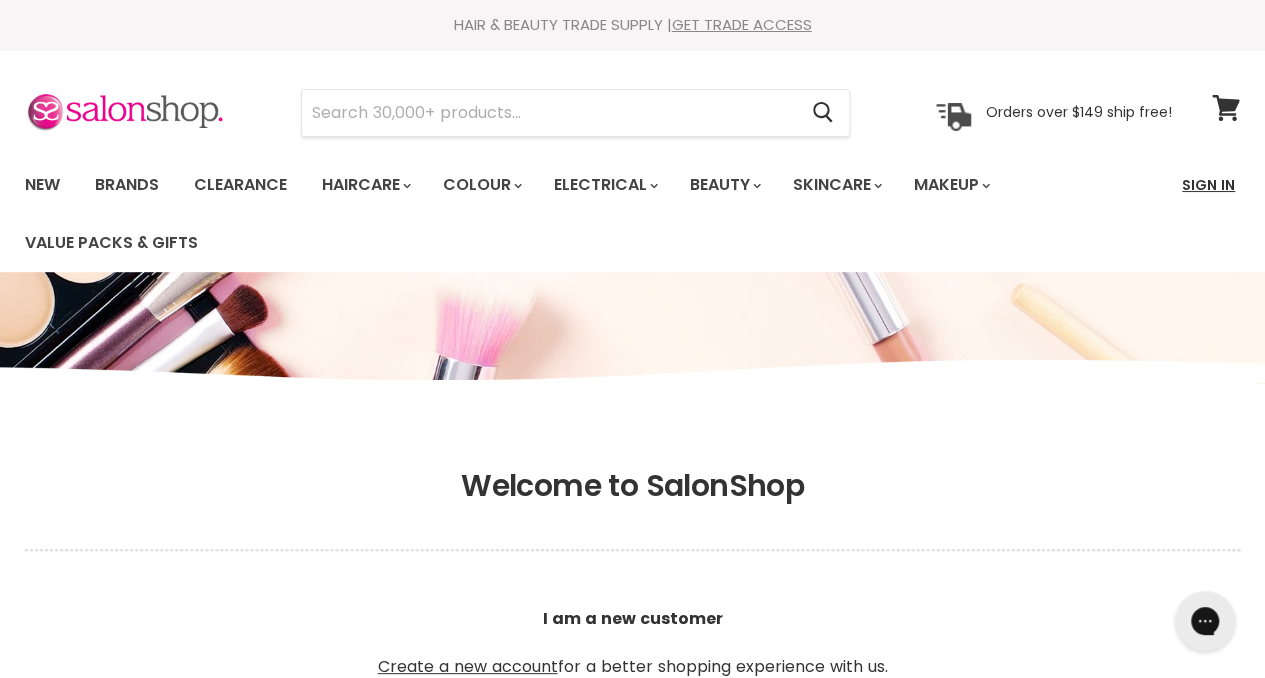 type on "rose@pristineprovisions.com.au" 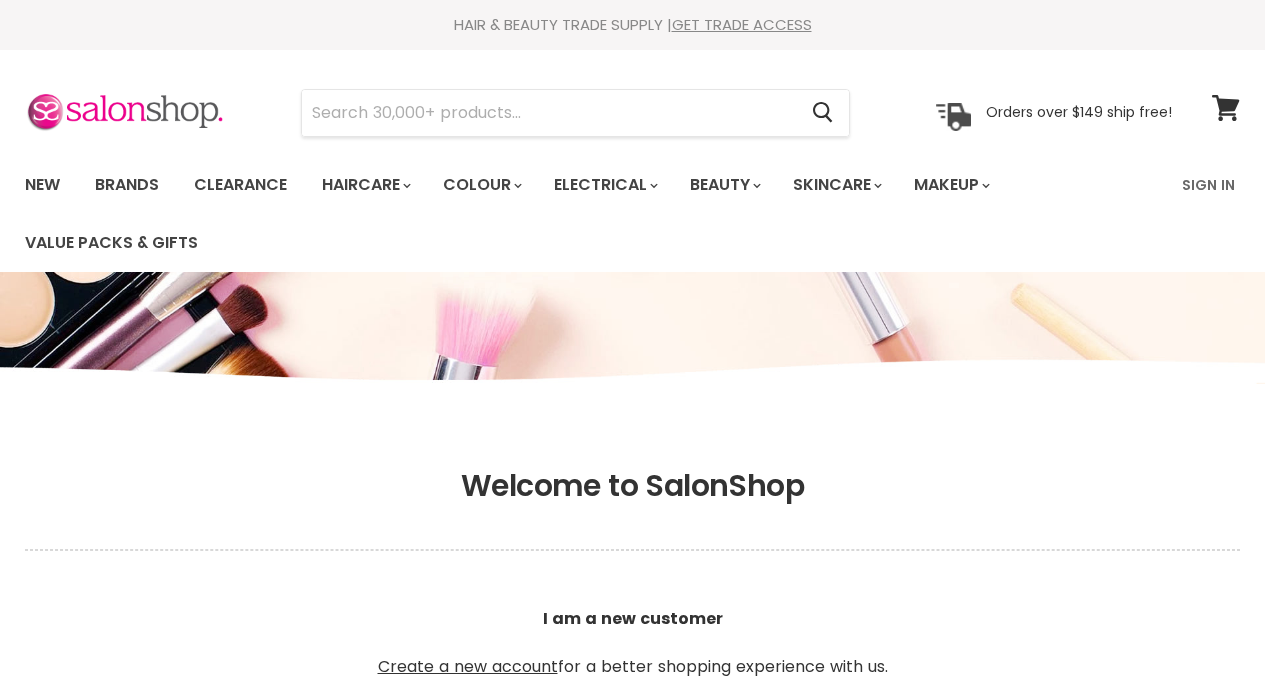 type on "[EMAIL_ADDRESS][DOMAIN_NAME]" 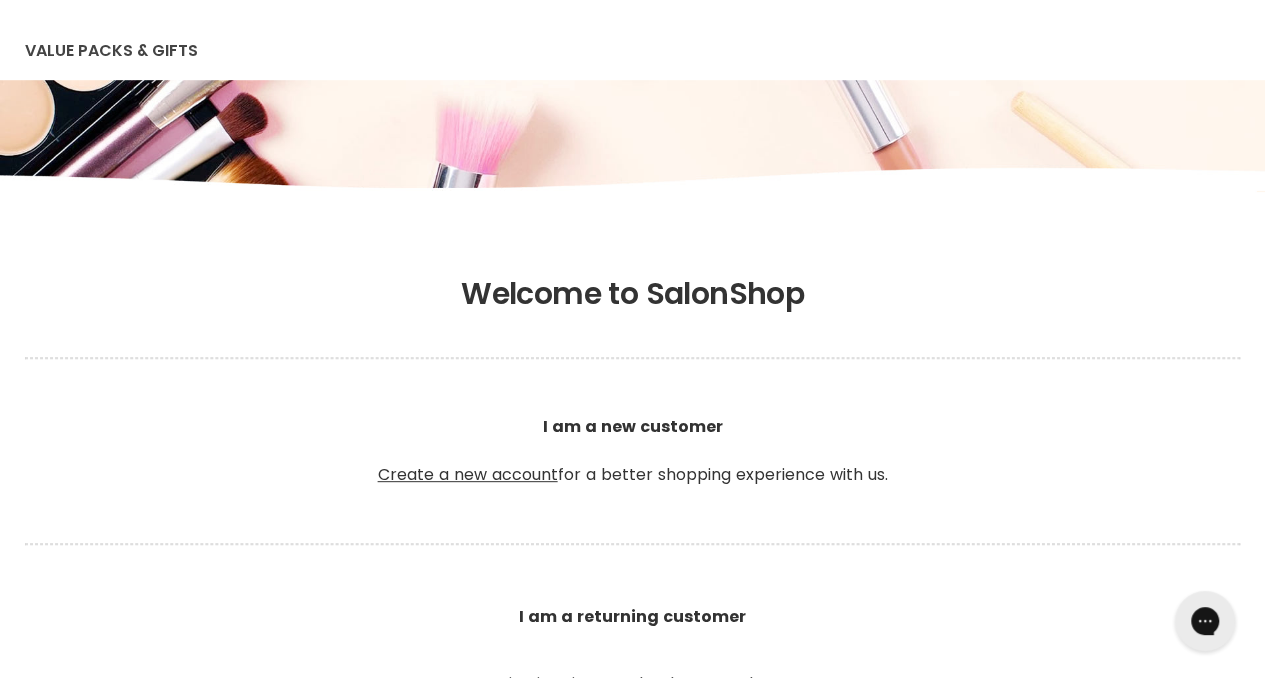 scroll, scrollTop: 0, scrollLeft: 0, axis: both 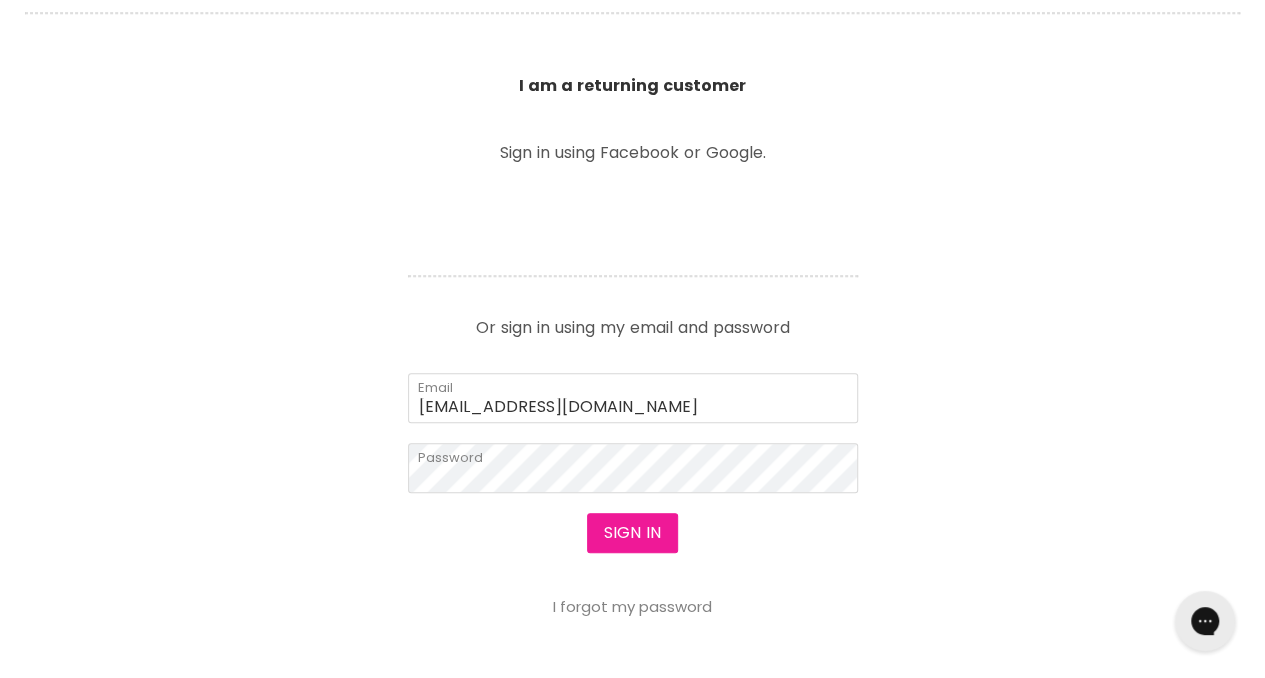 click on "Sign in" at bounding box center [632, 533] 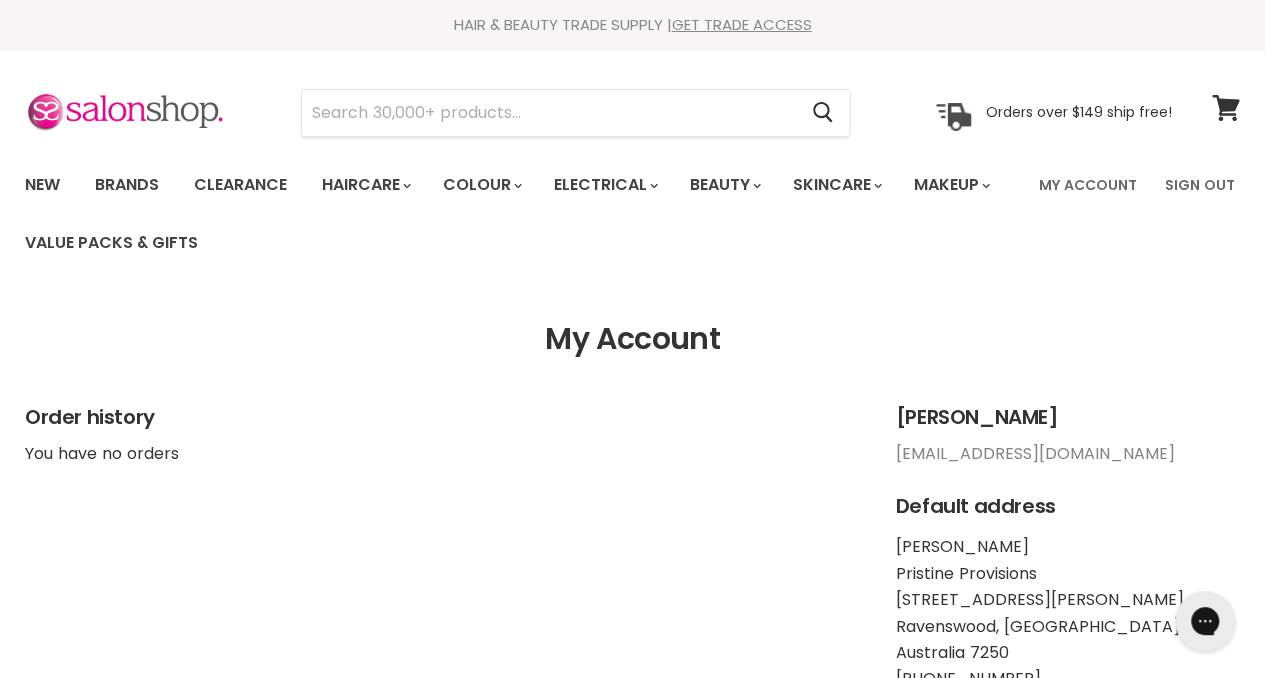 scroll, scrollTop: 0, scrollLeft: 0, axis: both 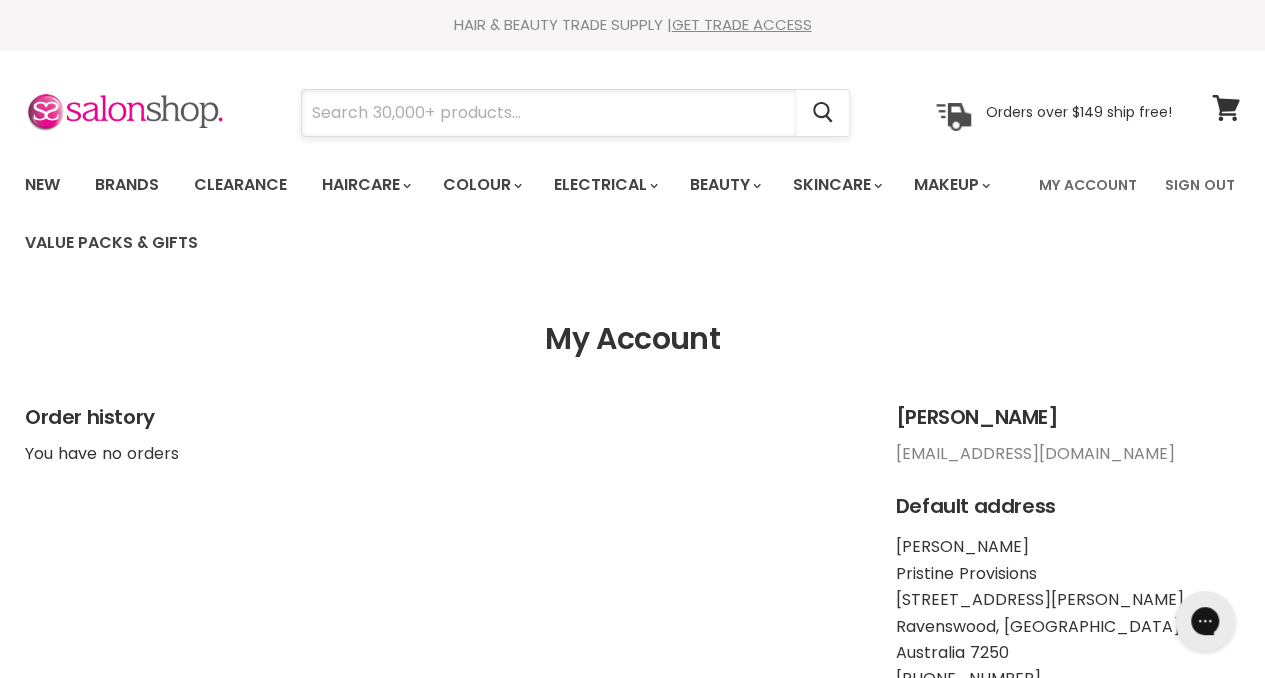 click at bounding box center (549, 113) 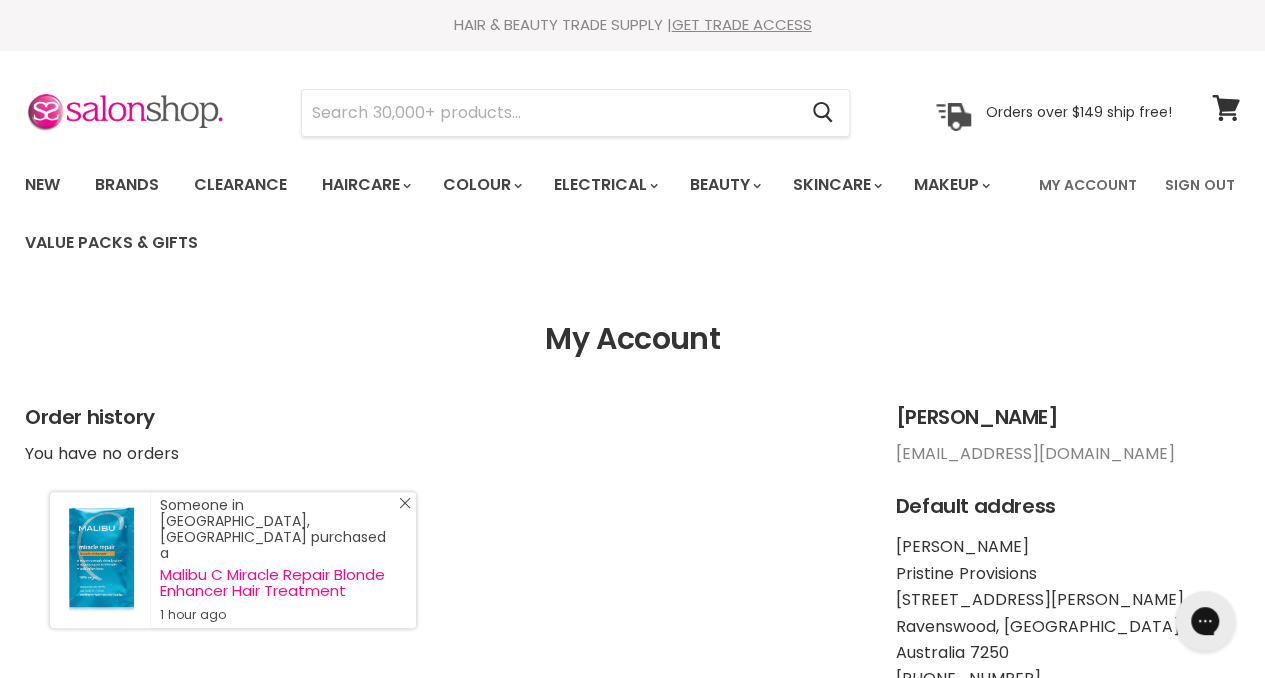 click on "Close Icon" 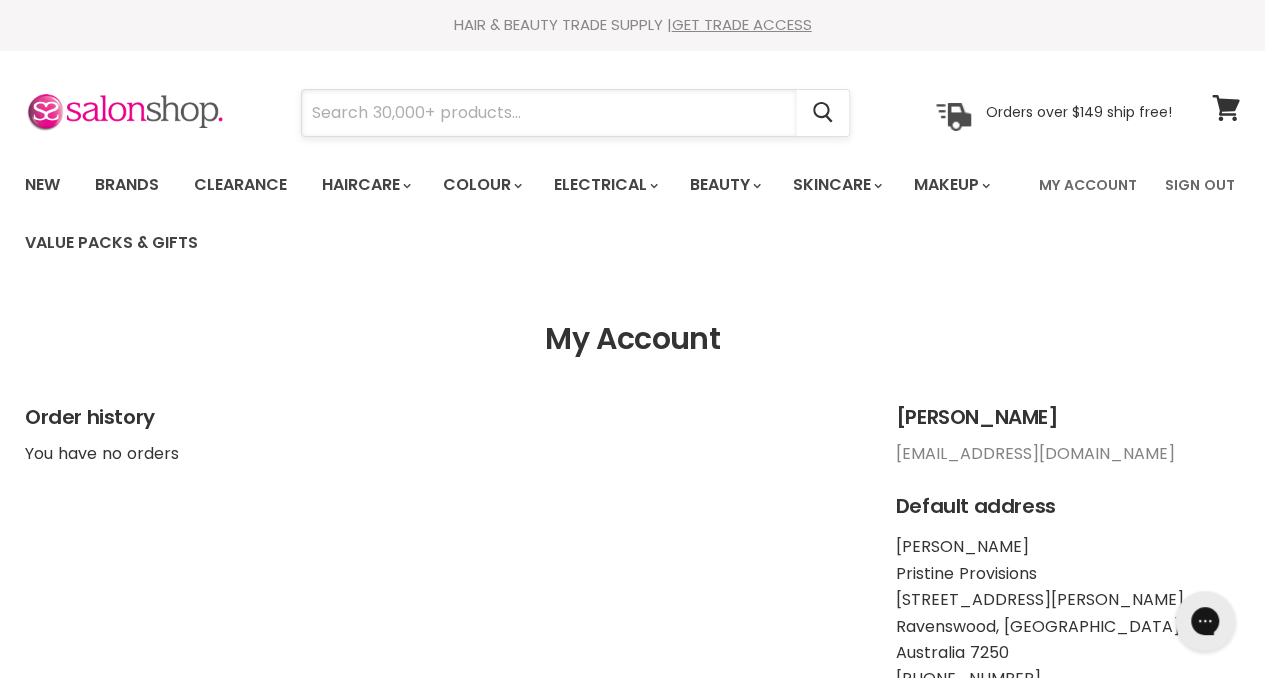 click at bounding box center [549, 113] 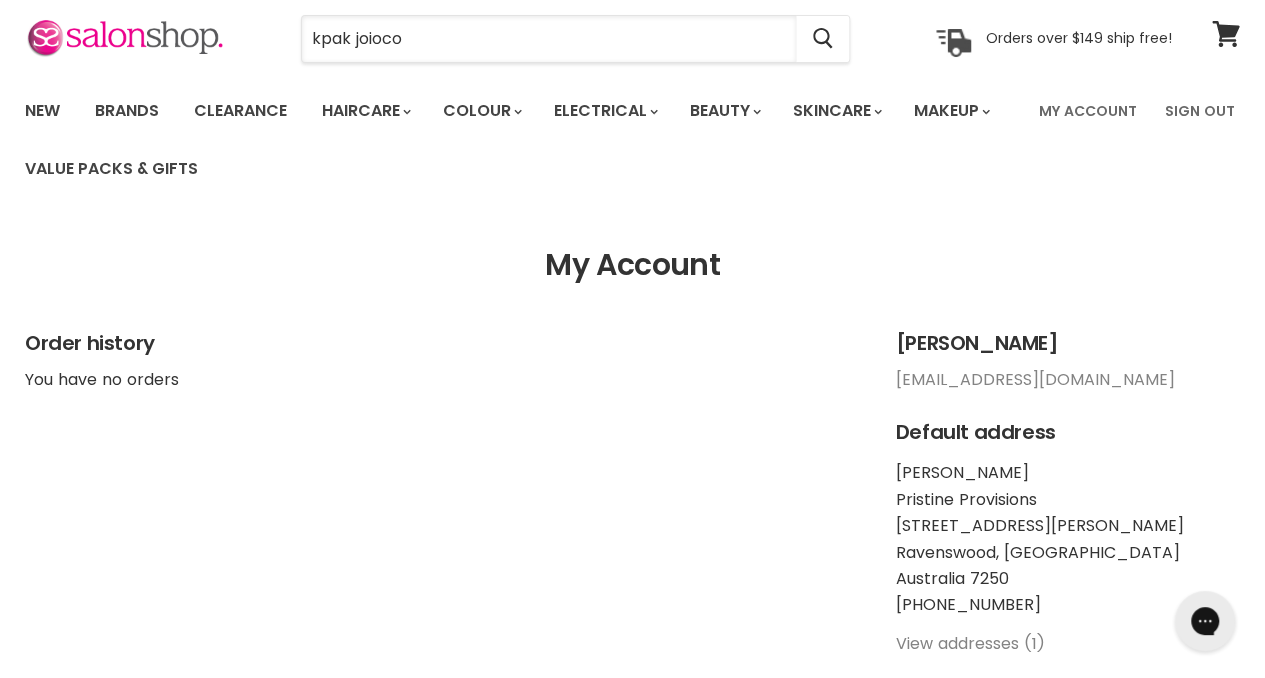 scroll, scrollTop: 66, scrollLeft: 0, axis: vertical 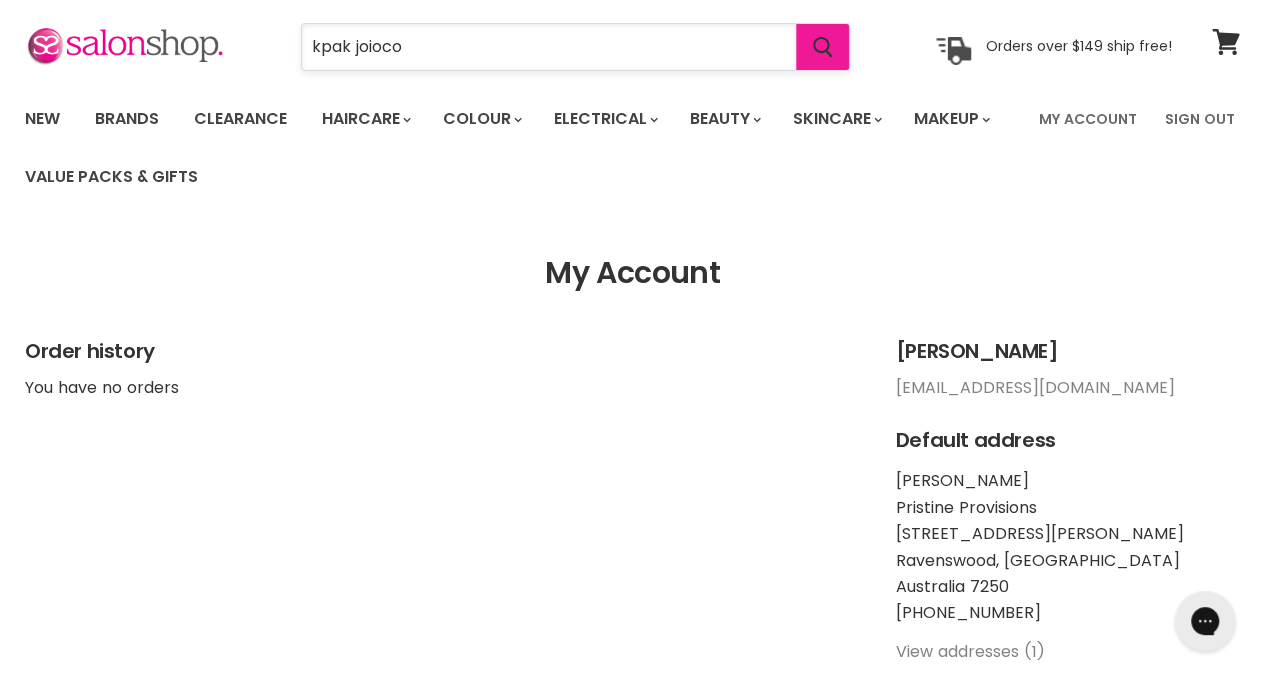 type on "kpak joioco" 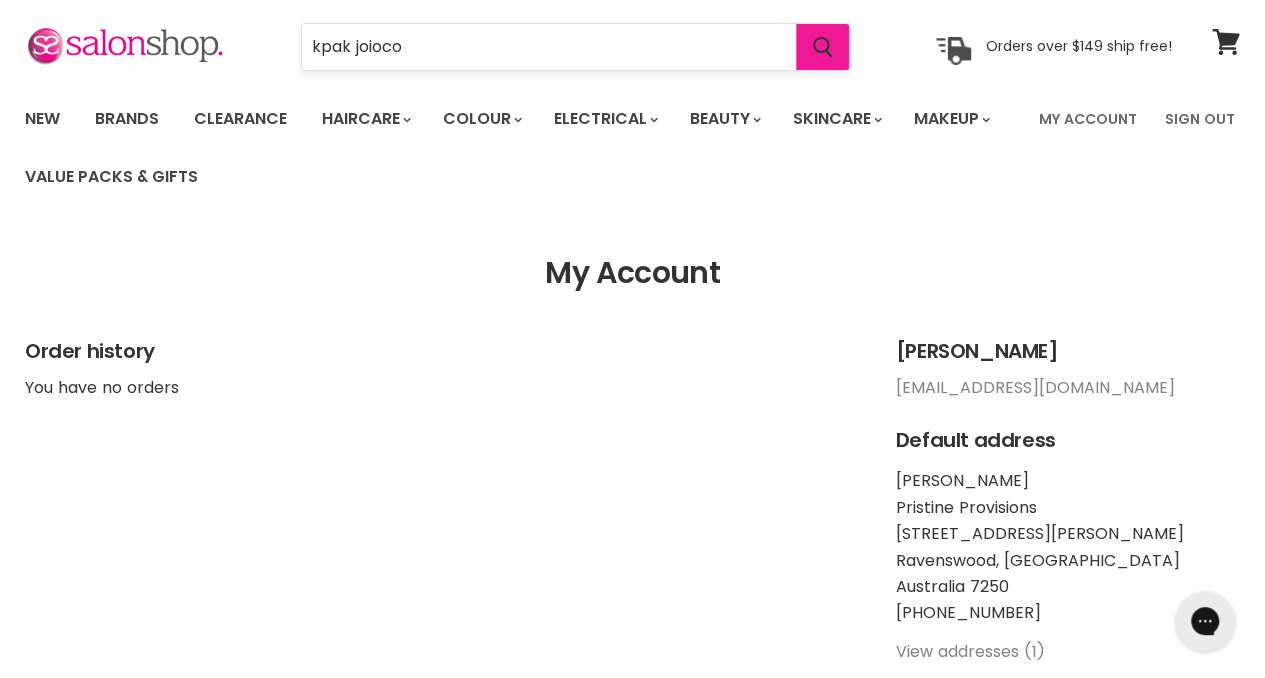 click 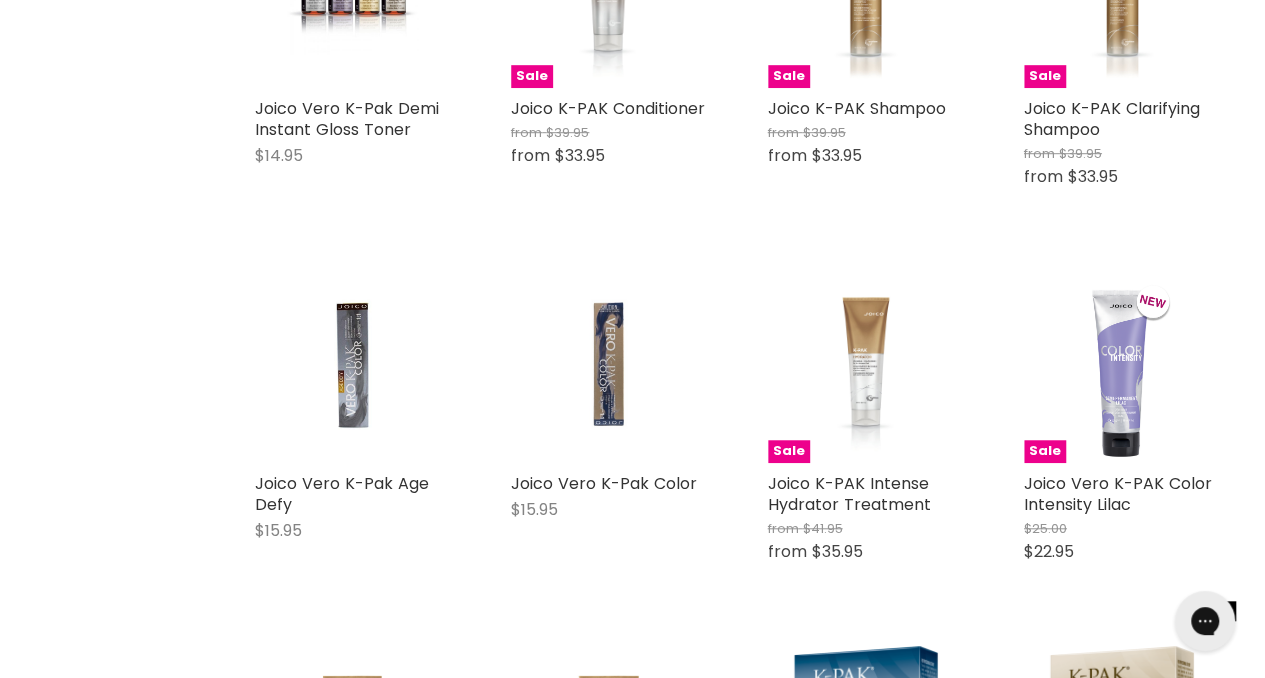 scroll, scrollTop: 658, scrollLeft: 0, axis: vertical 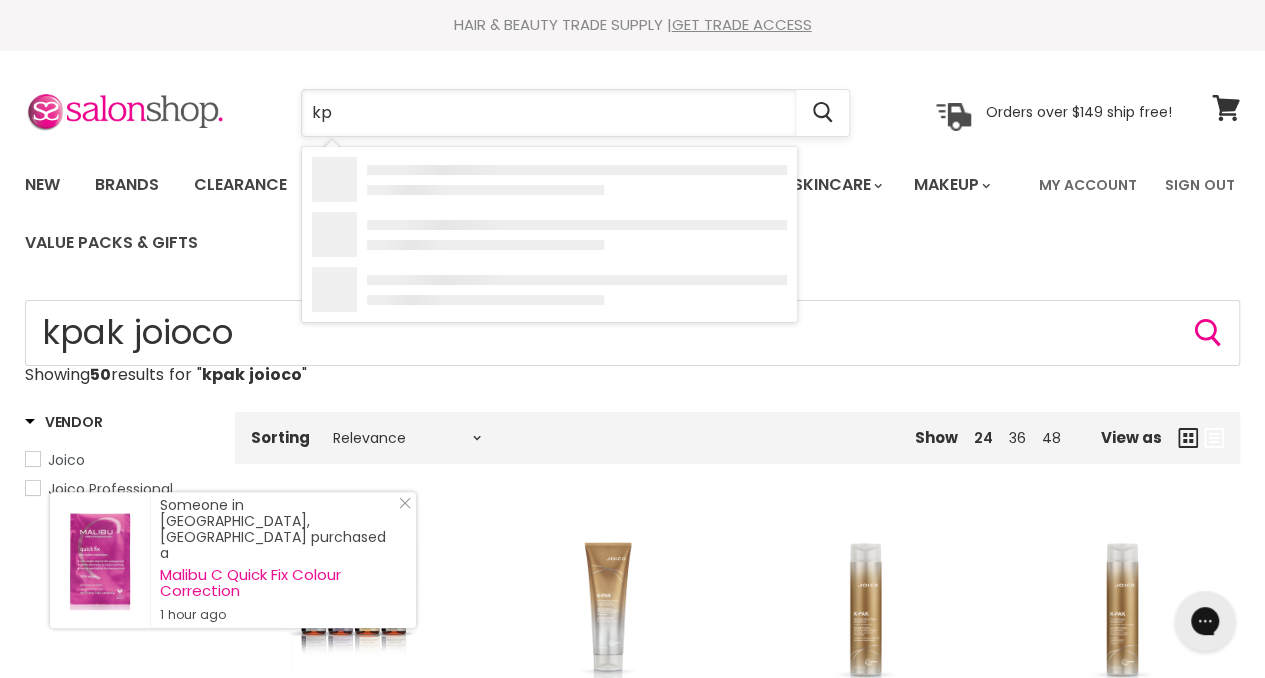 type on "k" 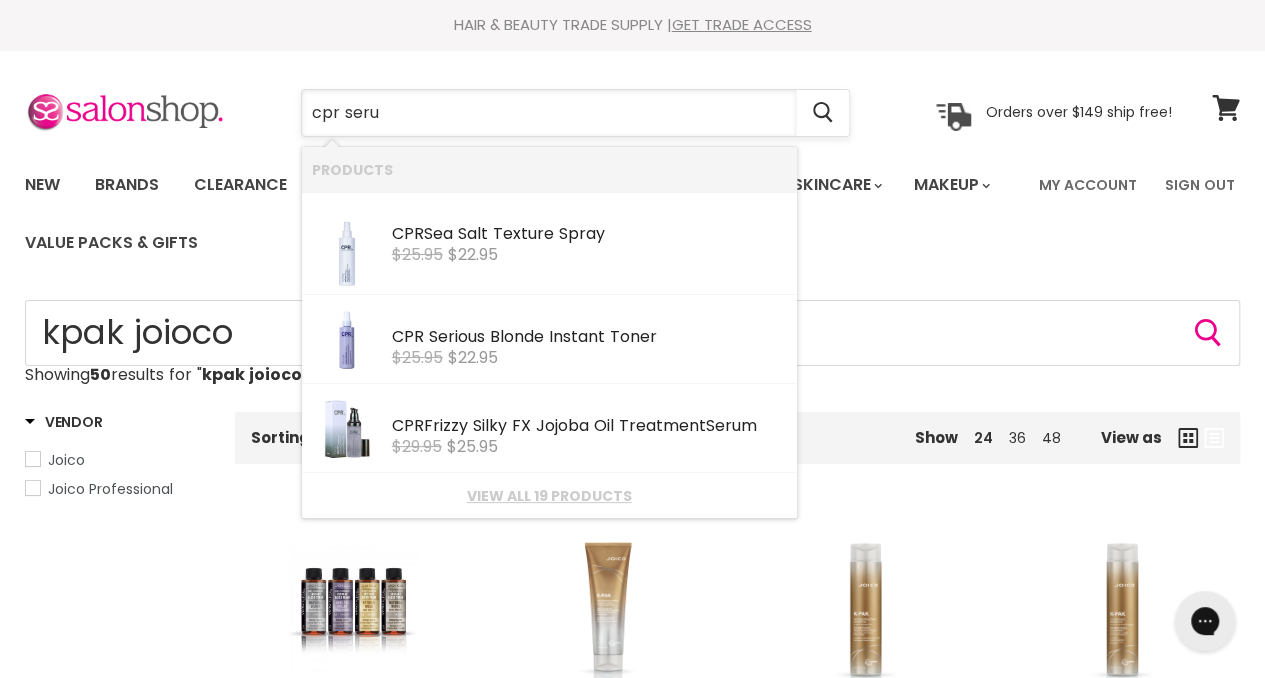type on "cpr serum" 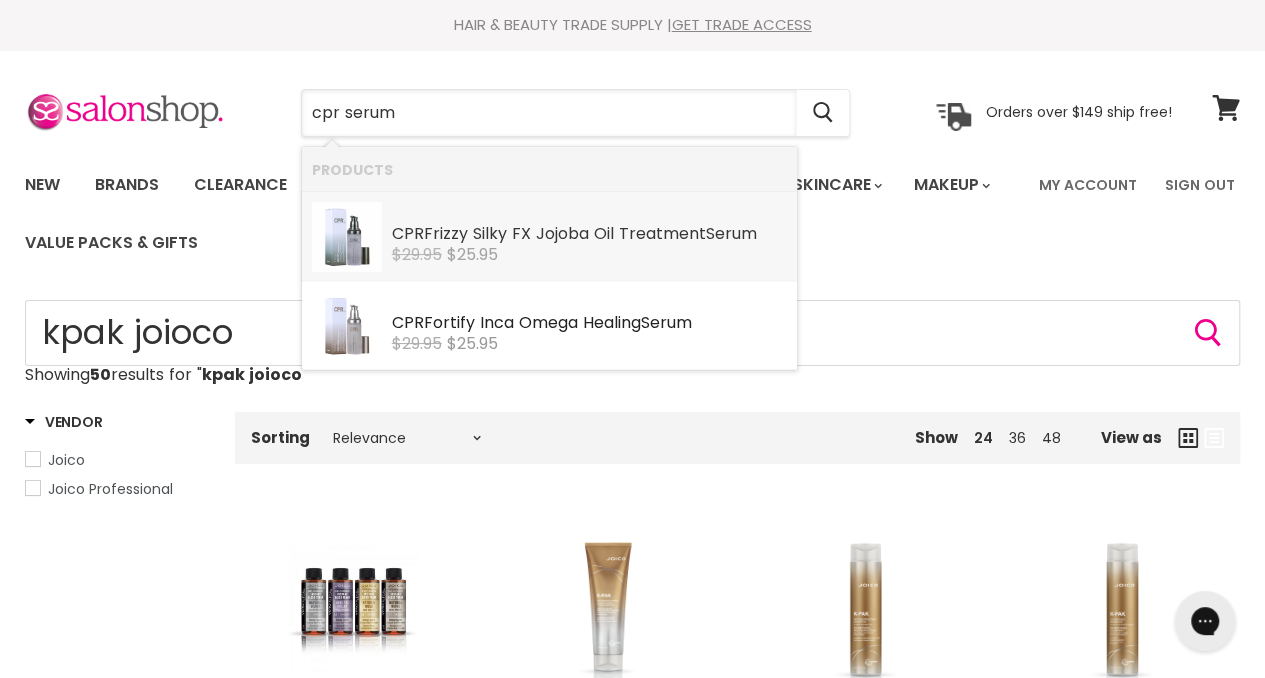 click on "$29.95    $25.95" at bounding box center [589, 255] 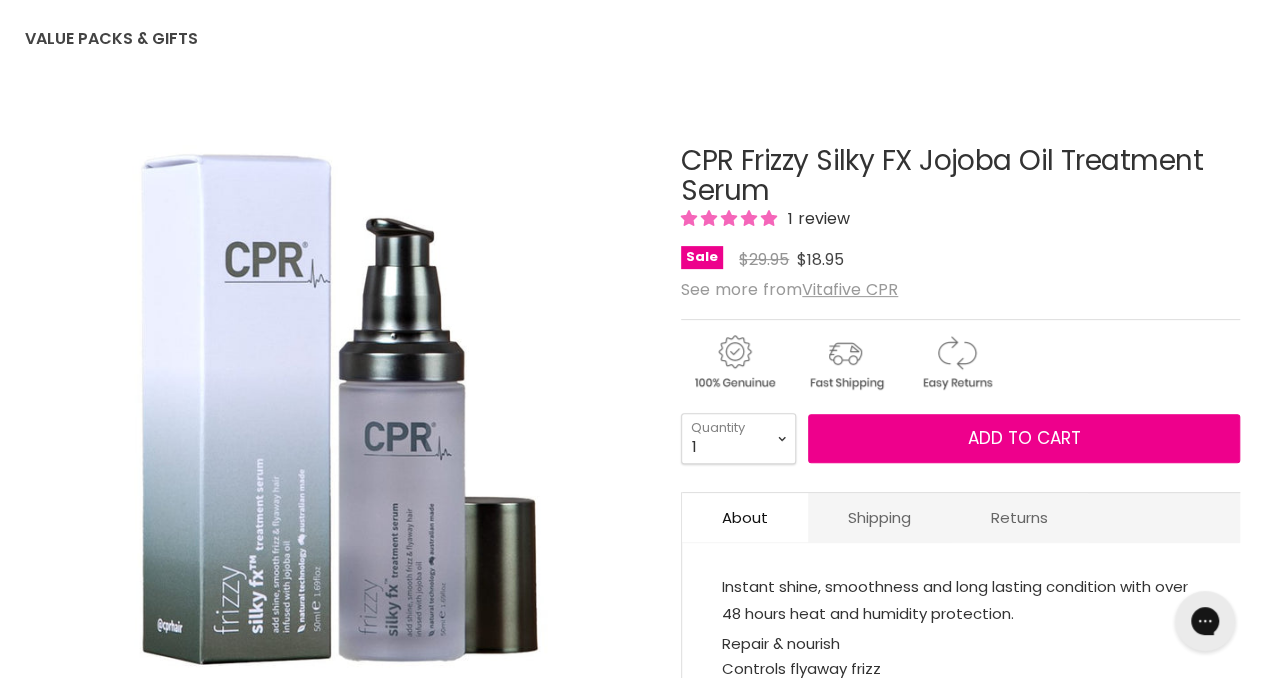 scroll, scrollTop: 0, scrollLeft: 0, axis: both 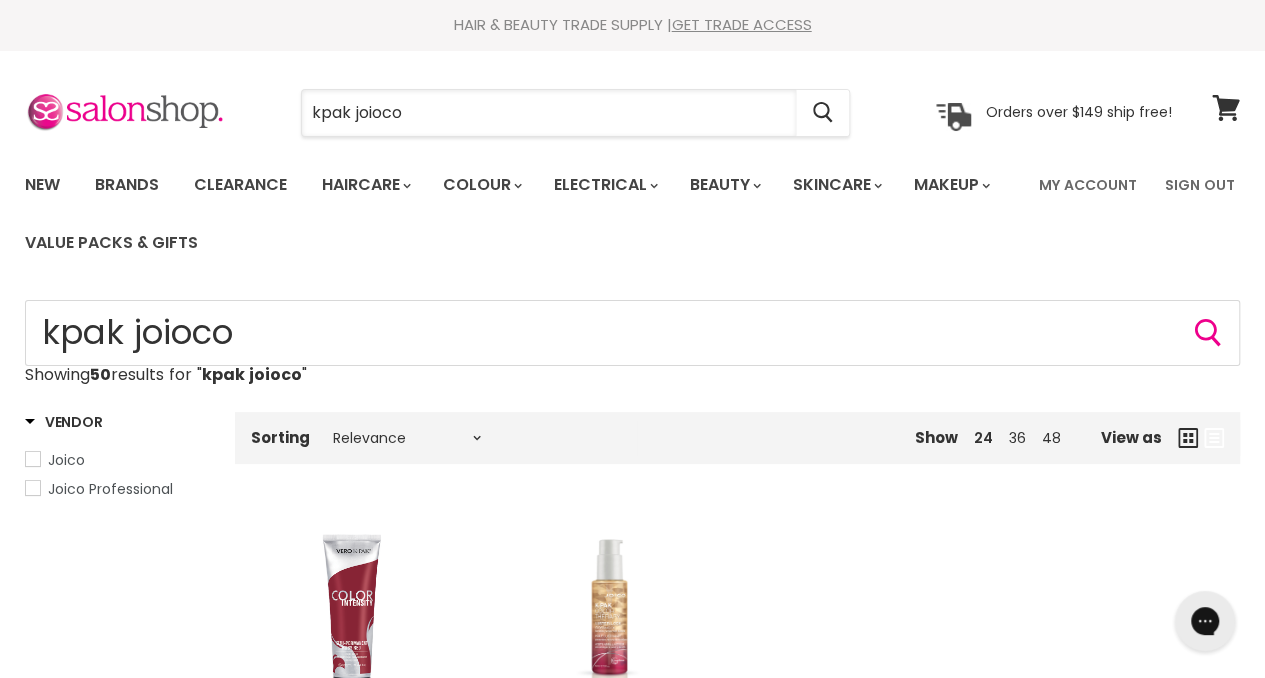drag, startPoint x: 490, startPoint y: 112, endPoint x: 229, endPoint y: 122, distance: 261.1915 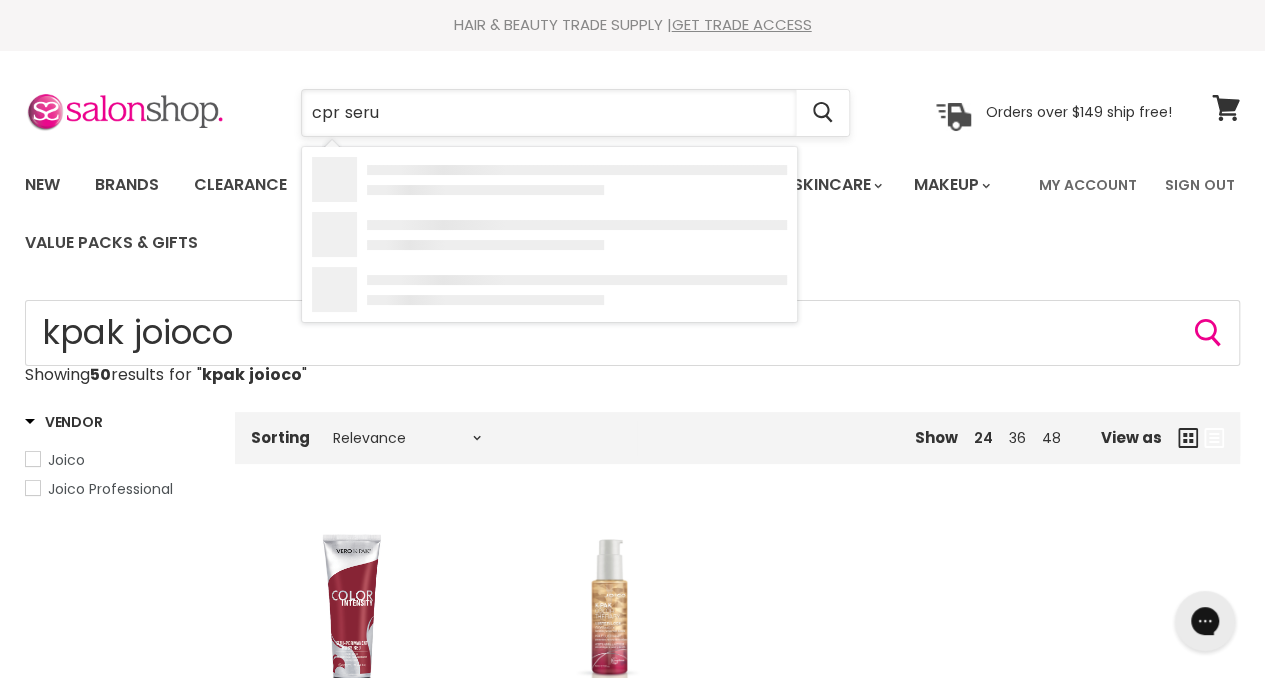 type on "cpr serum" 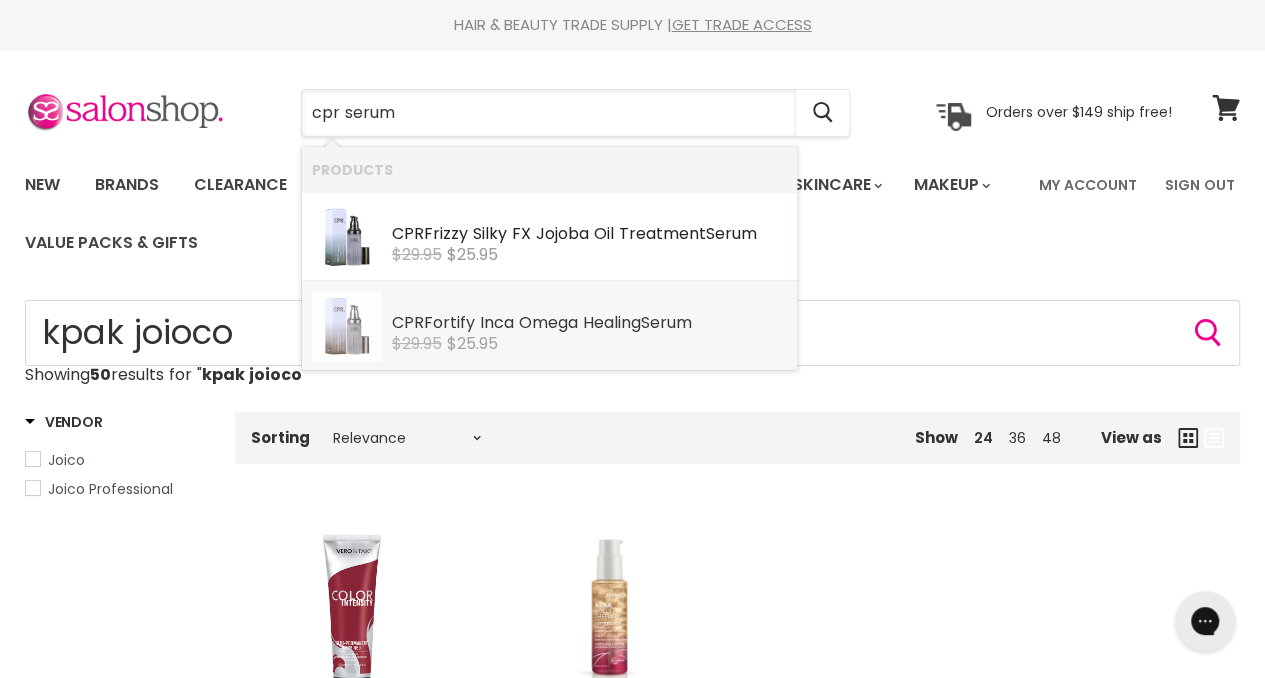 click on "$25.95" at bounding box center (472, 343) 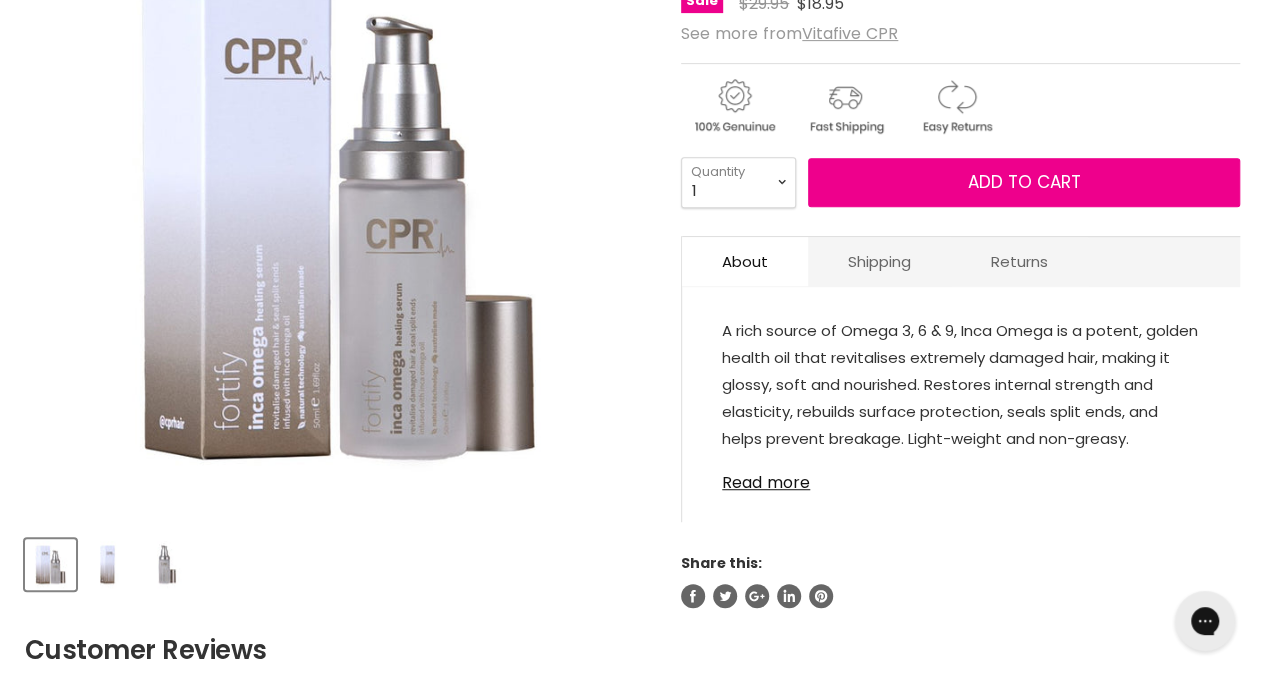 scroll, scrollTop: 0, scrollLeft: 0, axis: both 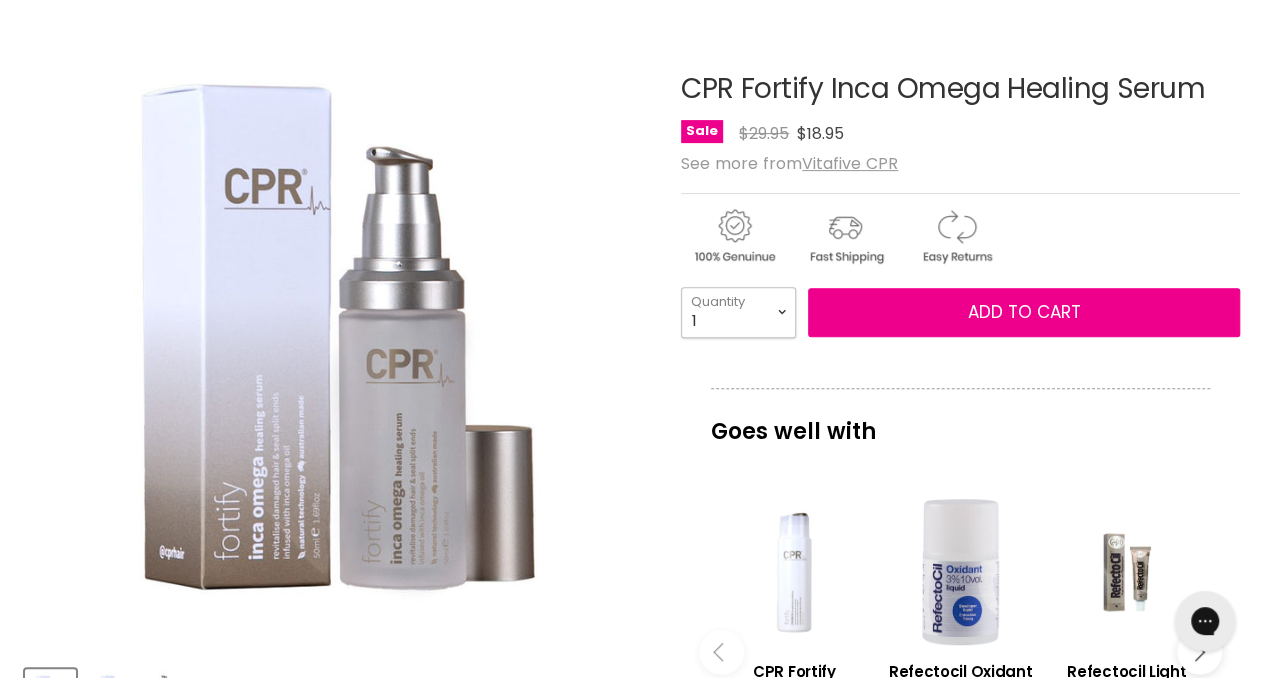 click on "1
2
3
4
5
6
7
8
9
10+" at bounding box center (738, 312) 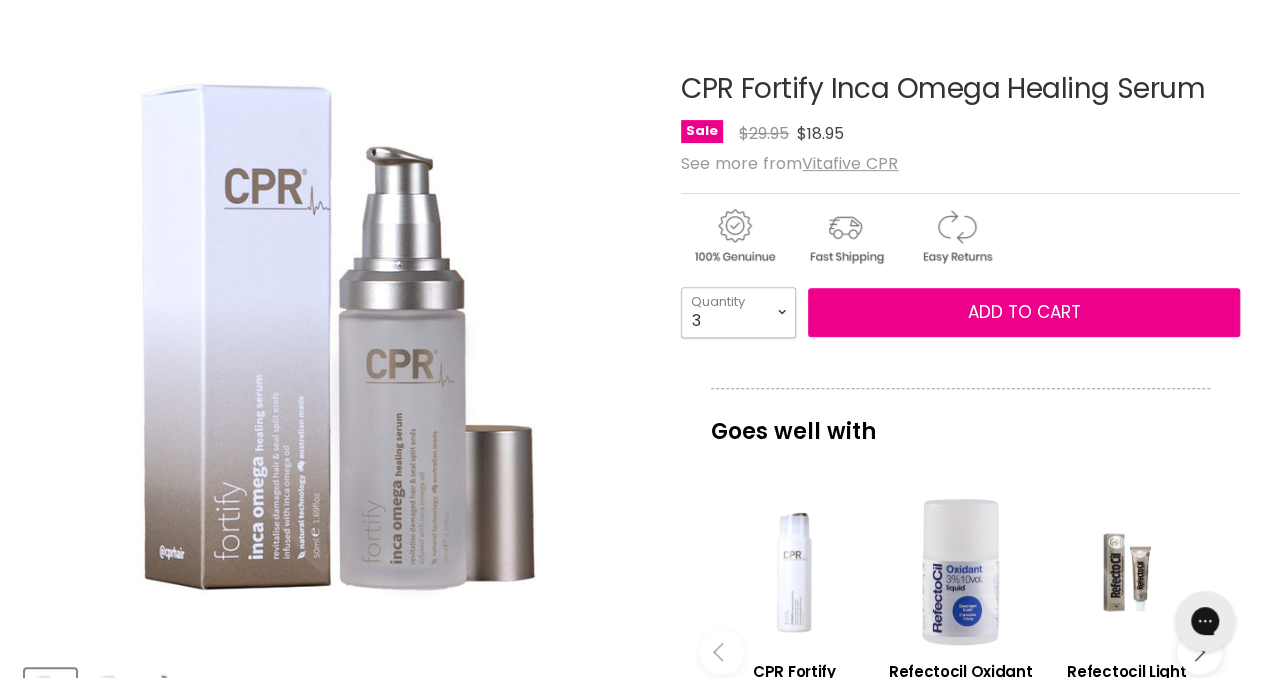 click on "1
2
3
4
5
6
7
8
9
10+" at bounding box center (738, 312) 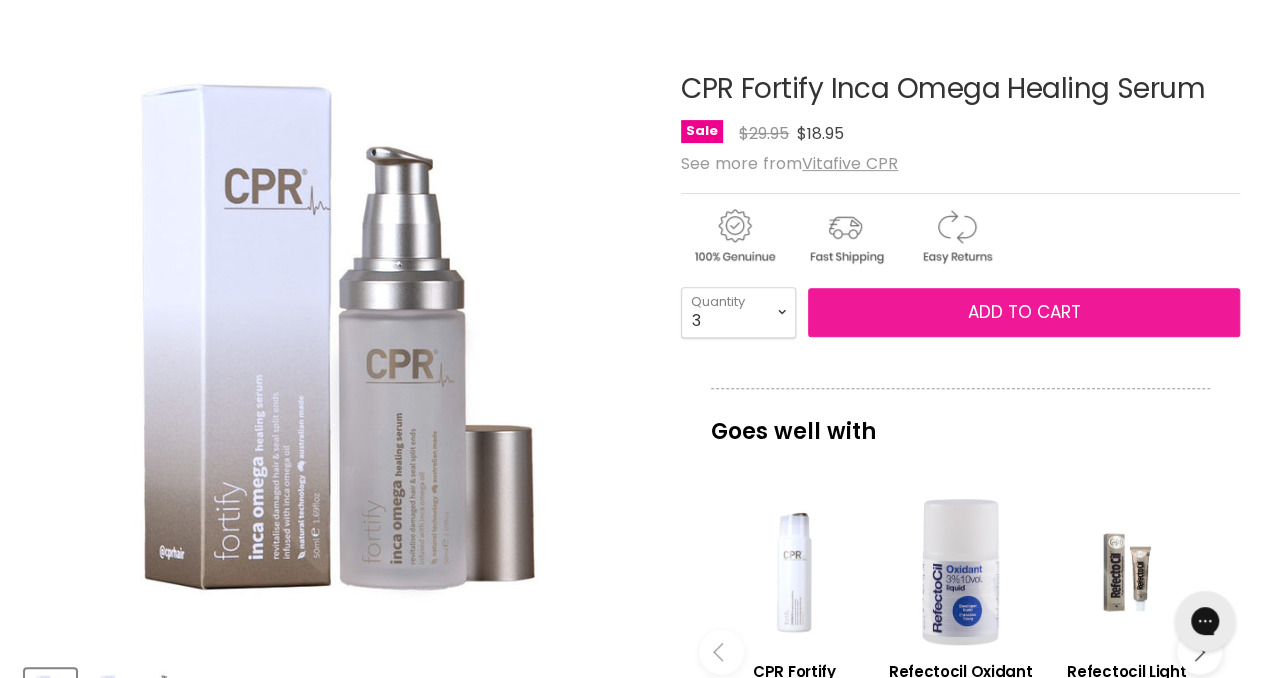 click on "Add to cart" at bounding box center [1024, 313] 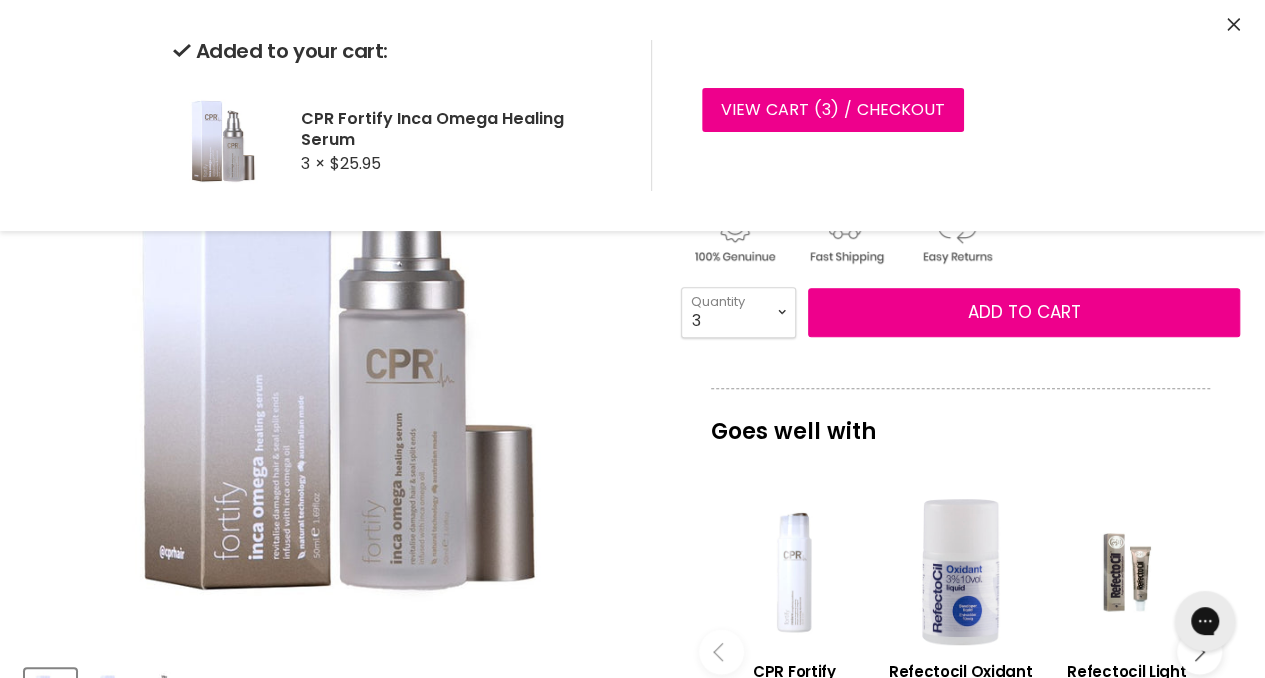 click 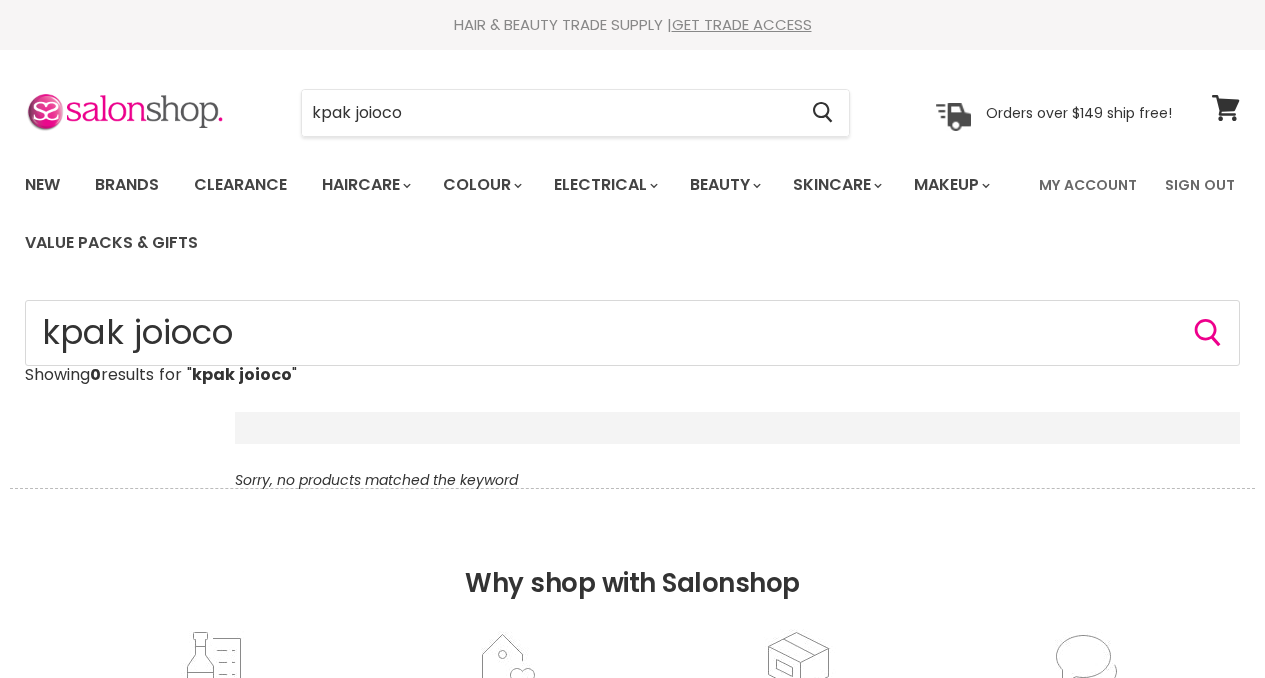 scroll, scrollTop: 0, scrollLeft: 0, axis: both 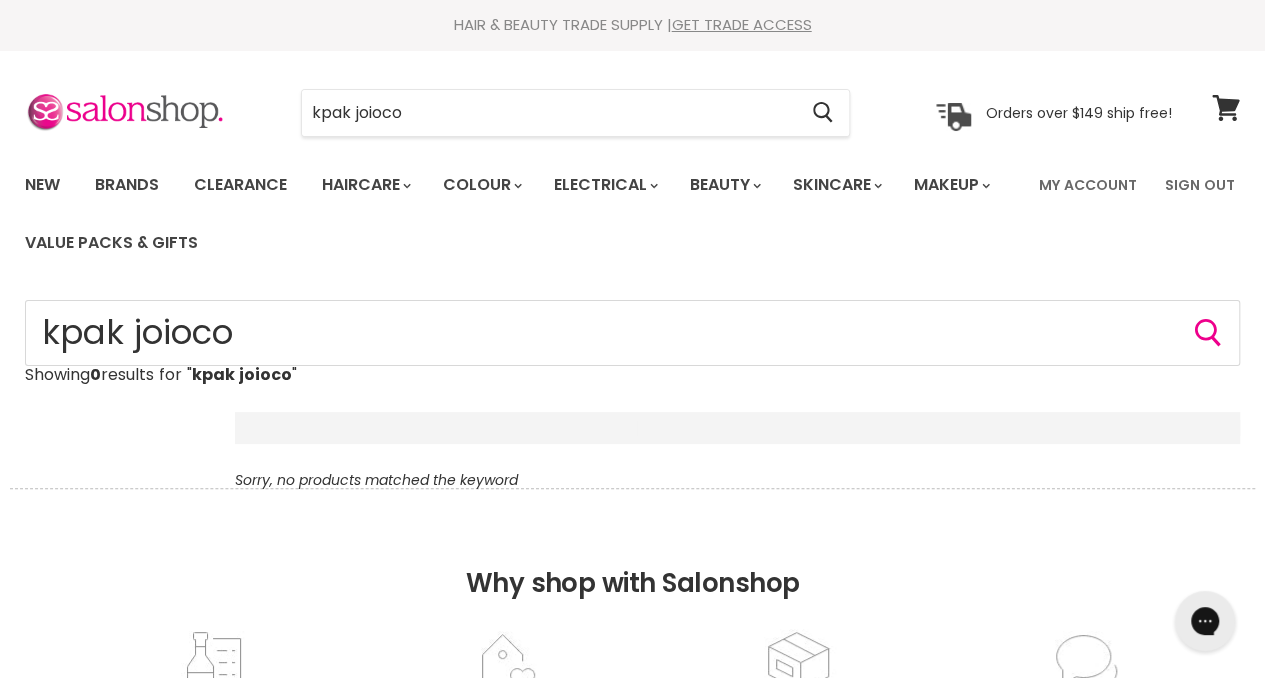click on "kpak joioco
Cancel" at bounding box center (575, 113) 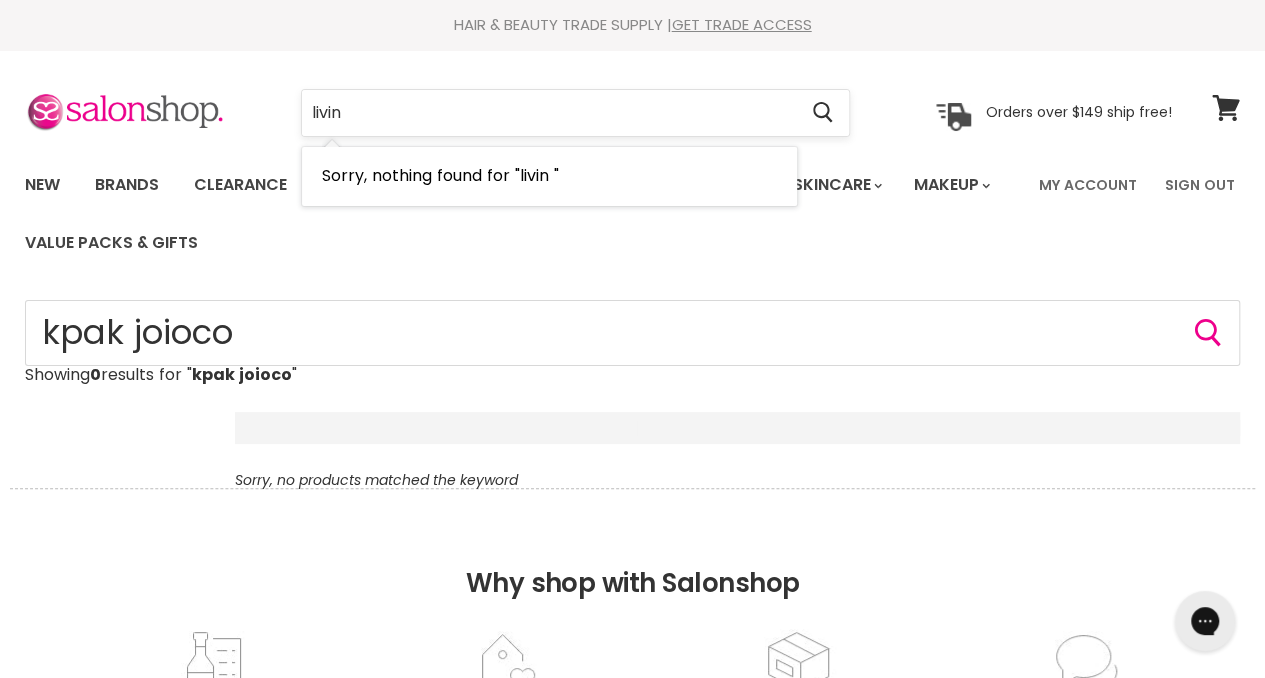click on "livin" at bounding box center [549, 113] 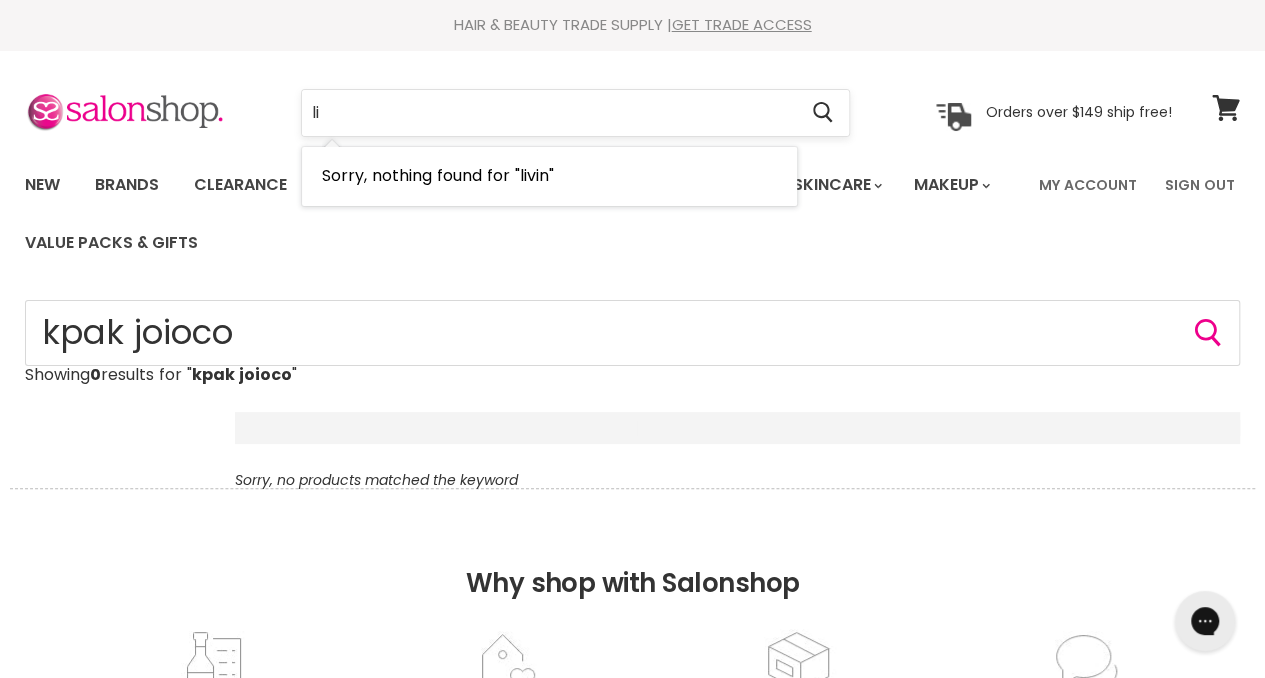 type on "l" 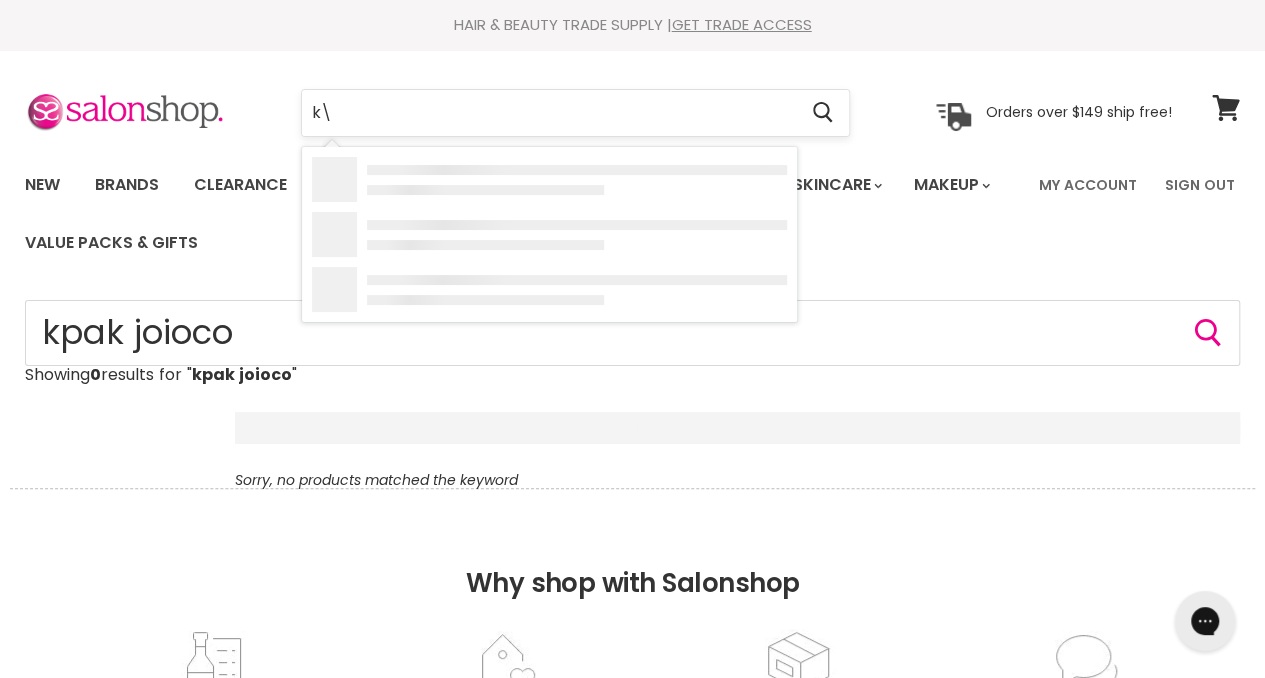 type on "k" 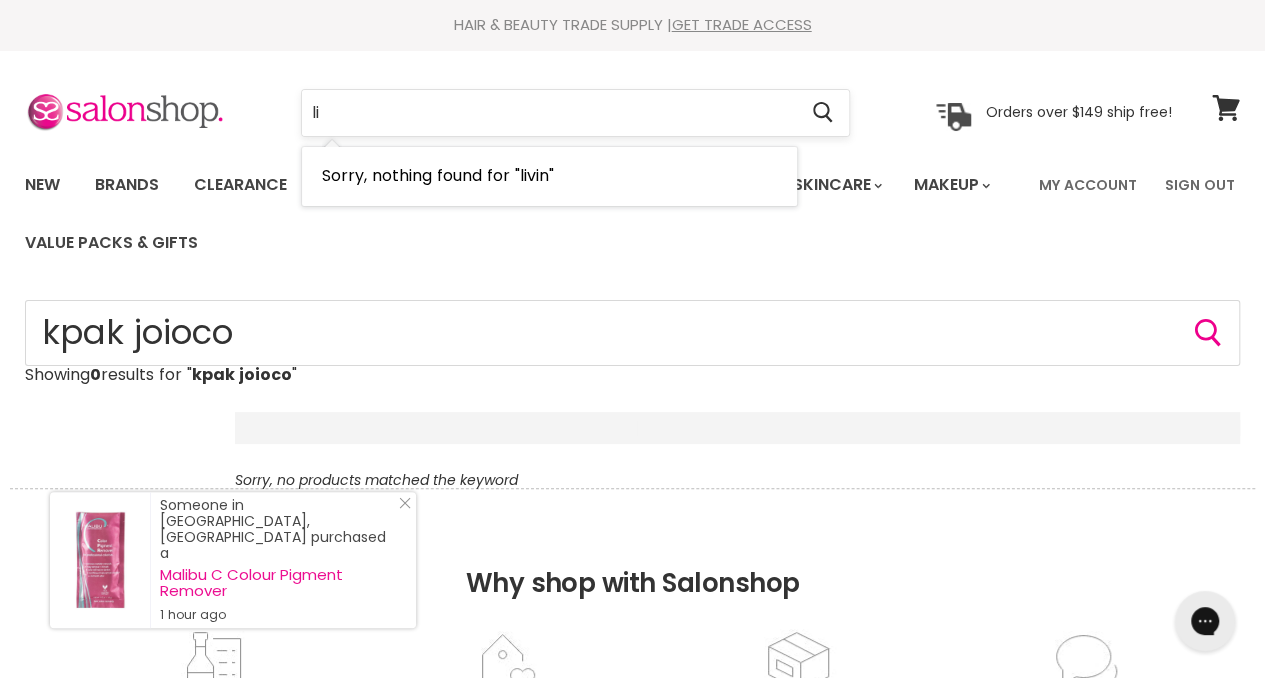 type on "l" 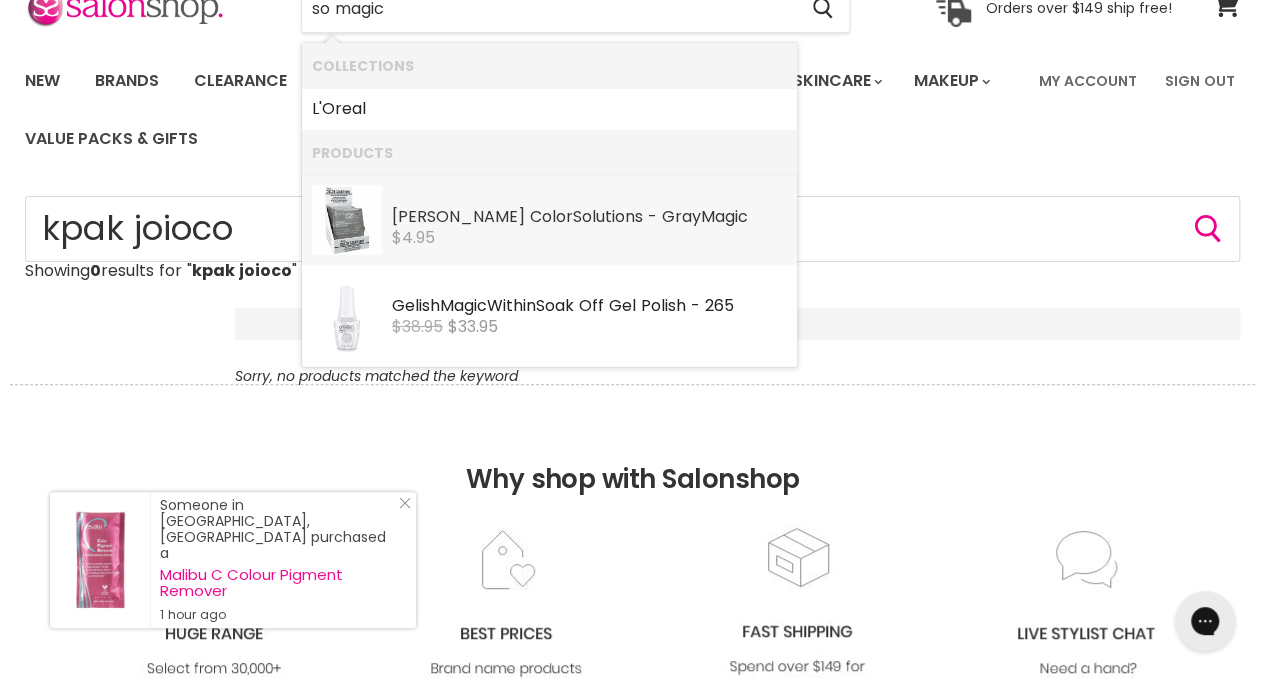 scroll, scrollTop: 106, scrollLeft: 0, axis: vertical 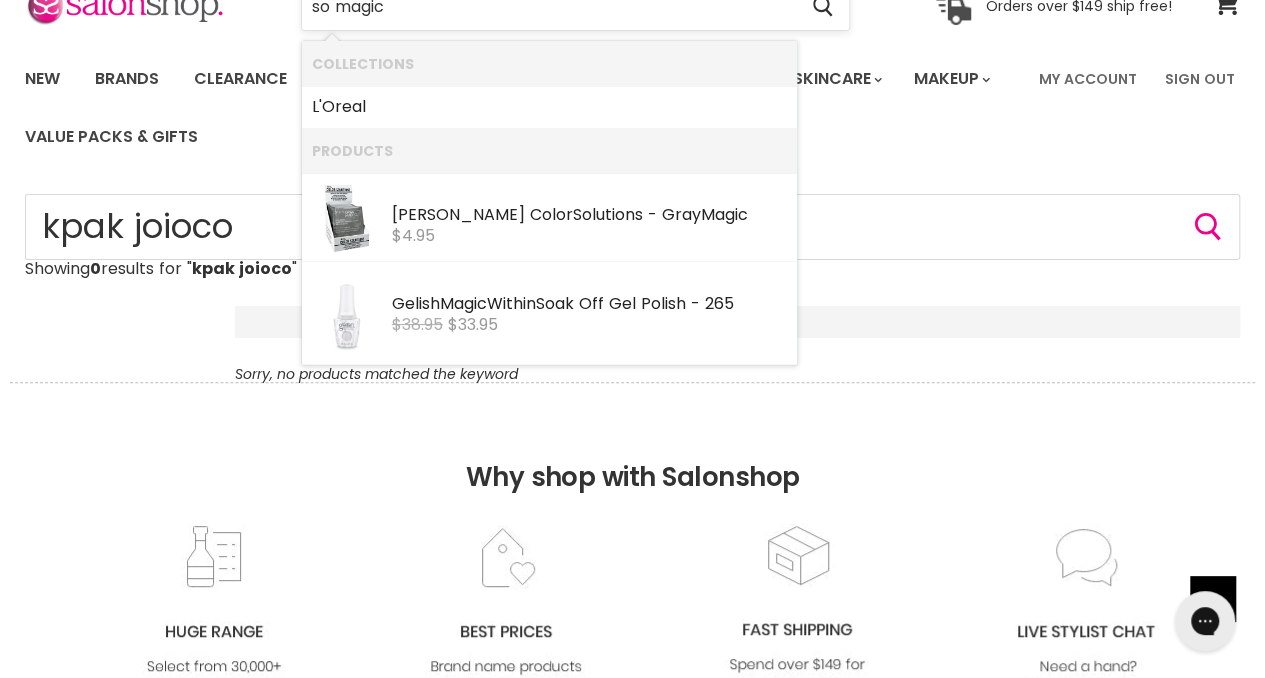 click on "so magic" at bounding box center (549, 7) 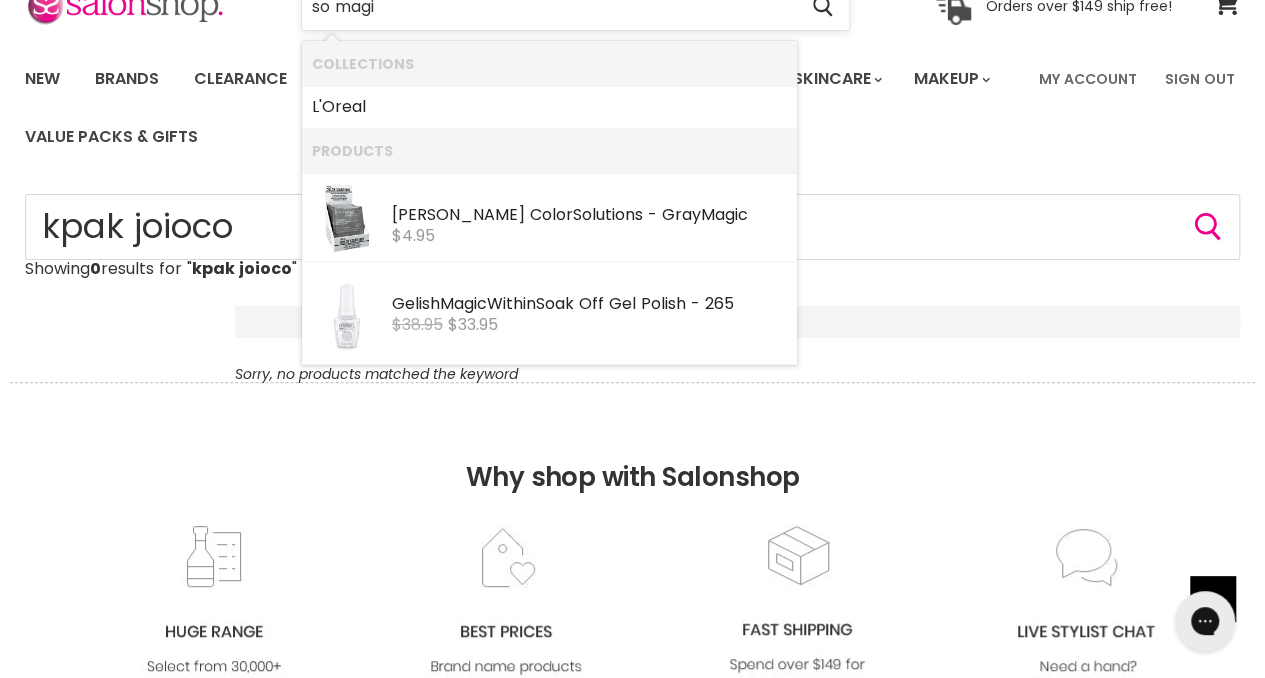 scroll, scrollTop: 100, scrollLeft: 0, axis: vertical 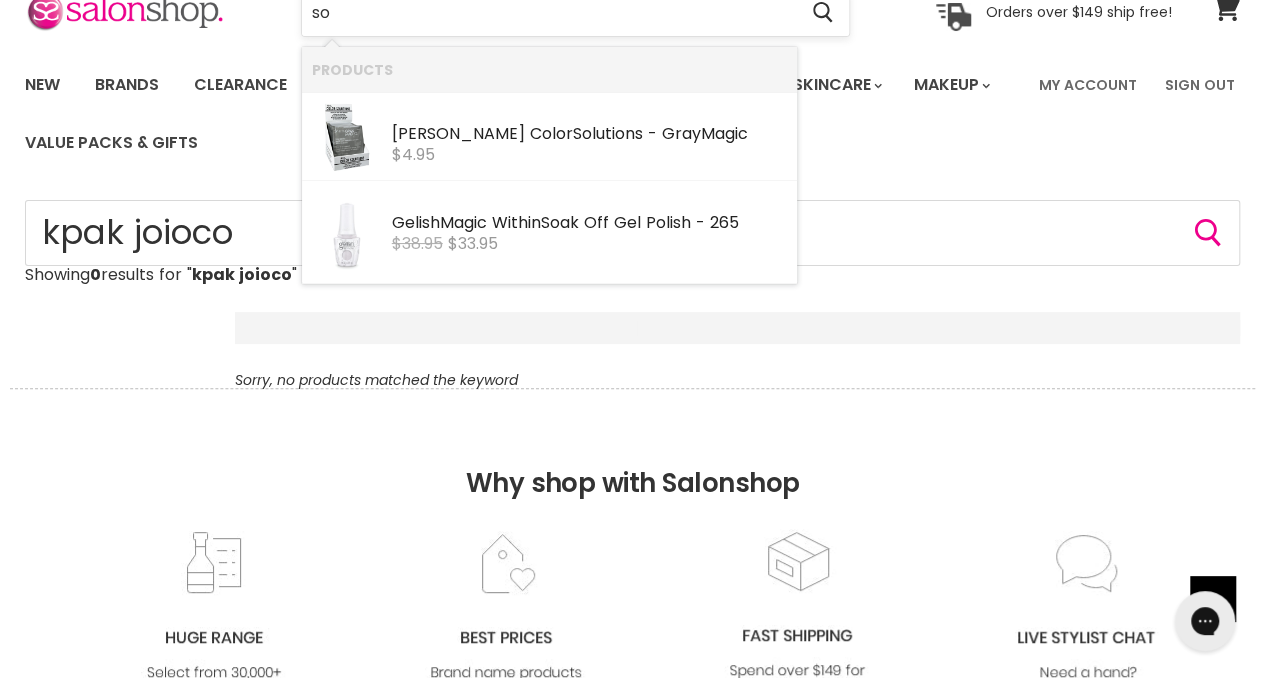 type on "s" 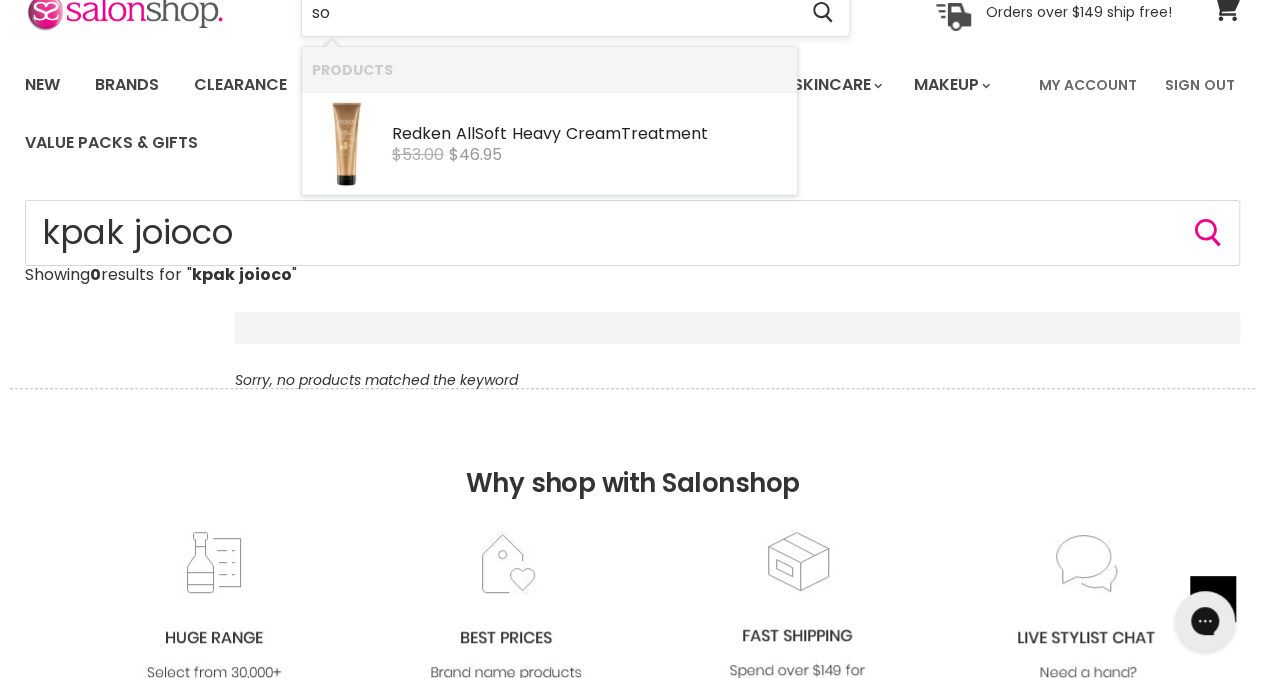 type on "s" 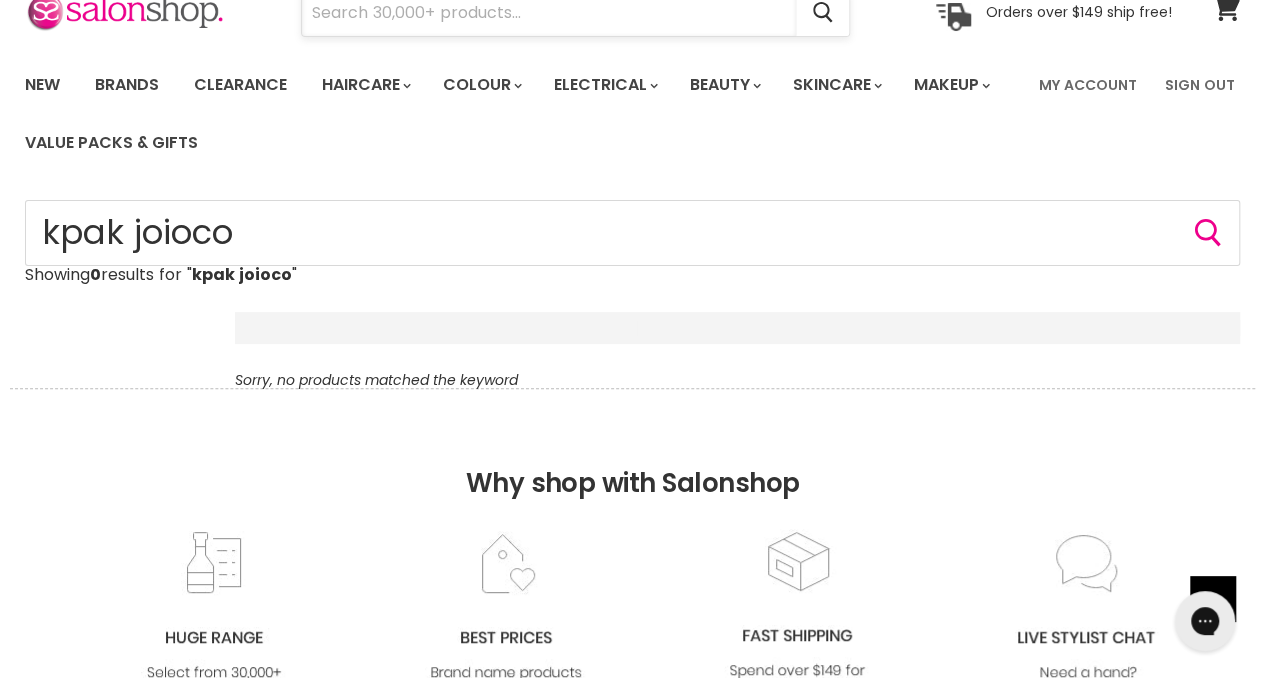 click at bounding box center [549, 13] 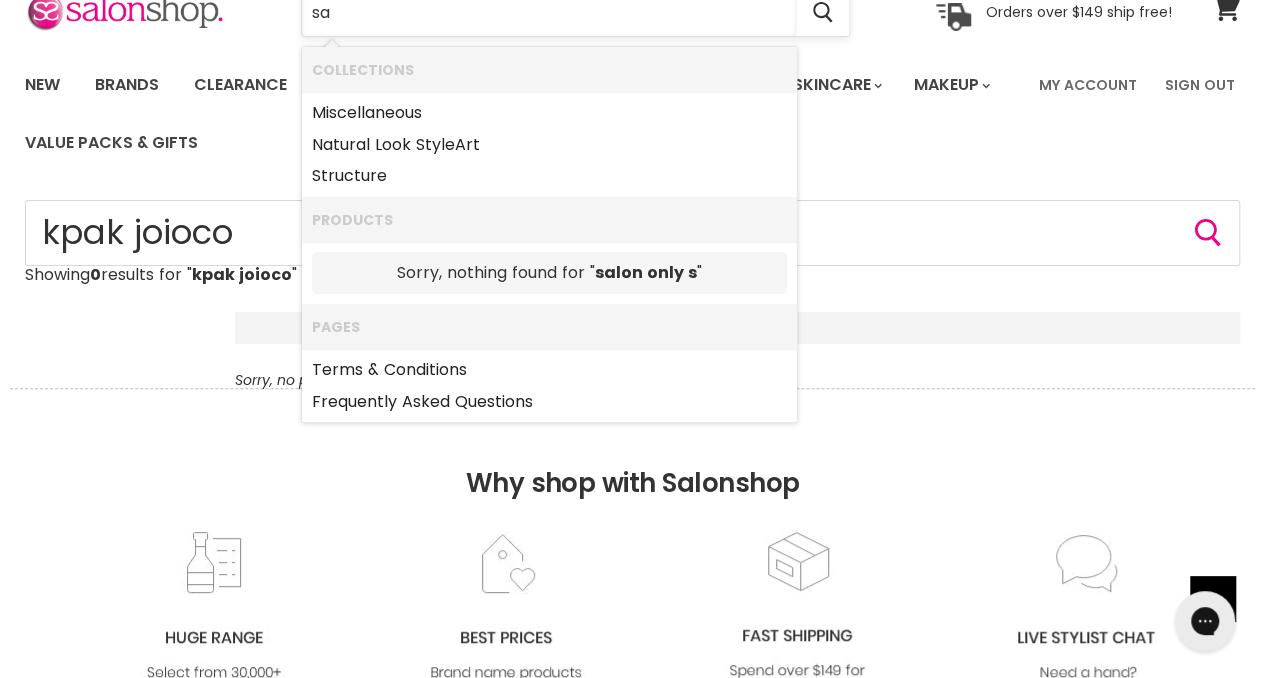 type on "s" 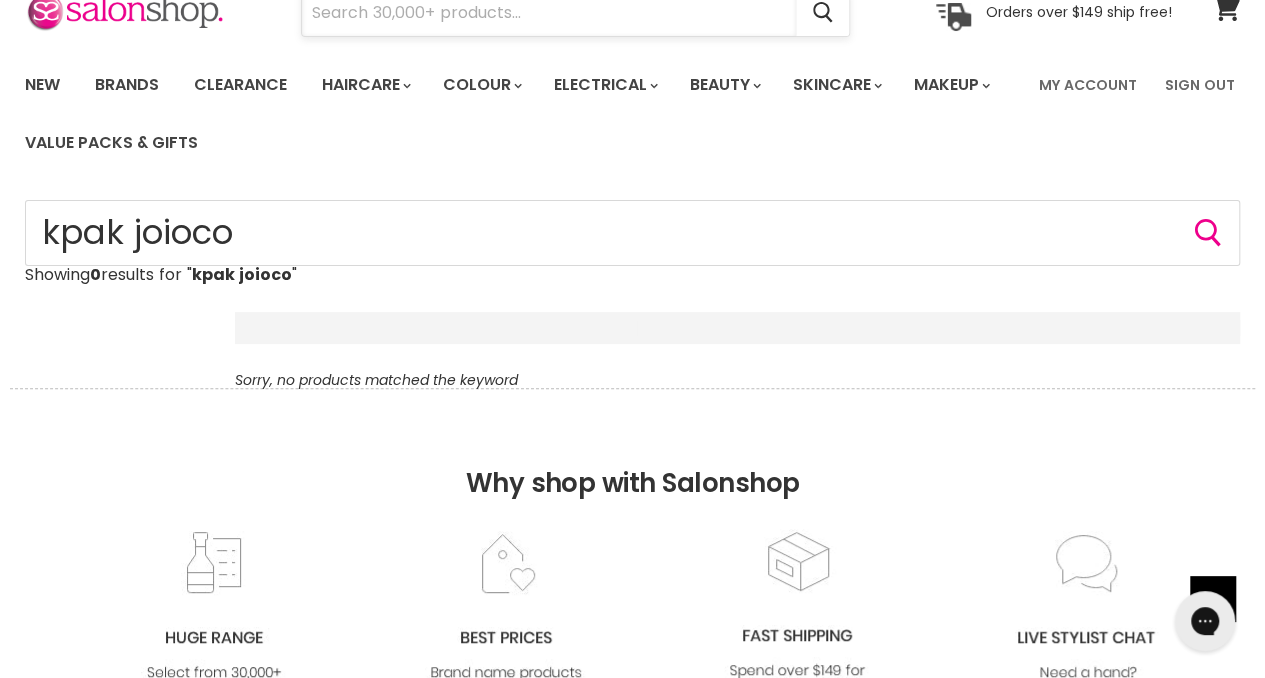 type on "s" 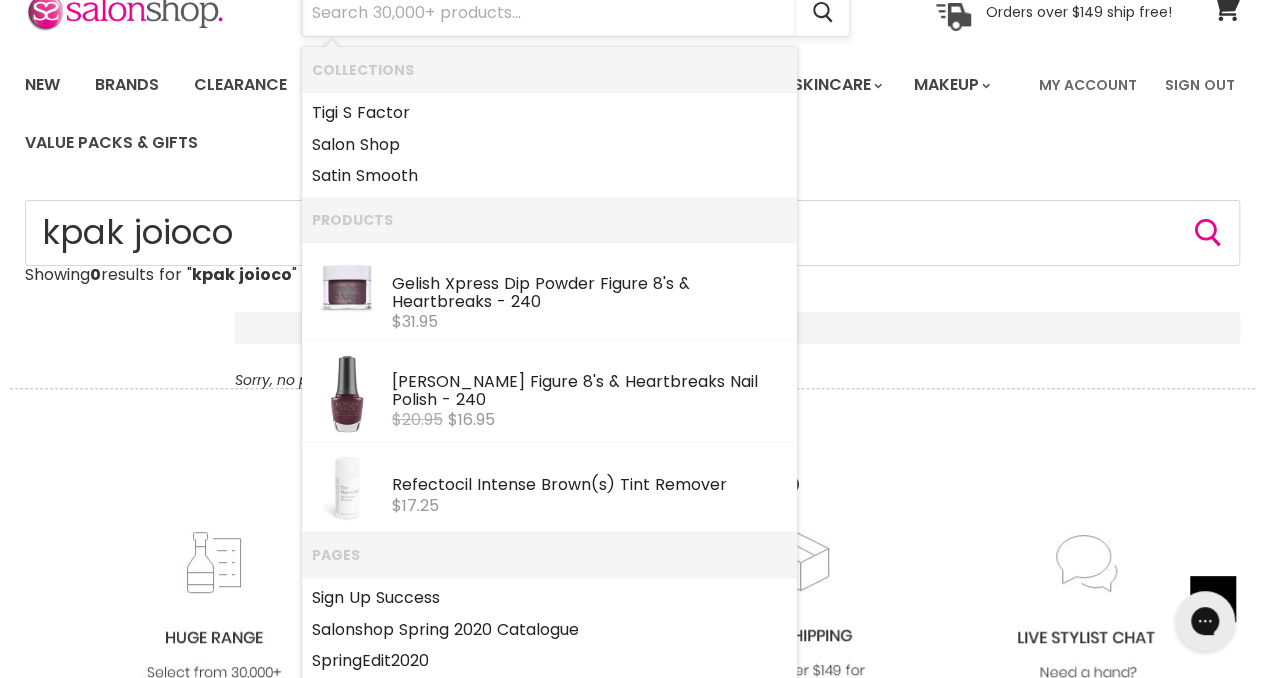type on "\" 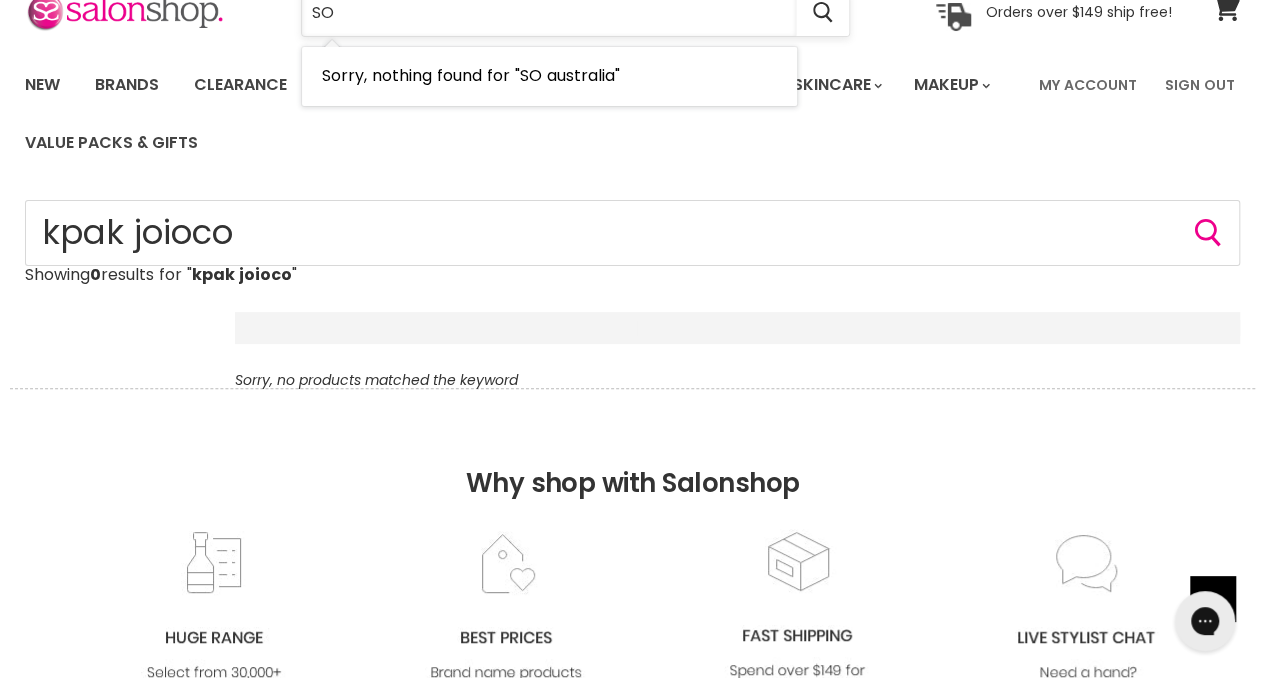 type on "S" 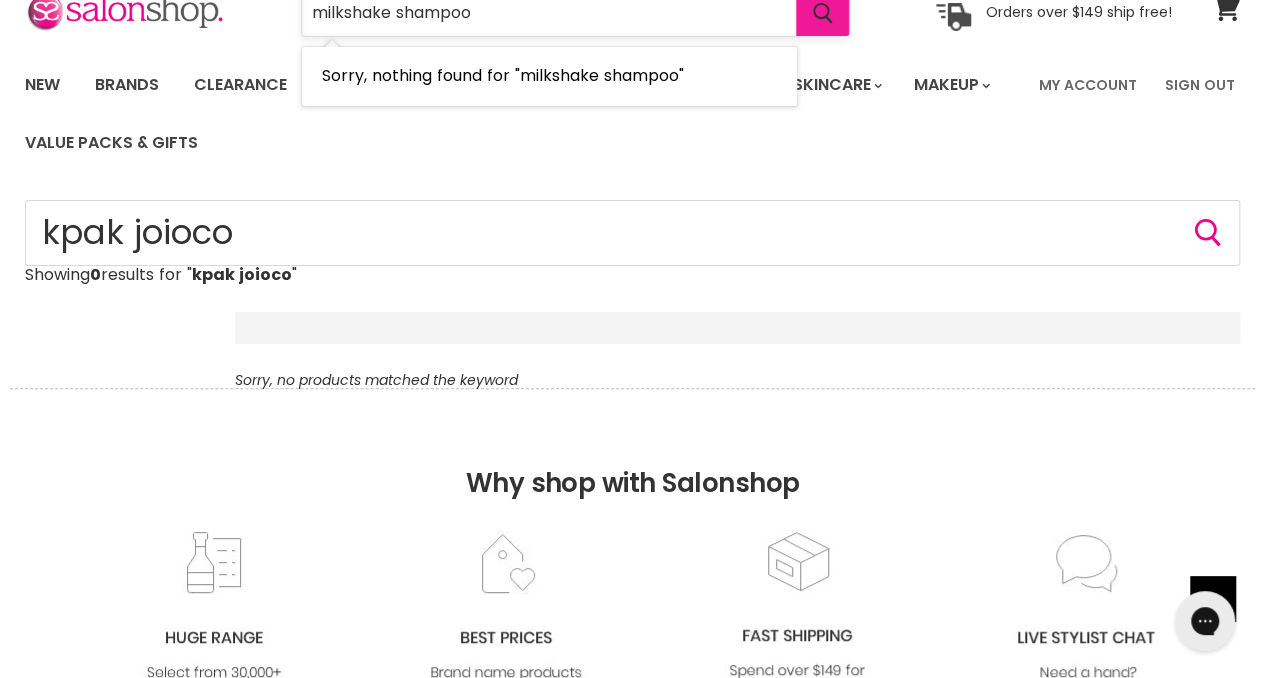 type on "milkshake shampoo" 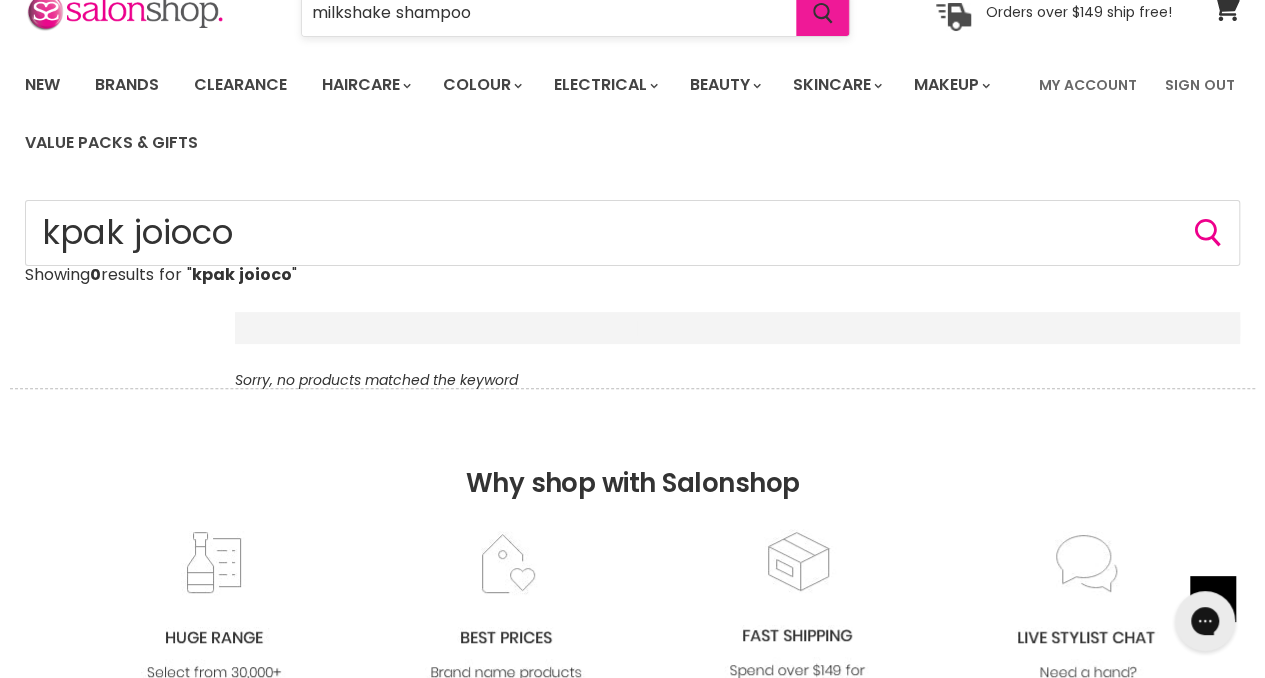 click 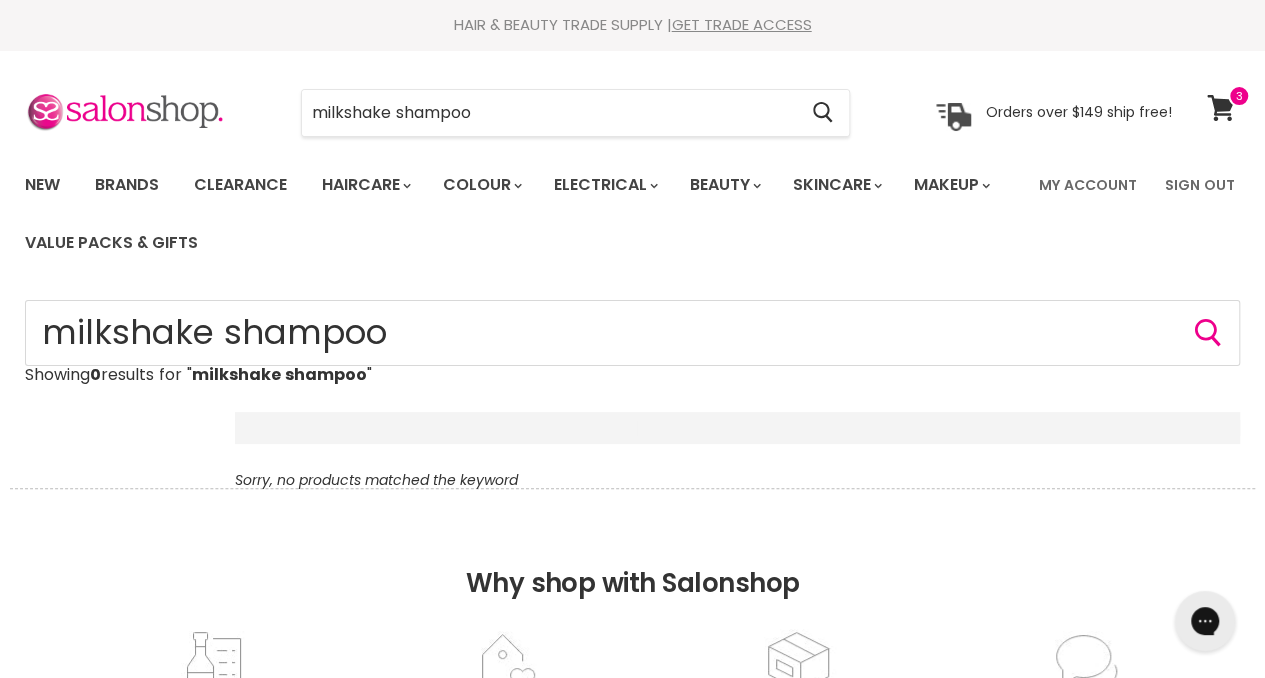 scroll, scrollTop: 0, scrollLeft: 0, axis: both 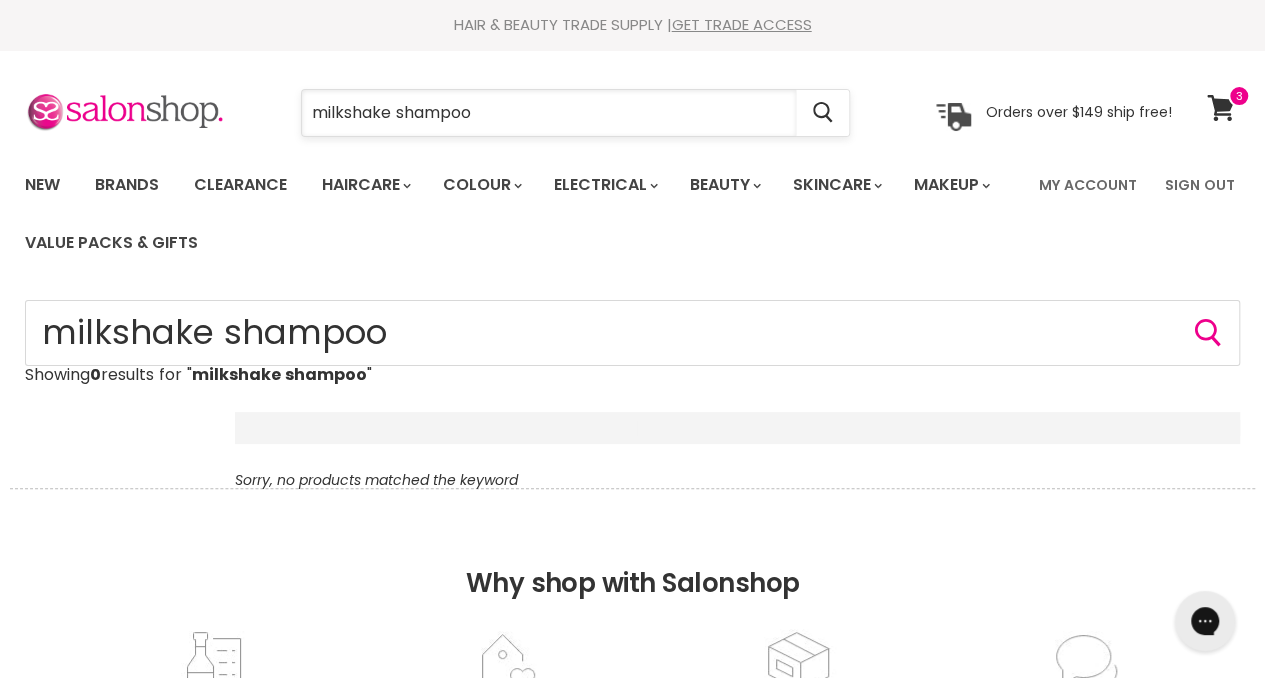 click on "milkshake shampoo" at bounding box center [549, 113] 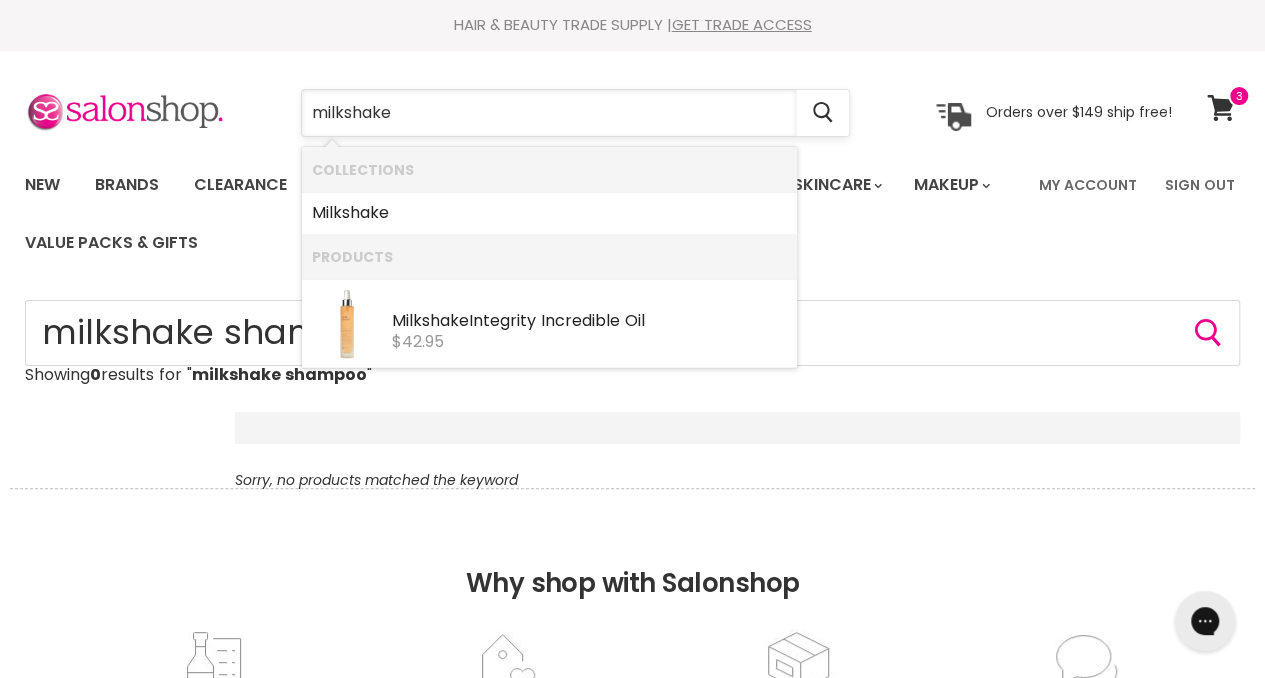 type on "milkshake" 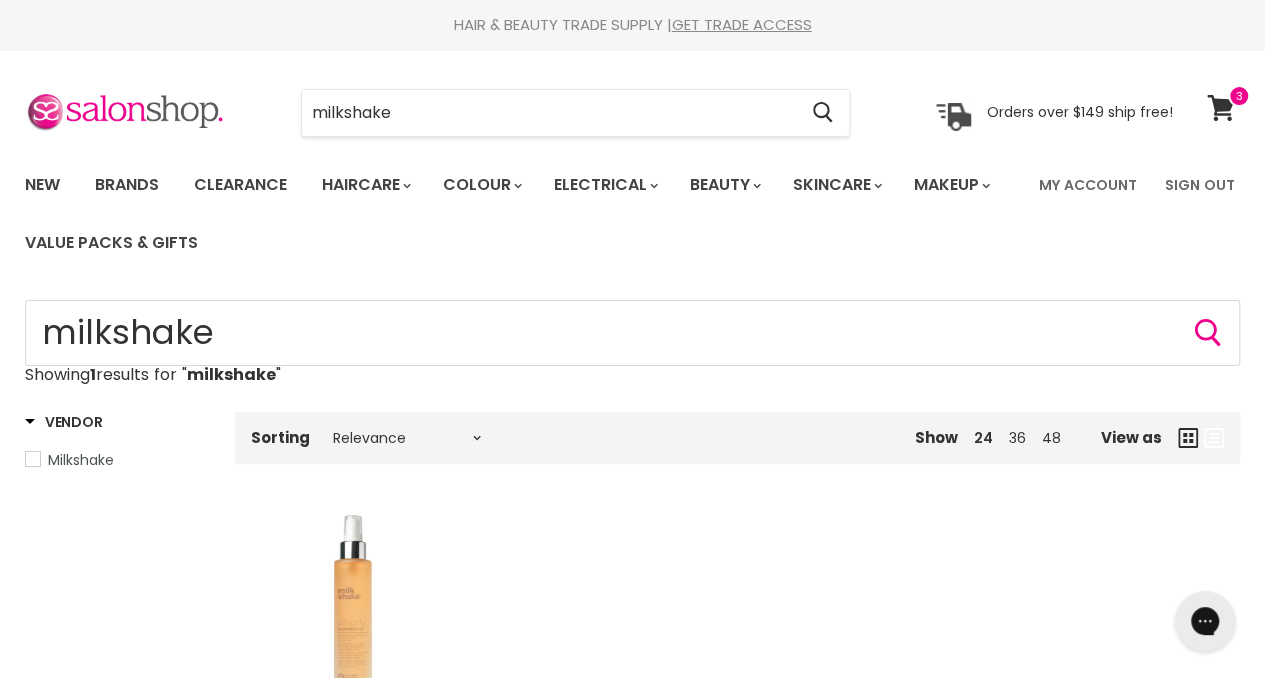 scroll, scrollTop: 0, scrollLeft: 0, axis: both 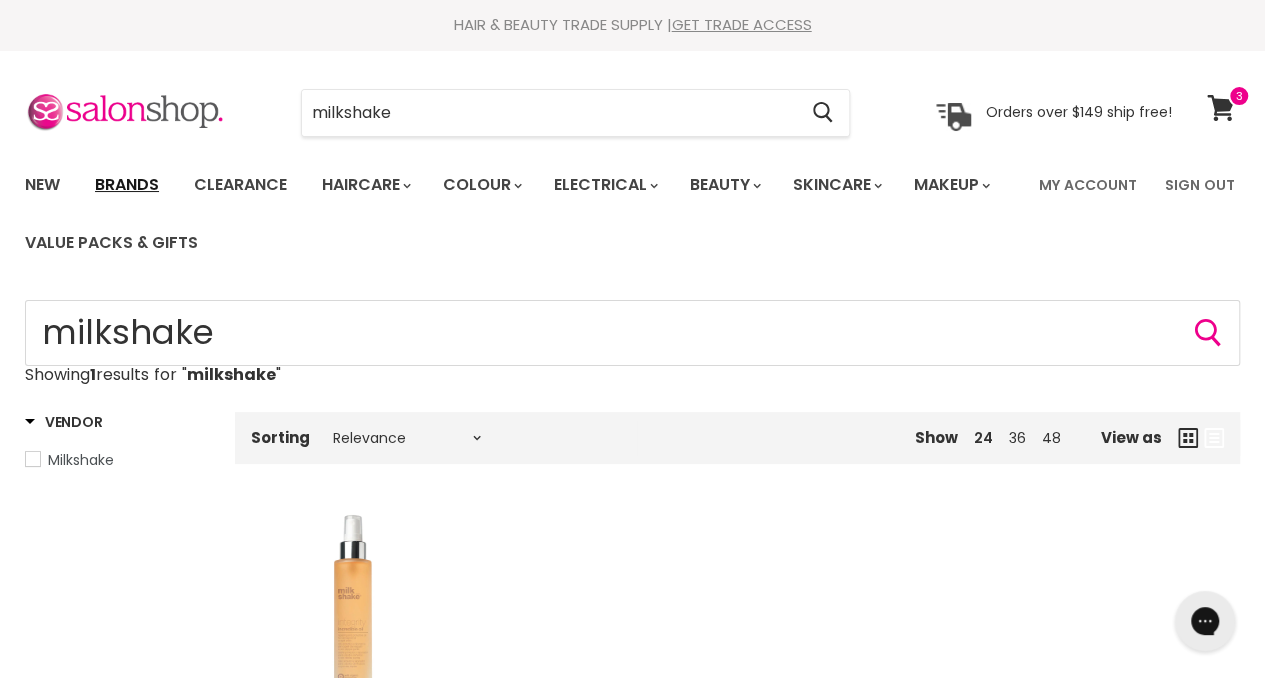click on "Brands" at bounding box center [127, 185] 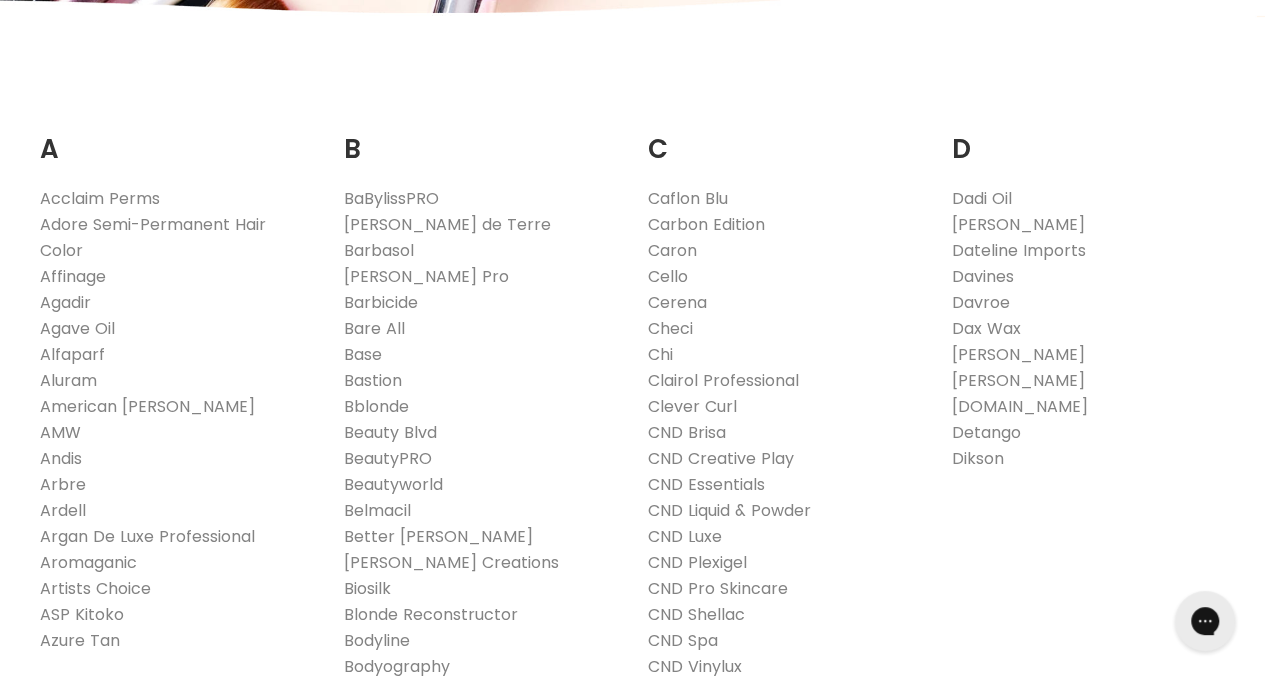 scroll, scrollTop: 0, scrollLeft: 0, axis: both 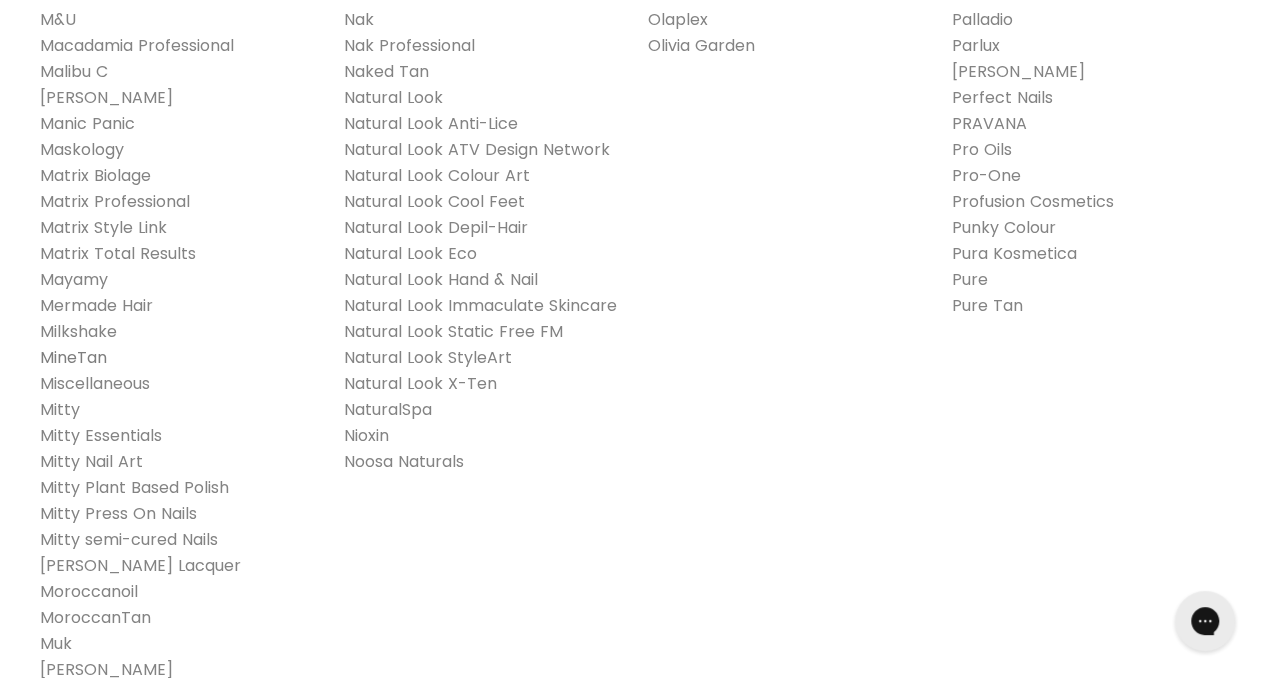 click on "MineTan" at bounding box center (73, 357) 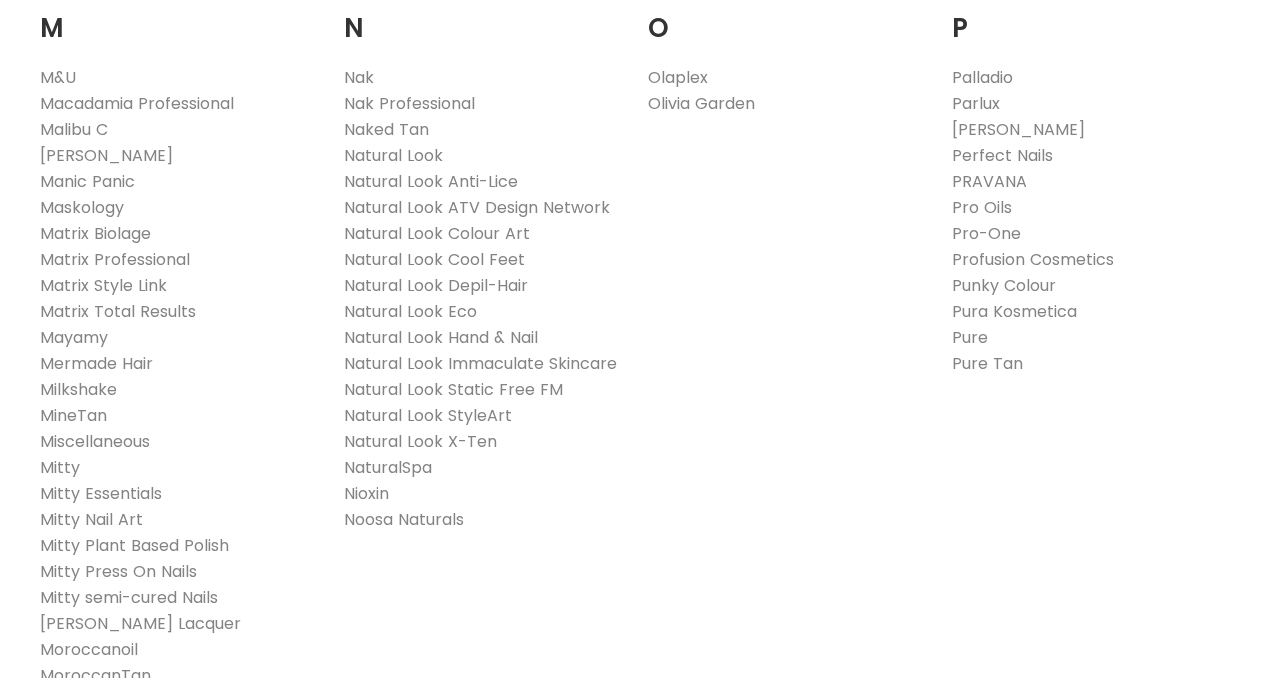 scroll, scrollTop: 0, scrollLeft: 0, axis: both 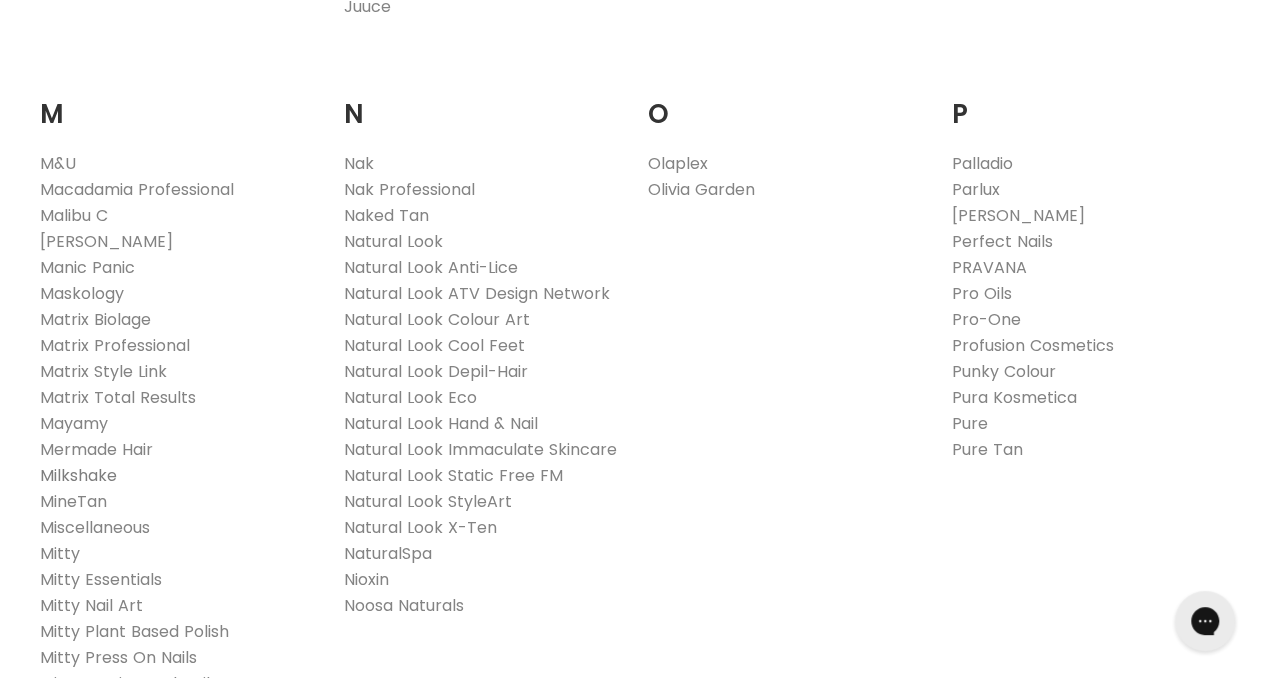 click on "Milkshake" at bounding box center (78, 475) 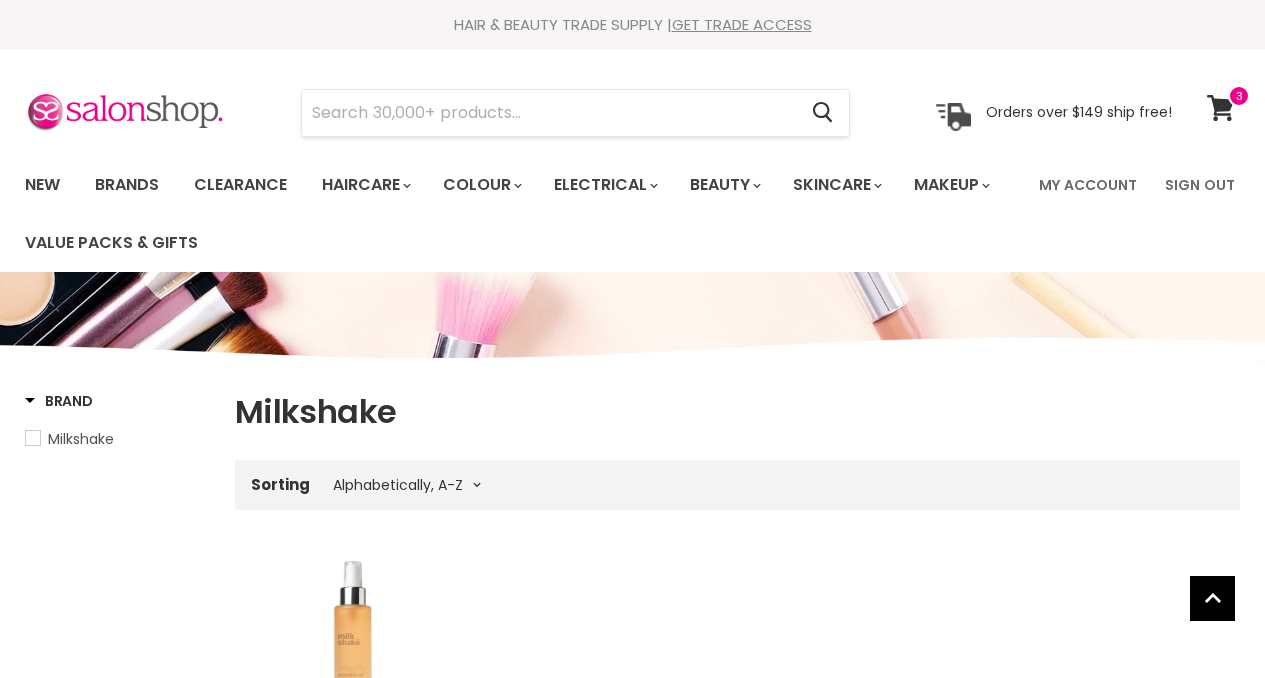 select on "title-ascending" 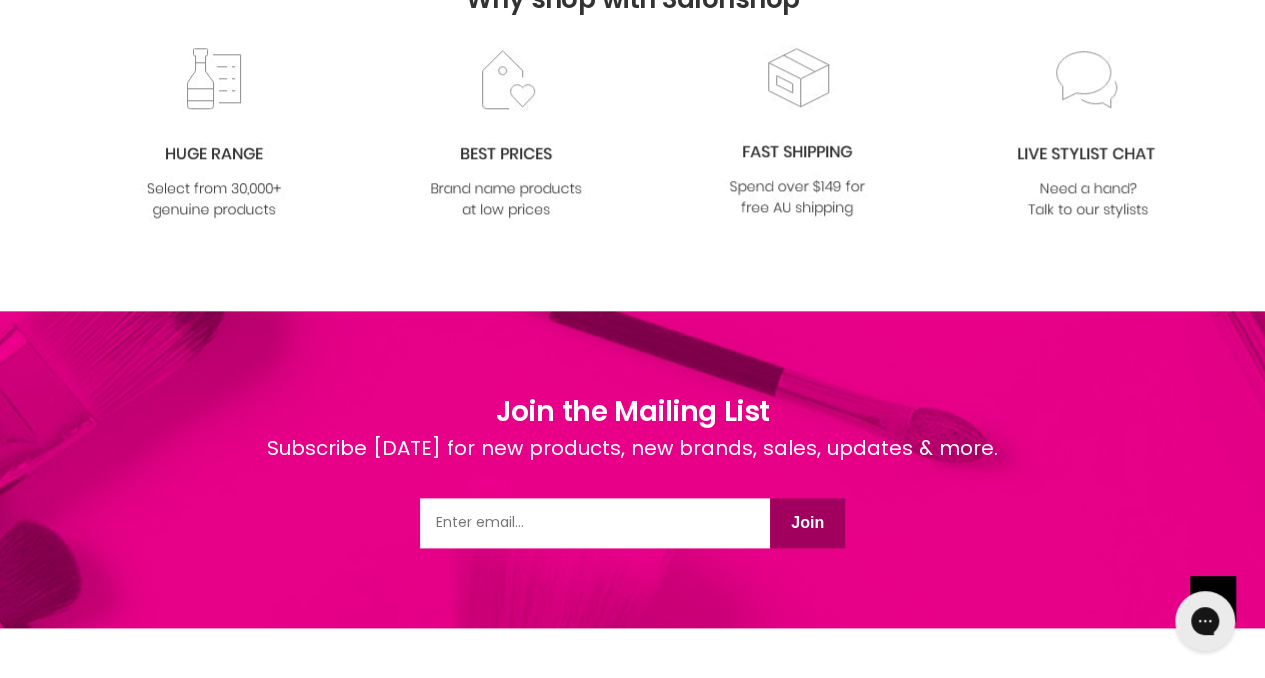 scroll, scrollTop: 969, scrollLeft: 0, axis: vertical 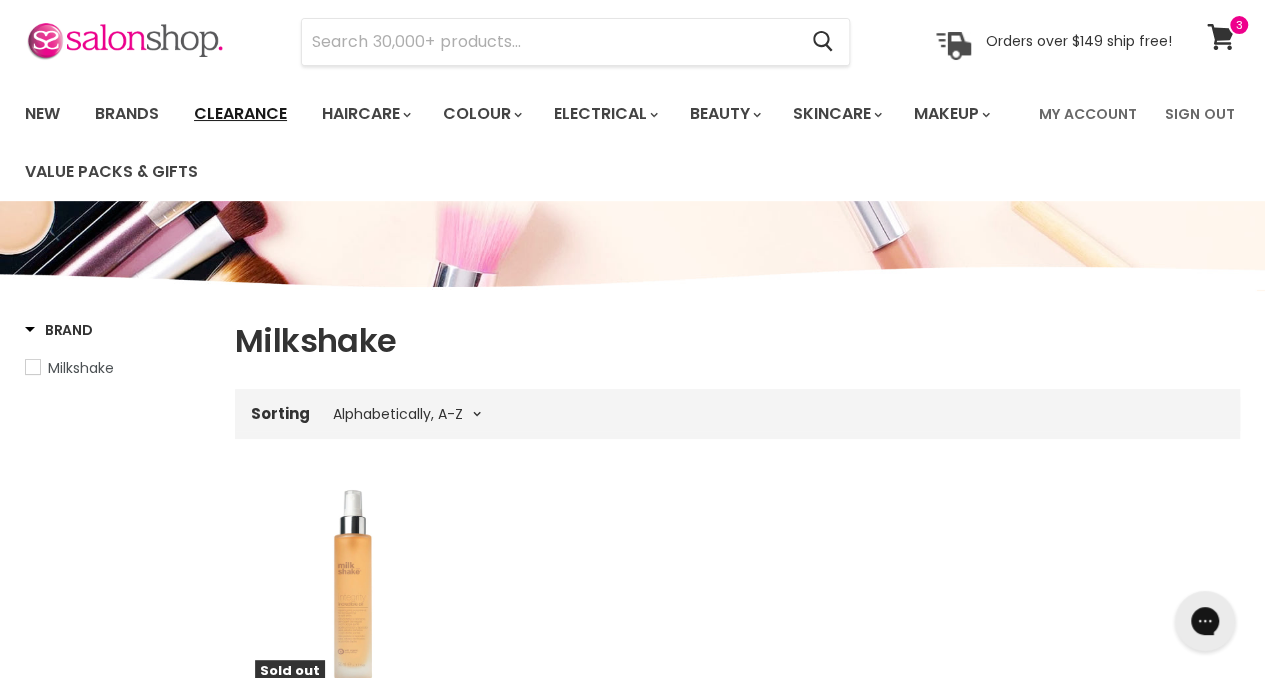 click on "Clearance" at bounding box center (240, 114) 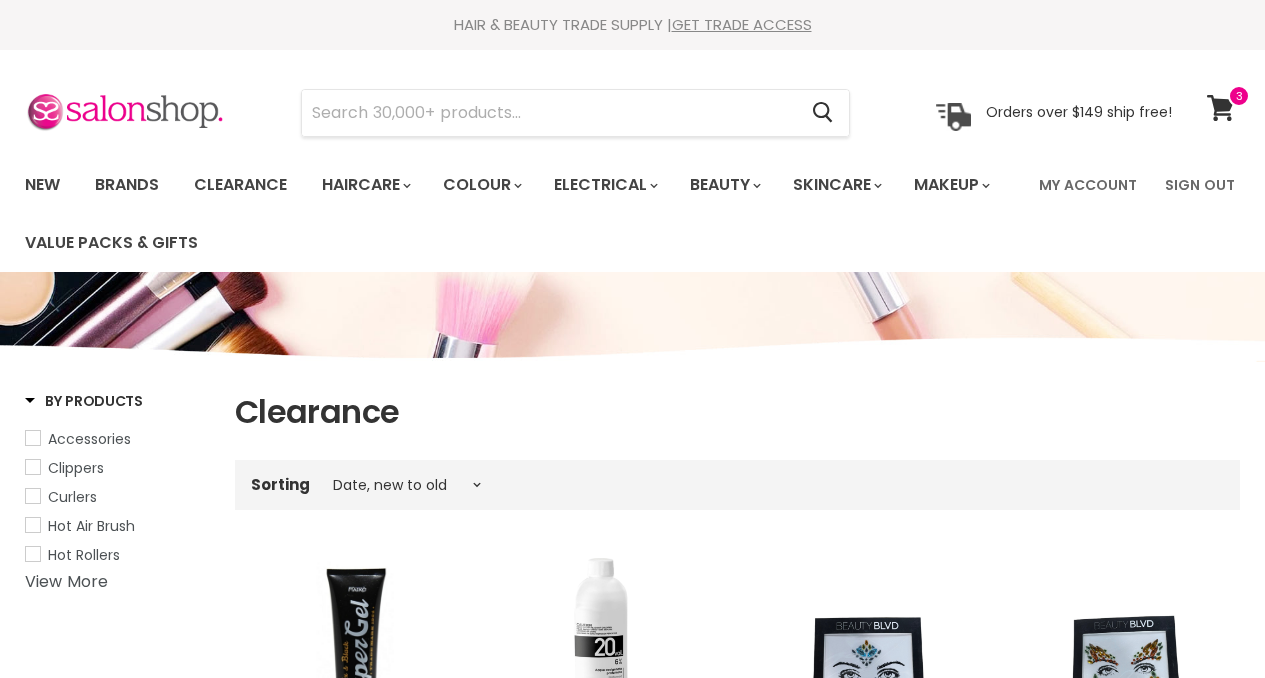 select on "created-descending" 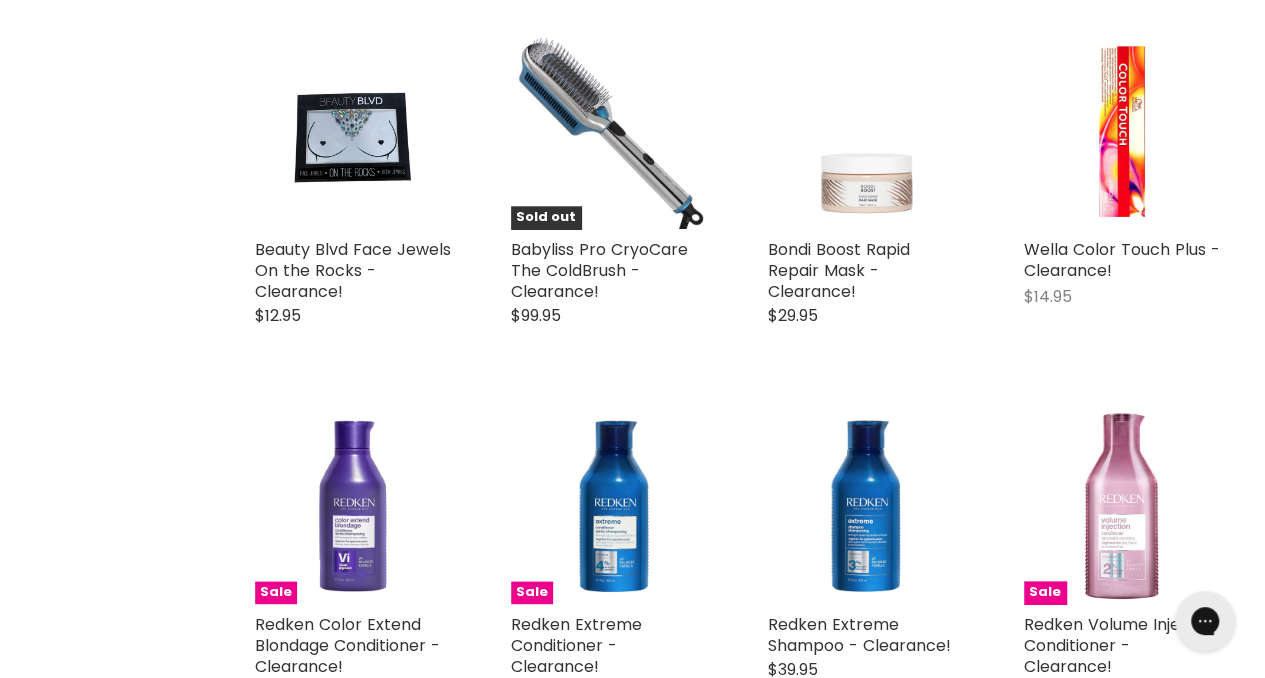 scroll, scrollTop: 0, scrollLeft: 0, axis: both 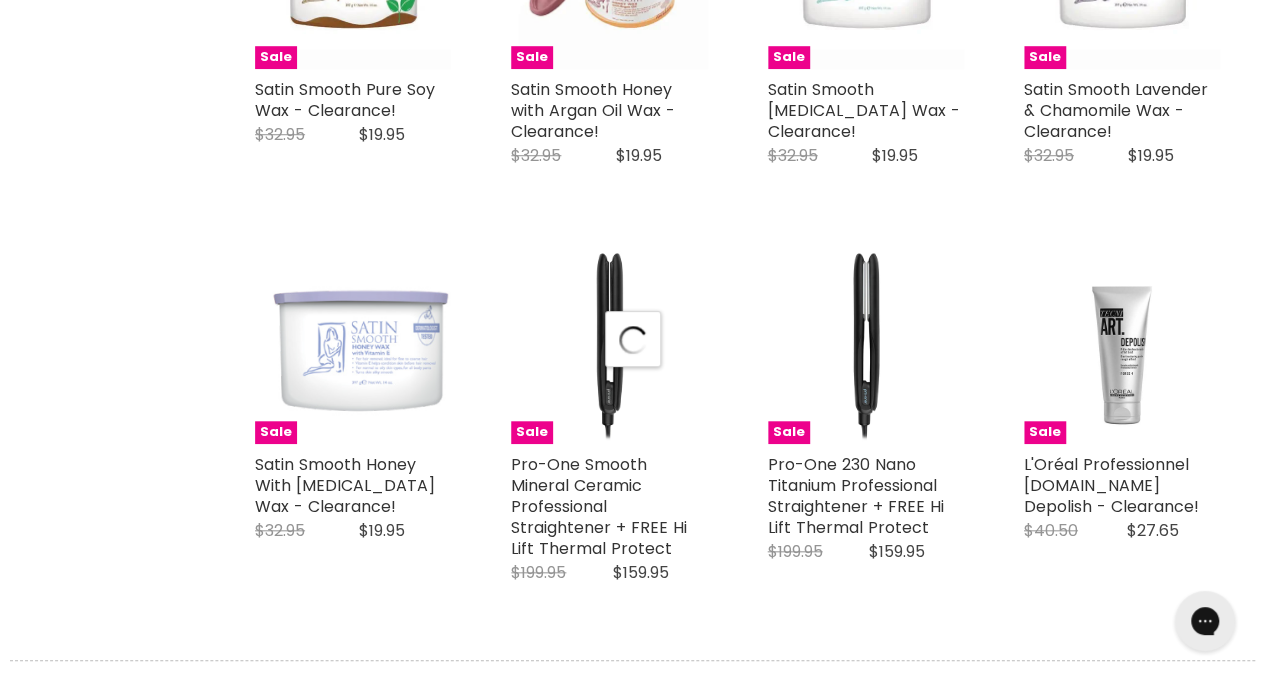 select on "created-descending" 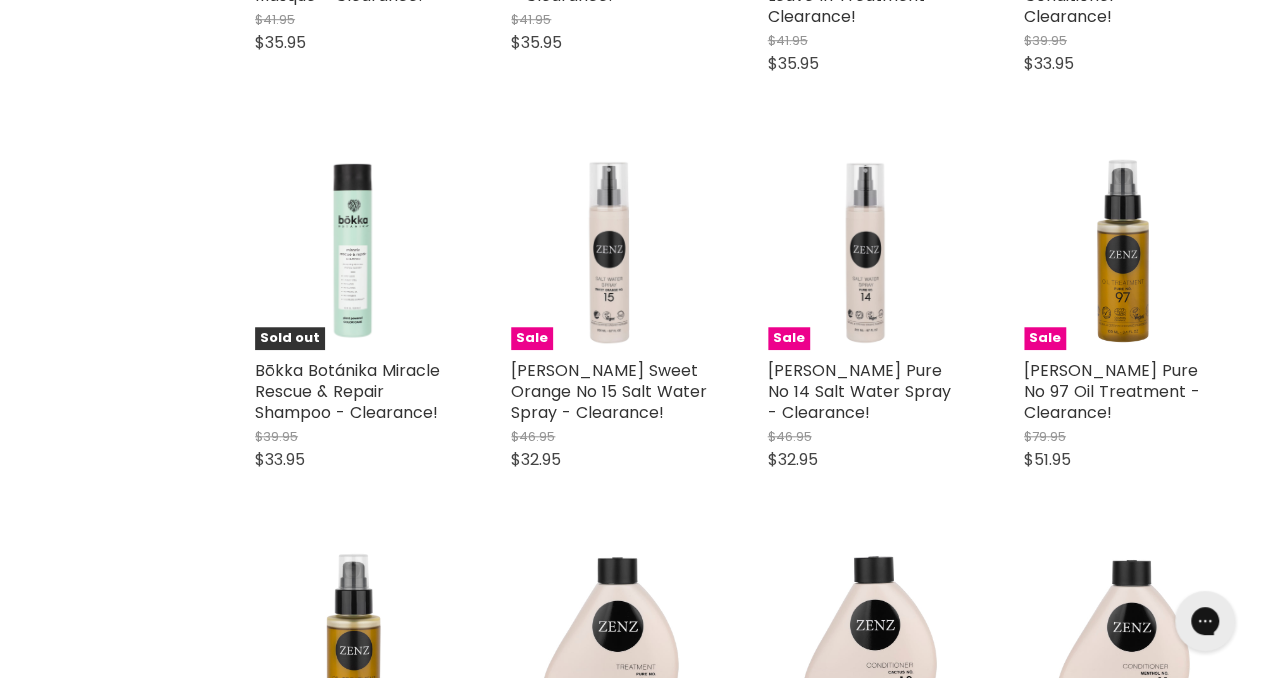 scroll, scrollTop: 8312, scrollLeft: 0, axis: vertical 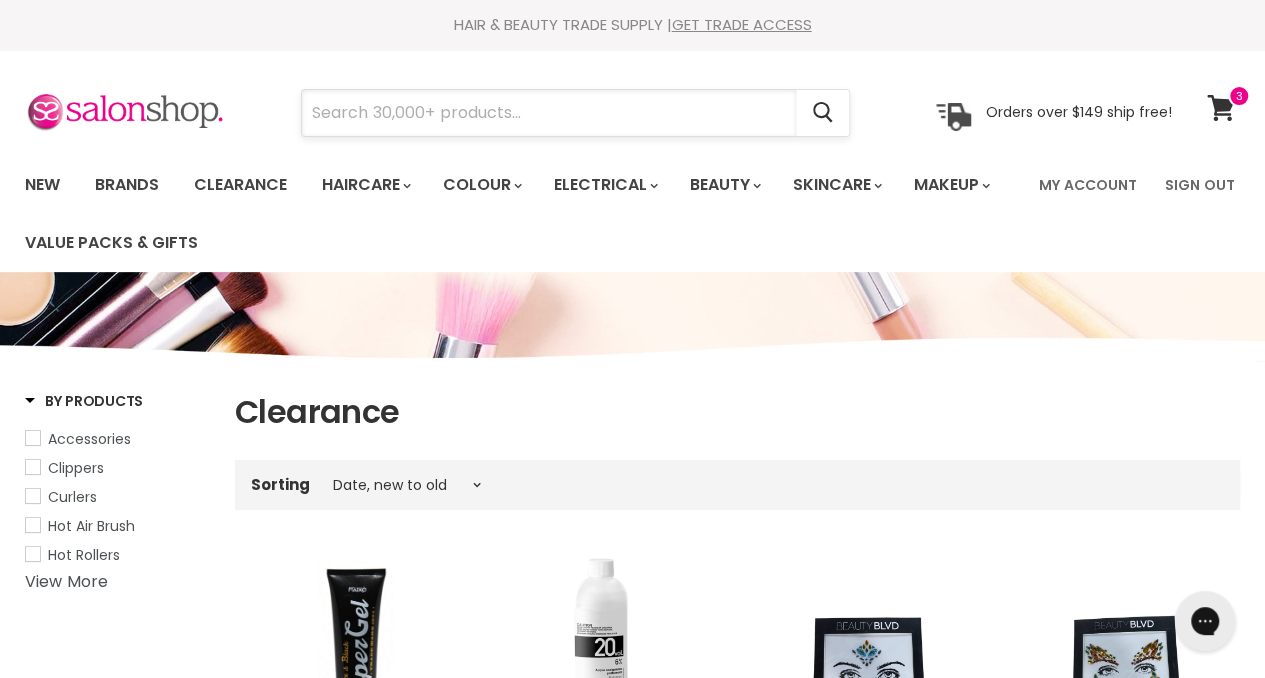 click at bounding box center (549, 113) 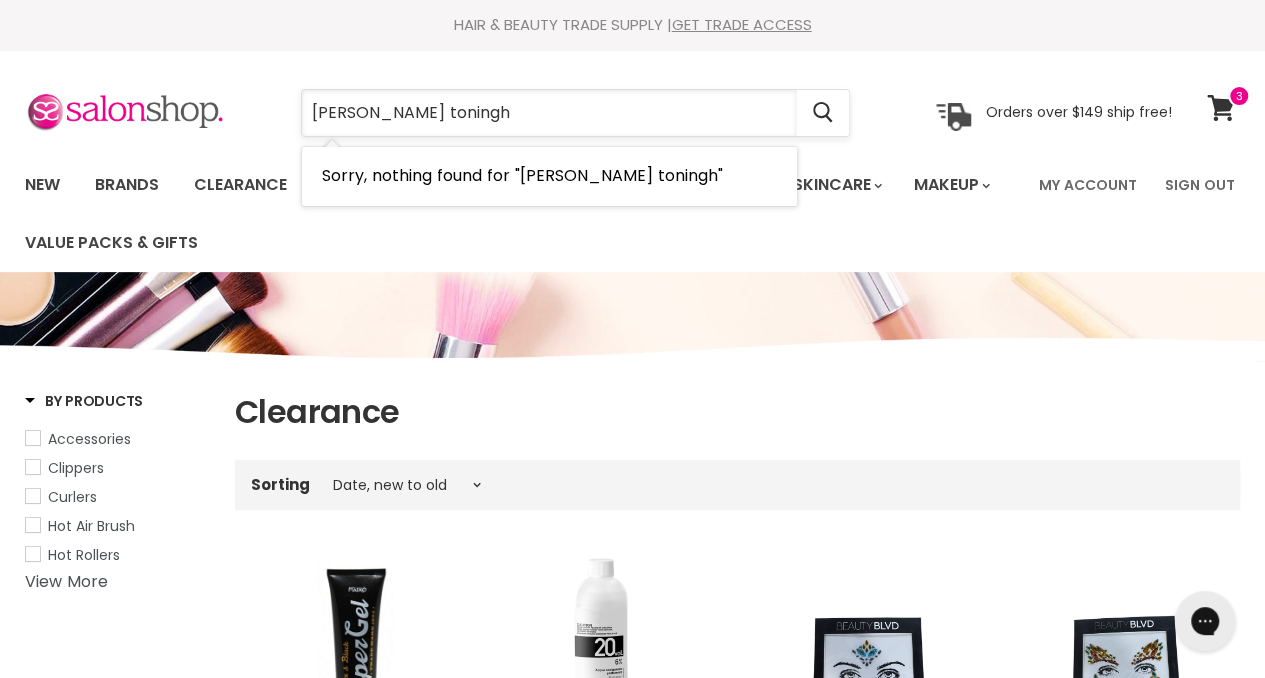 type on "de lorenzo blonde toning" 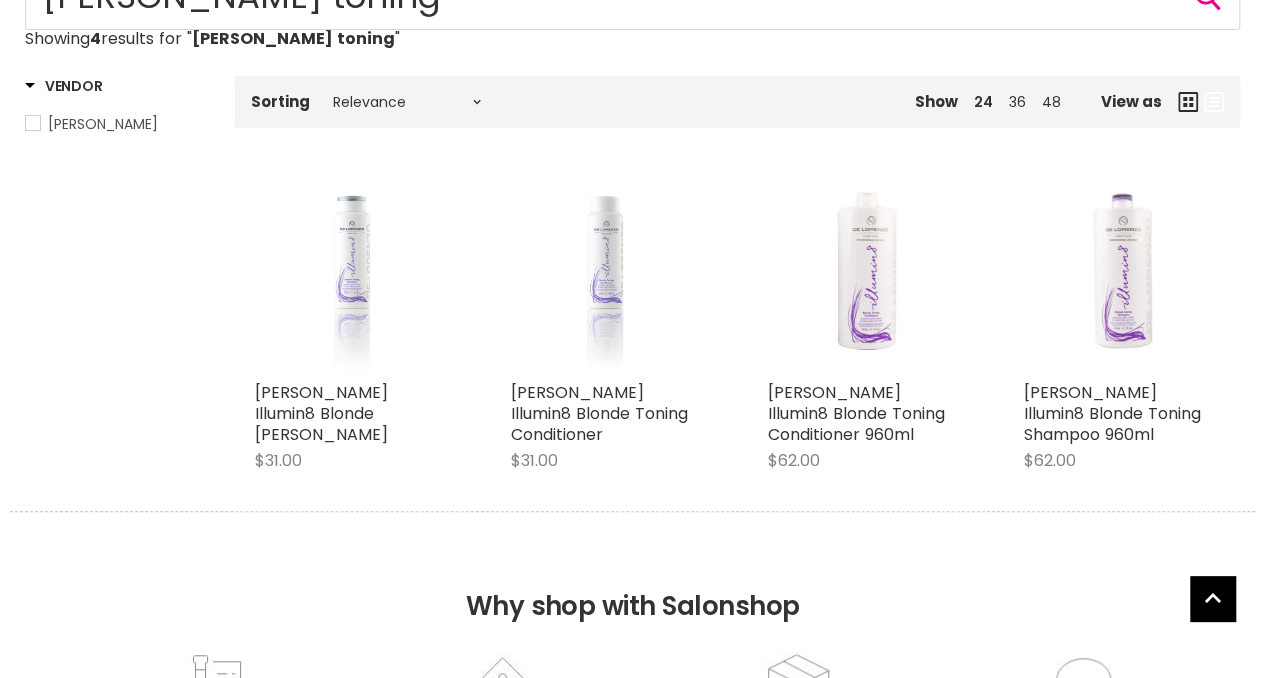 scroll, scrollTop: 0, scrollLeft: 0, axis: both 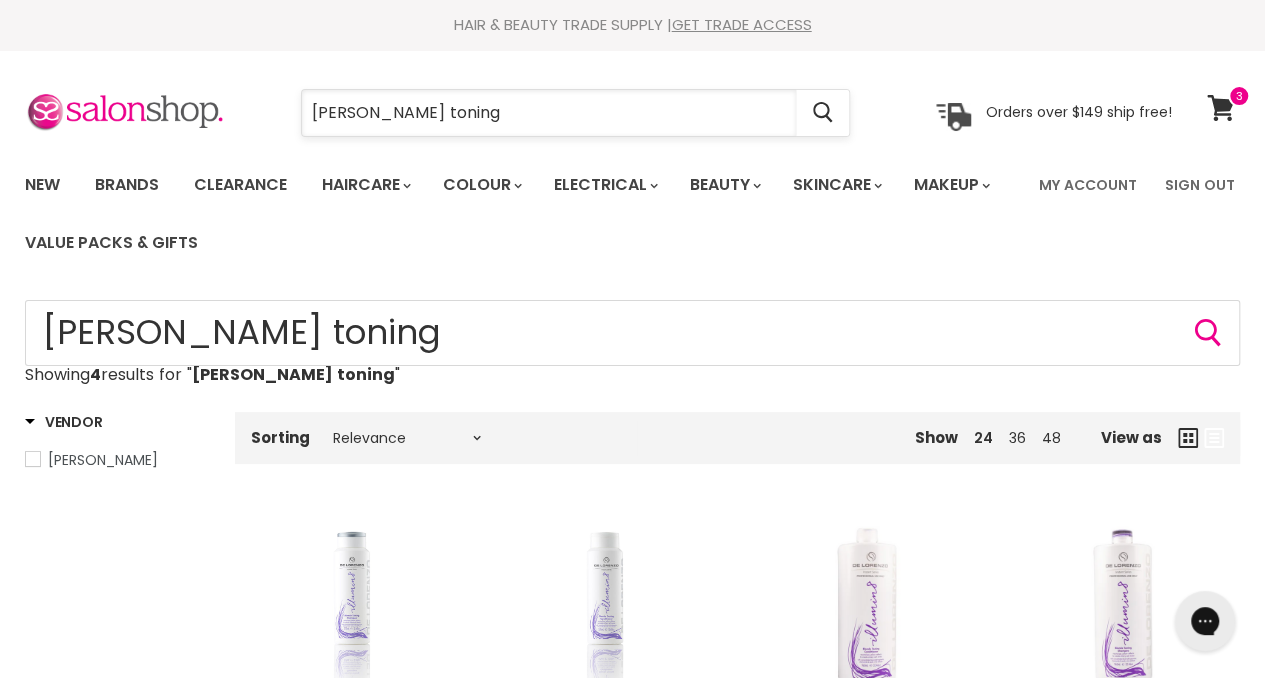 click on "de lorenzo blonde toning" at bounding box center (549, 113) 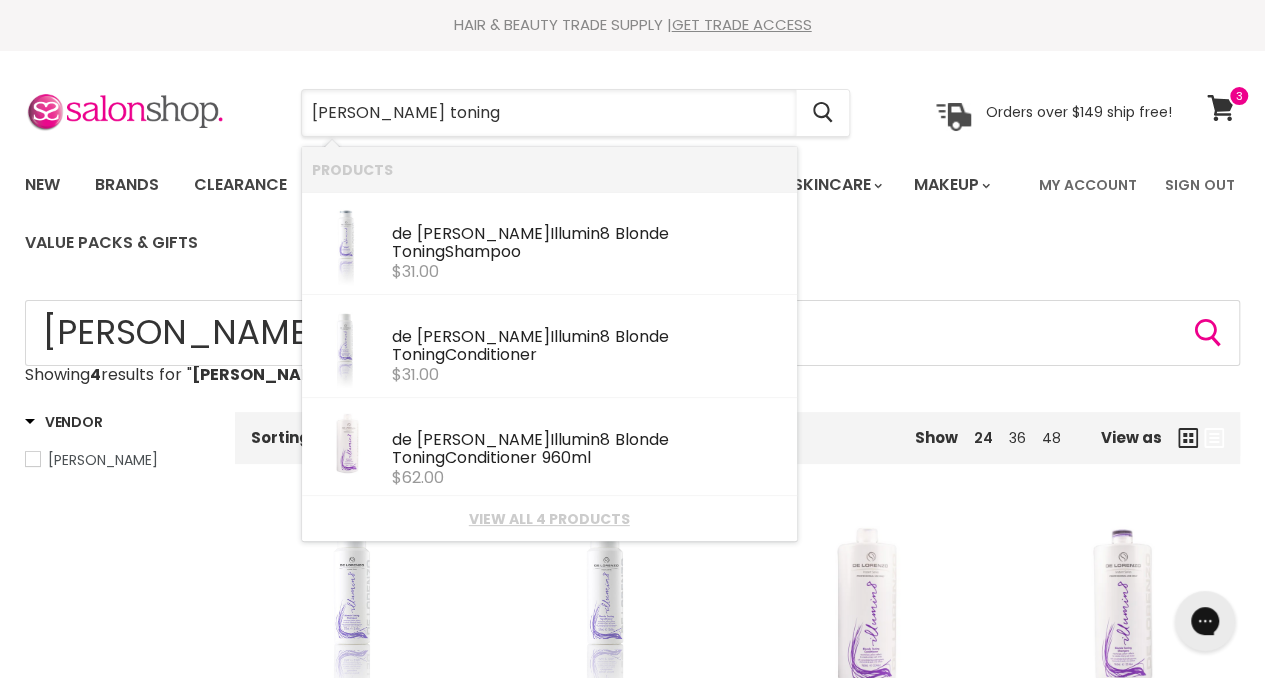 drag, startPoint x: 527, startPoint y: 122, endPoint x: 252, endPoint y: 118, distance: 275.02908 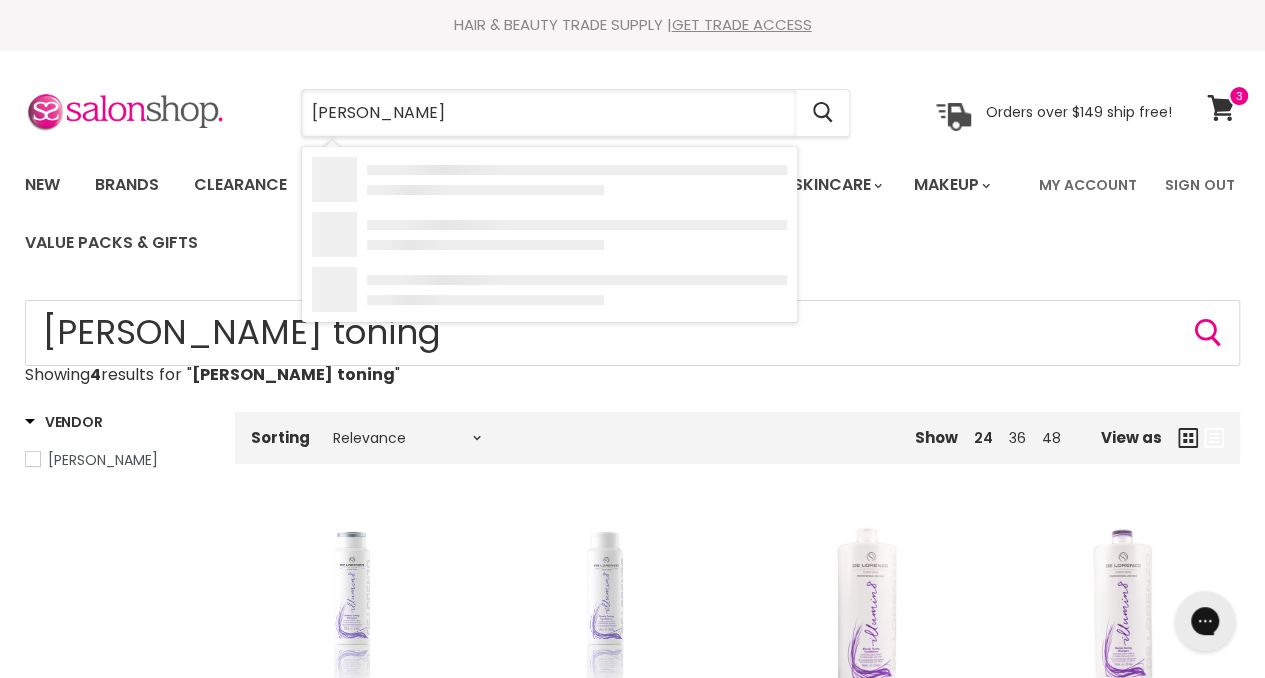 type on "clever" 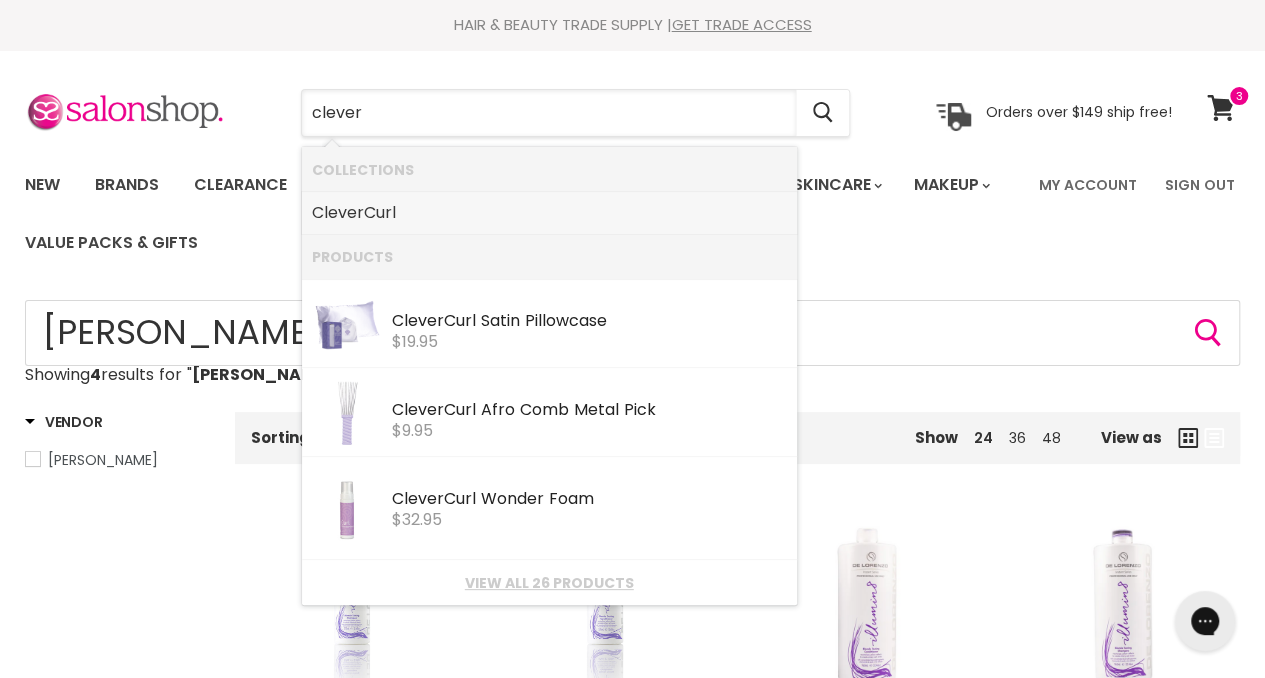 click on "Clever  Curl" at bounding box center [549, 213] 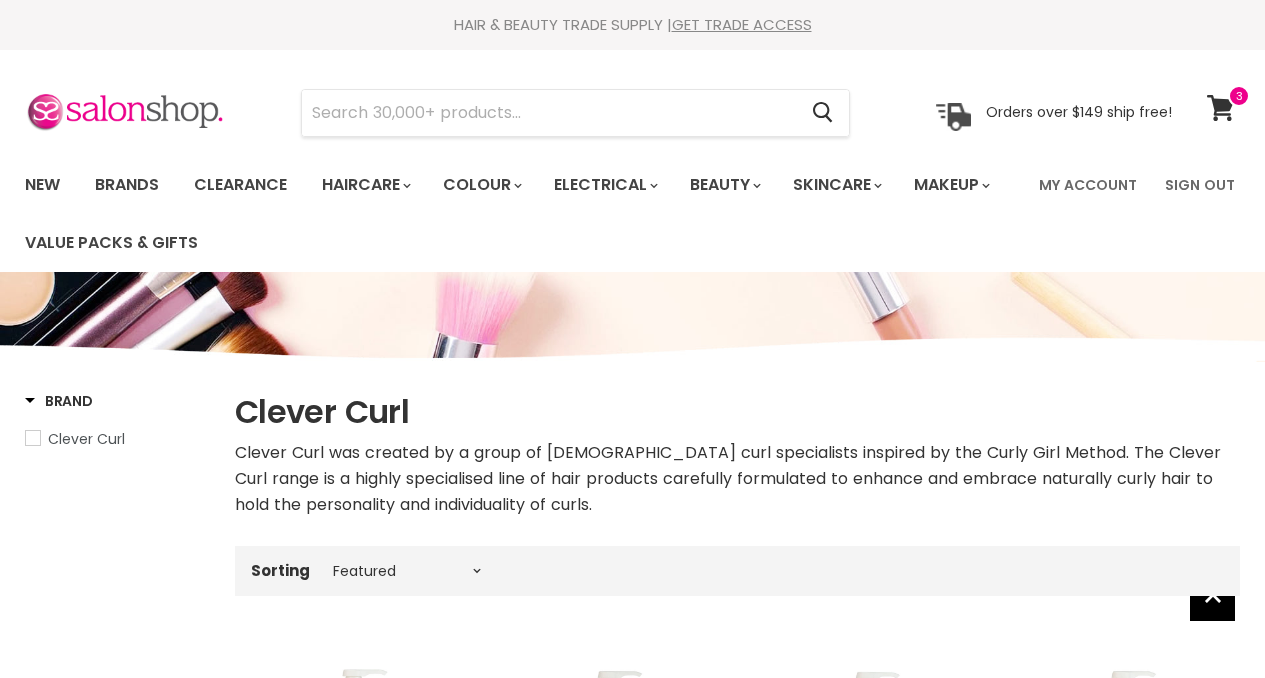 select on "manual" 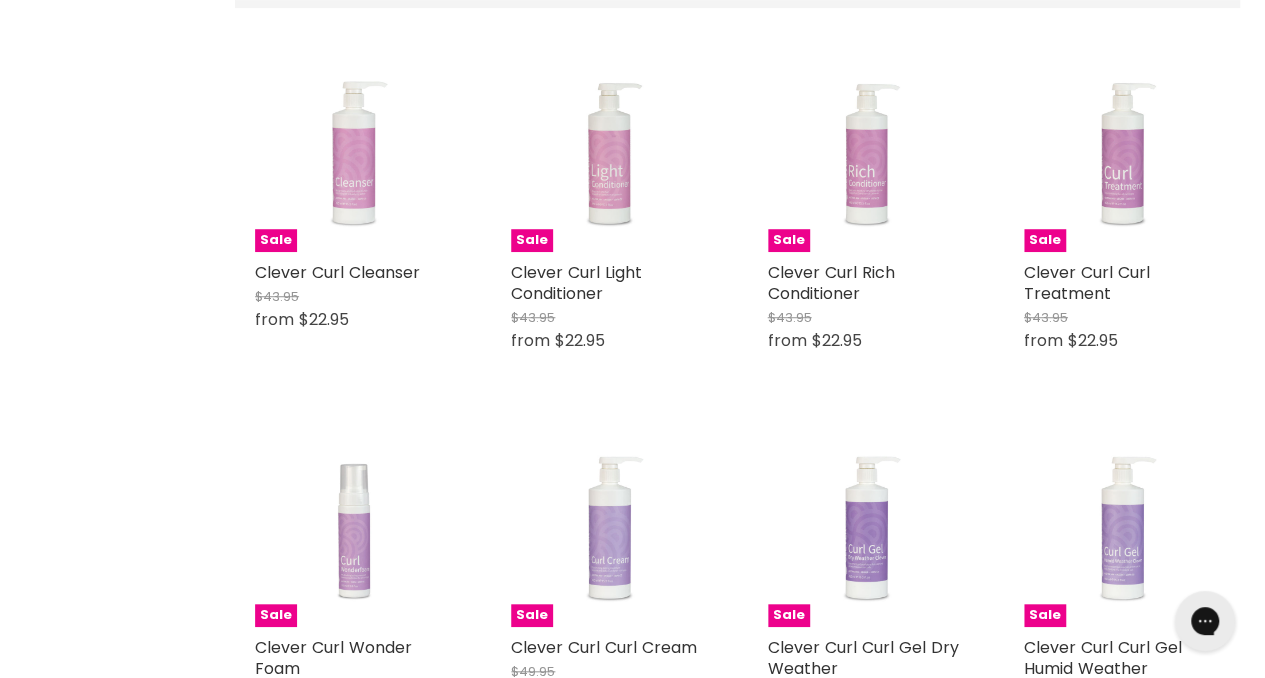 scroll, scrollTop: 598, scrollLeft: 0, axis: vertical 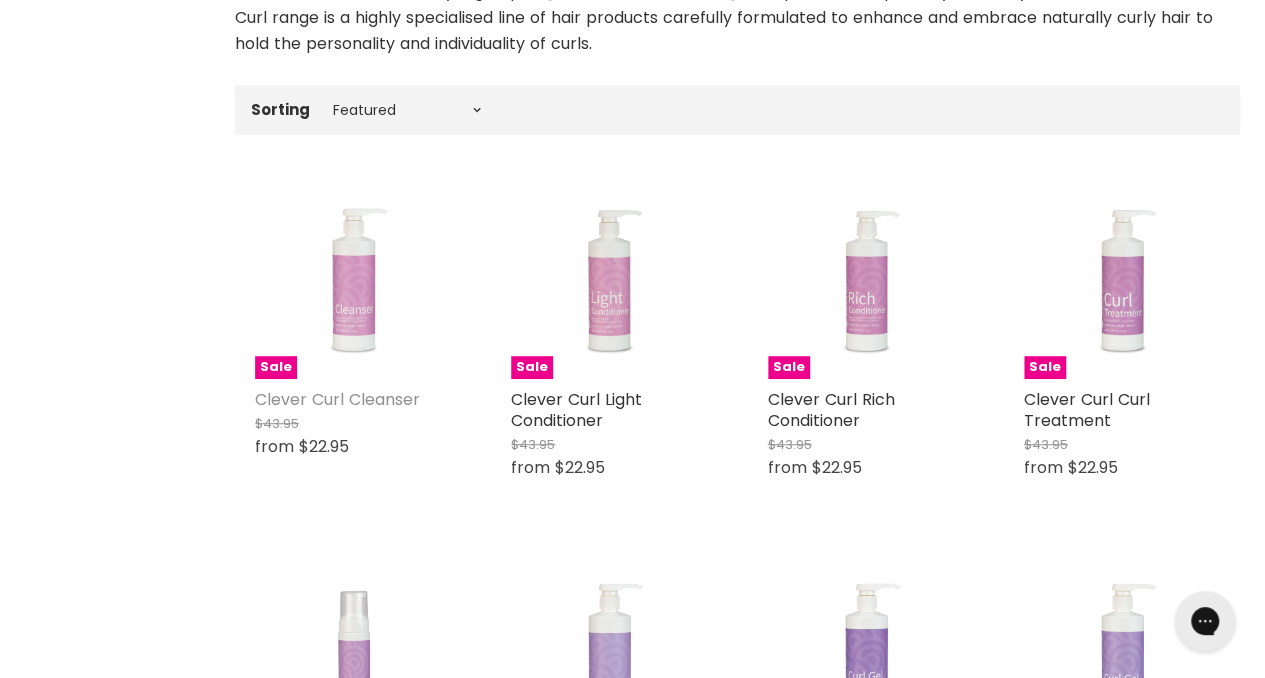 click on "Clever Curl Cleanser" at bounding box center [337, 399] 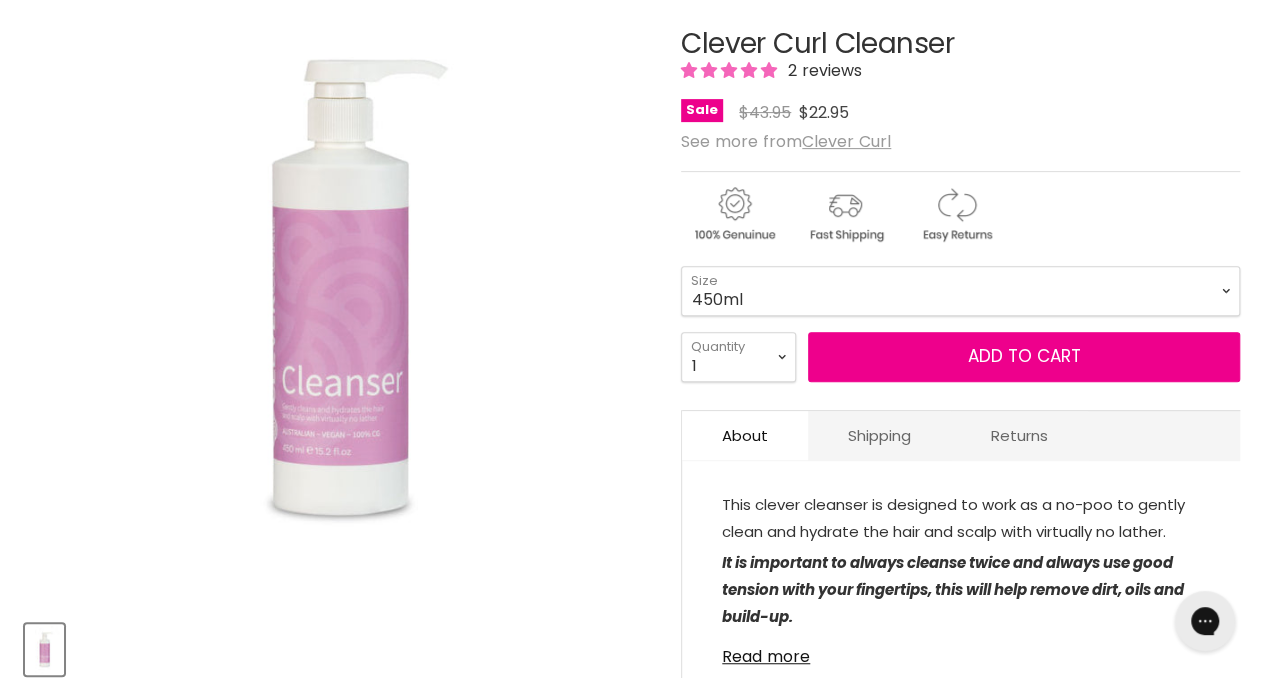 scroll, scrollTop: 0, scrollLeft: 0, axis: both 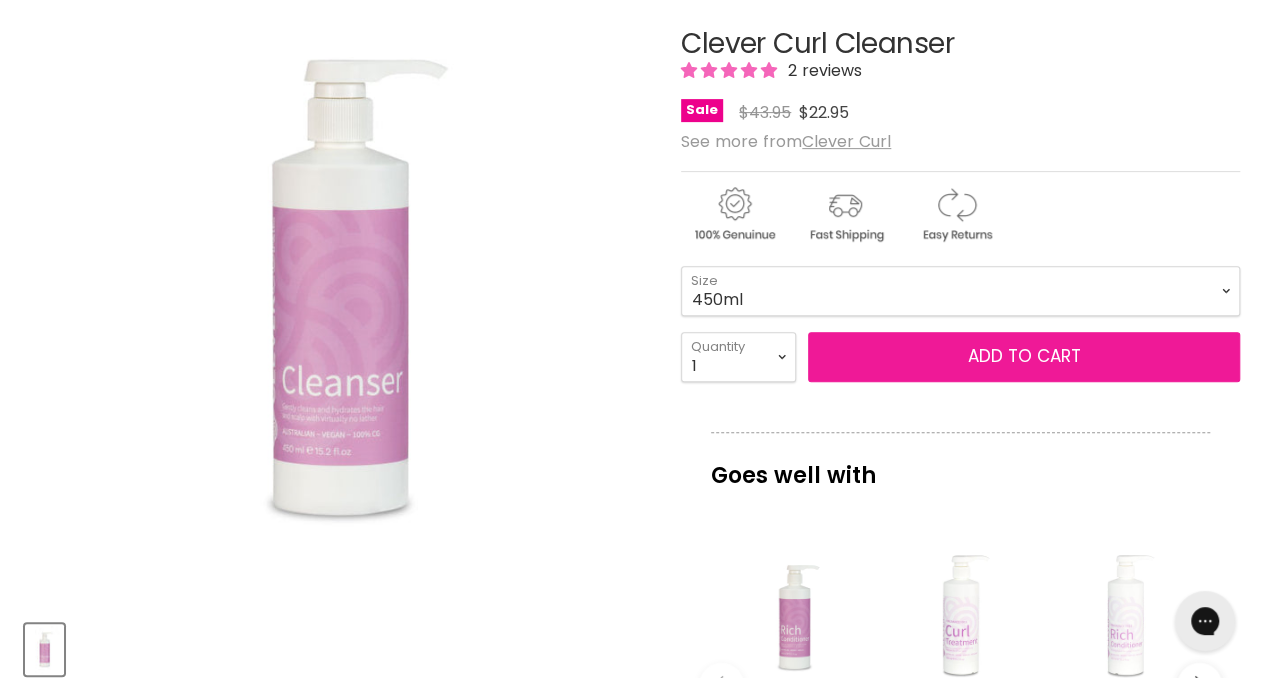 click on "Add to cart" at bounding box center [1024, 357] 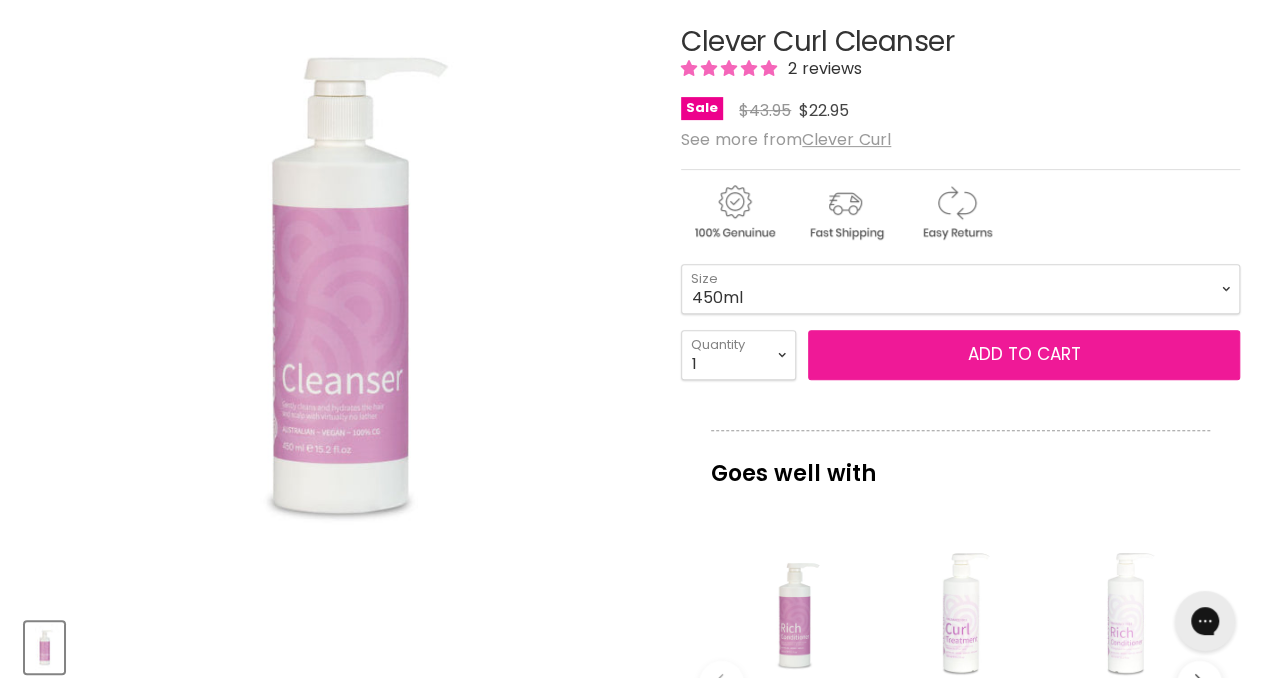 scroll, scrollTop: 324, scrollLeft: 0, axis: vertical 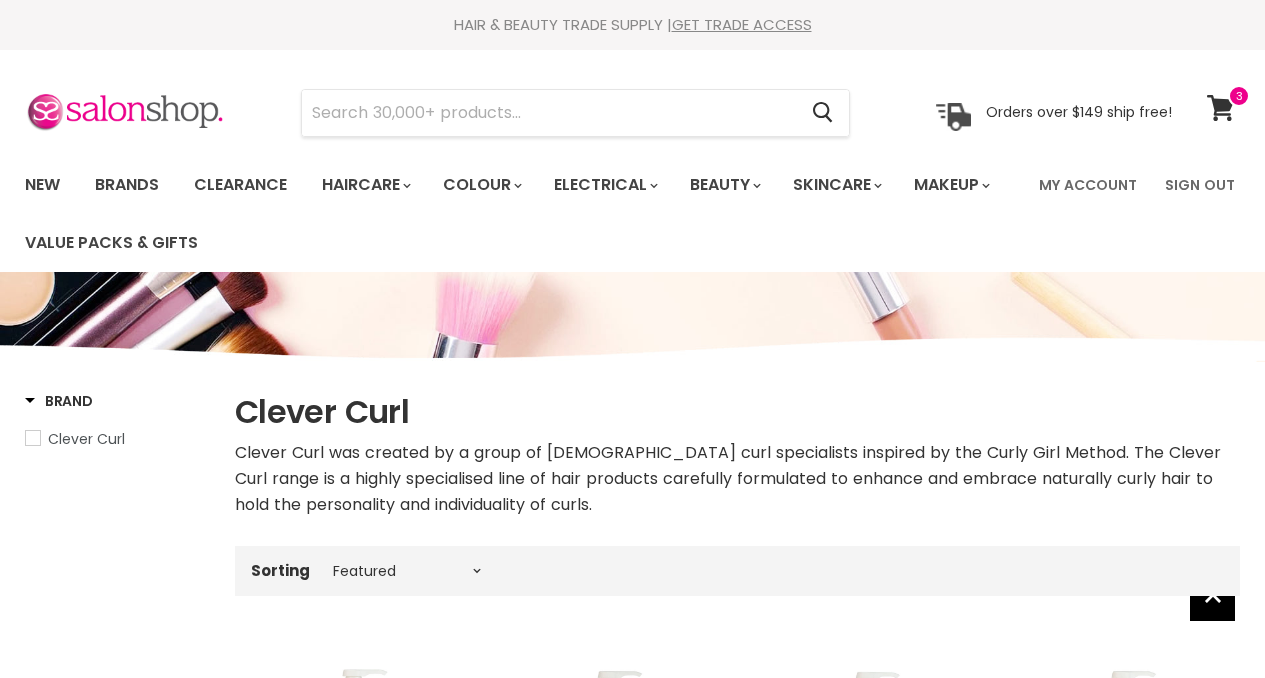 select on "manual" 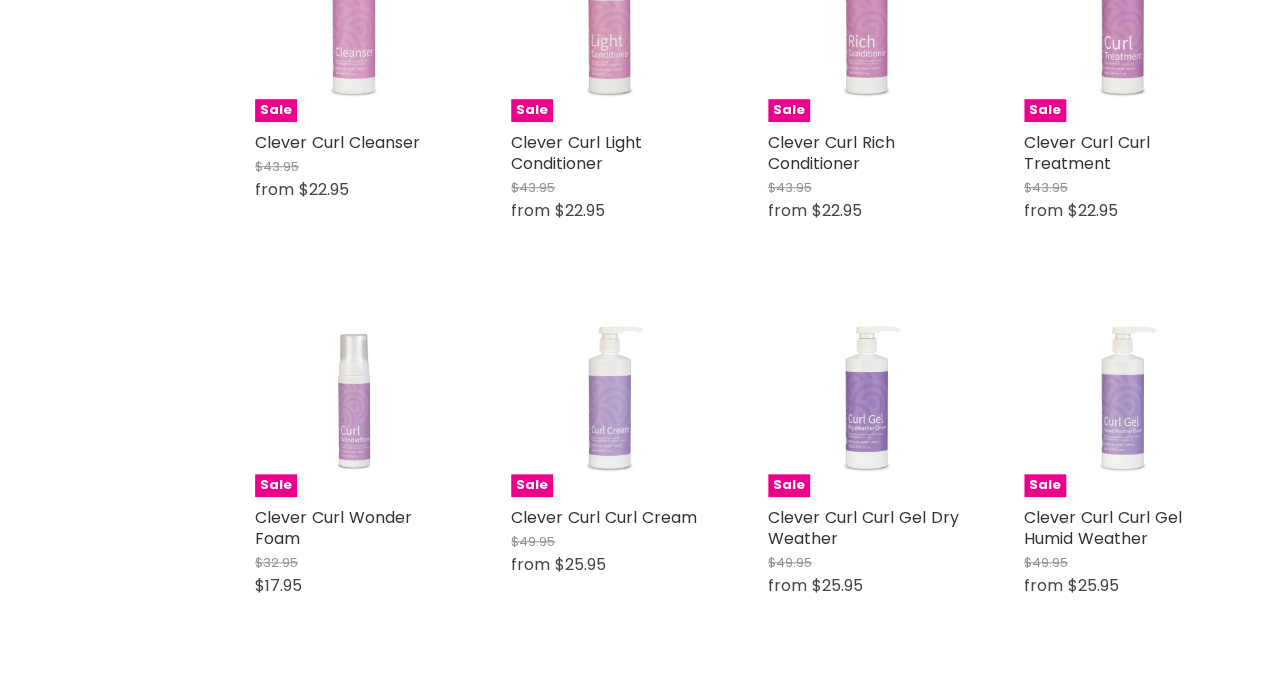 scroll, scrollTop: 718, scrollLeft: 0, axis: vertical 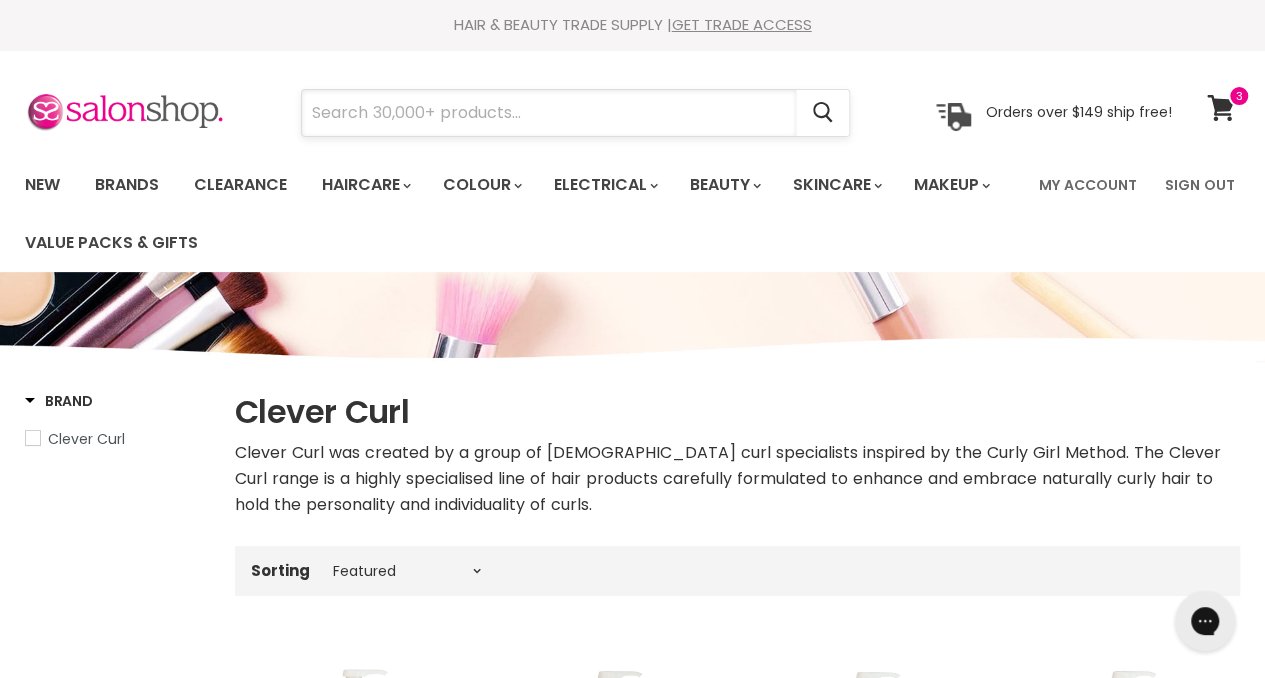 click at bounding box center (549, 113) 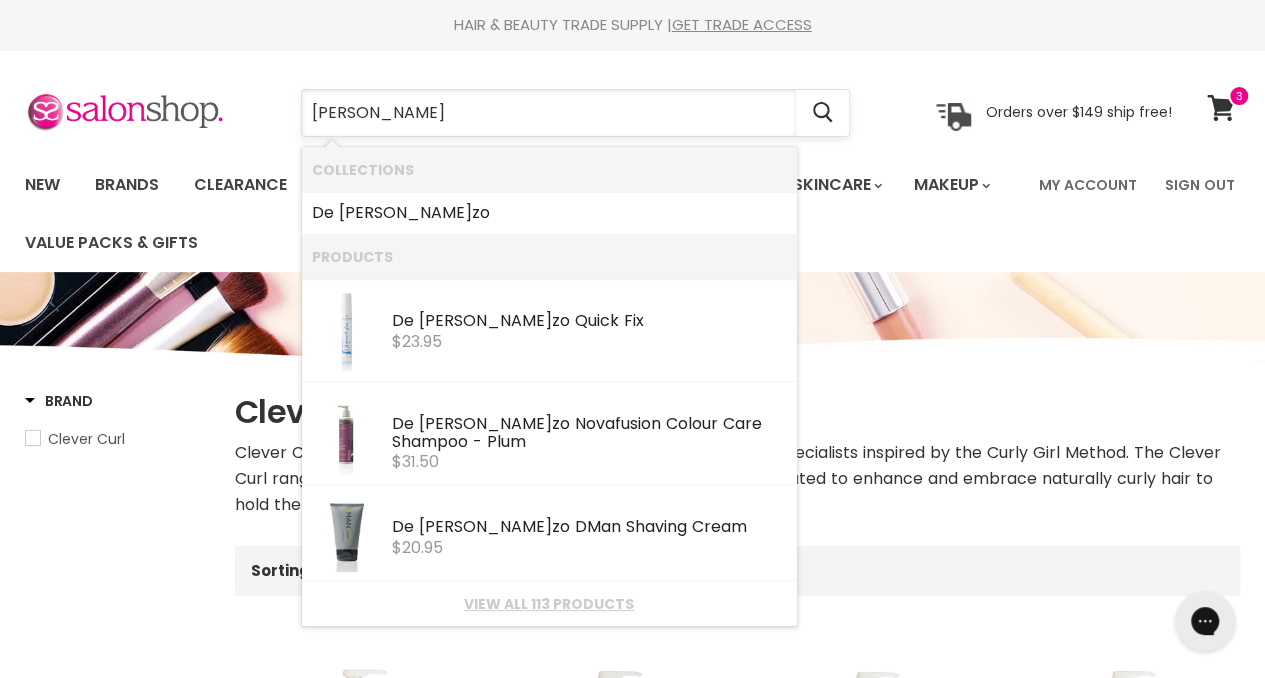 type on "de lorenzo" 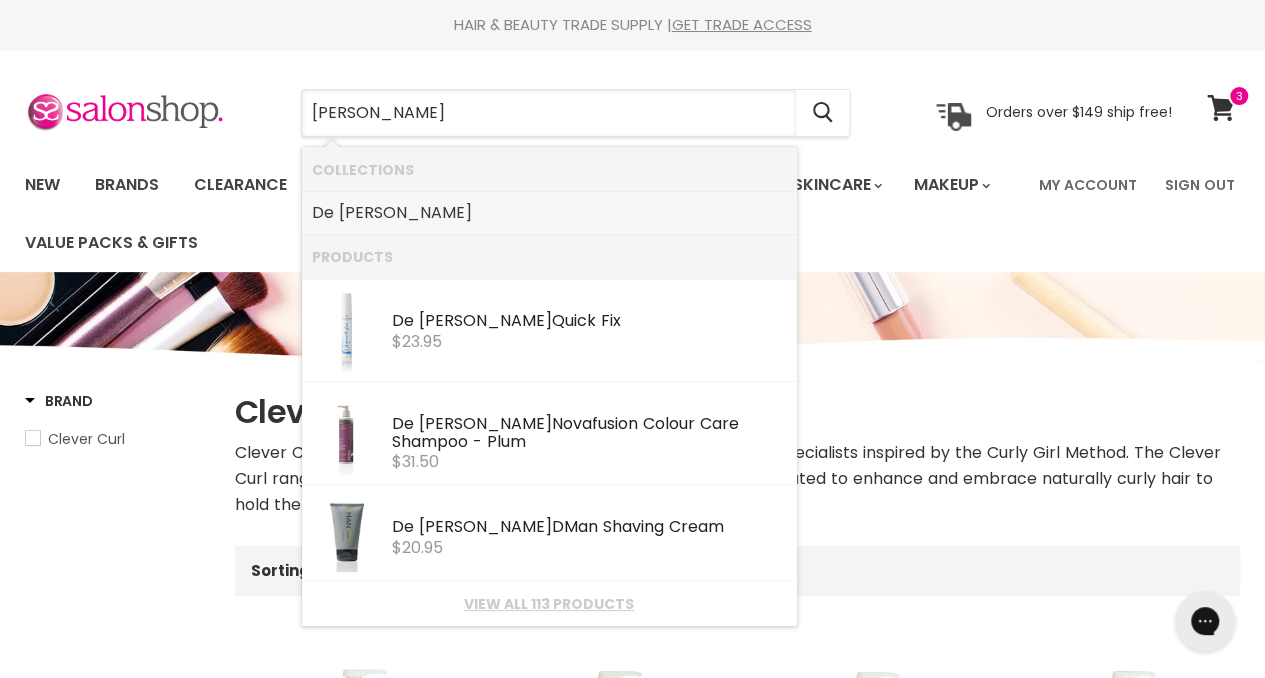 click on "De   Lorenzo" at bounding box center [549, 213] 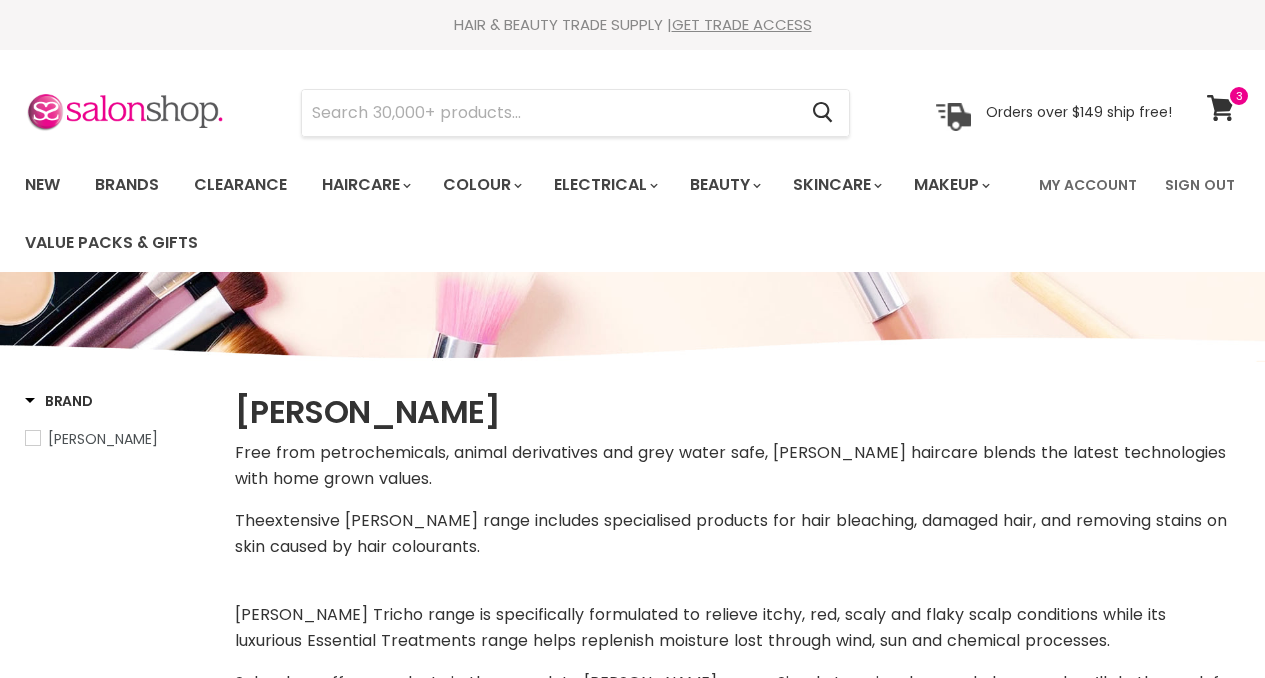 select on "manual" 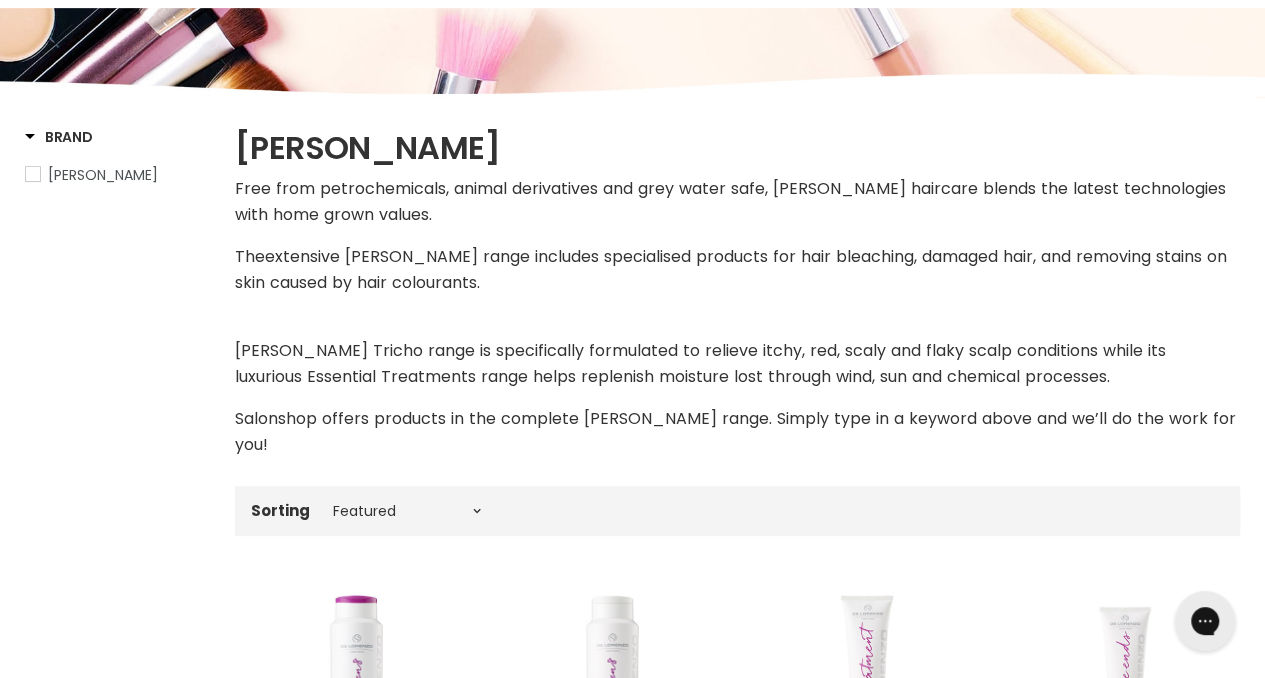 scroll, scrollTop: 0, scrollLeft: 0, axis: both 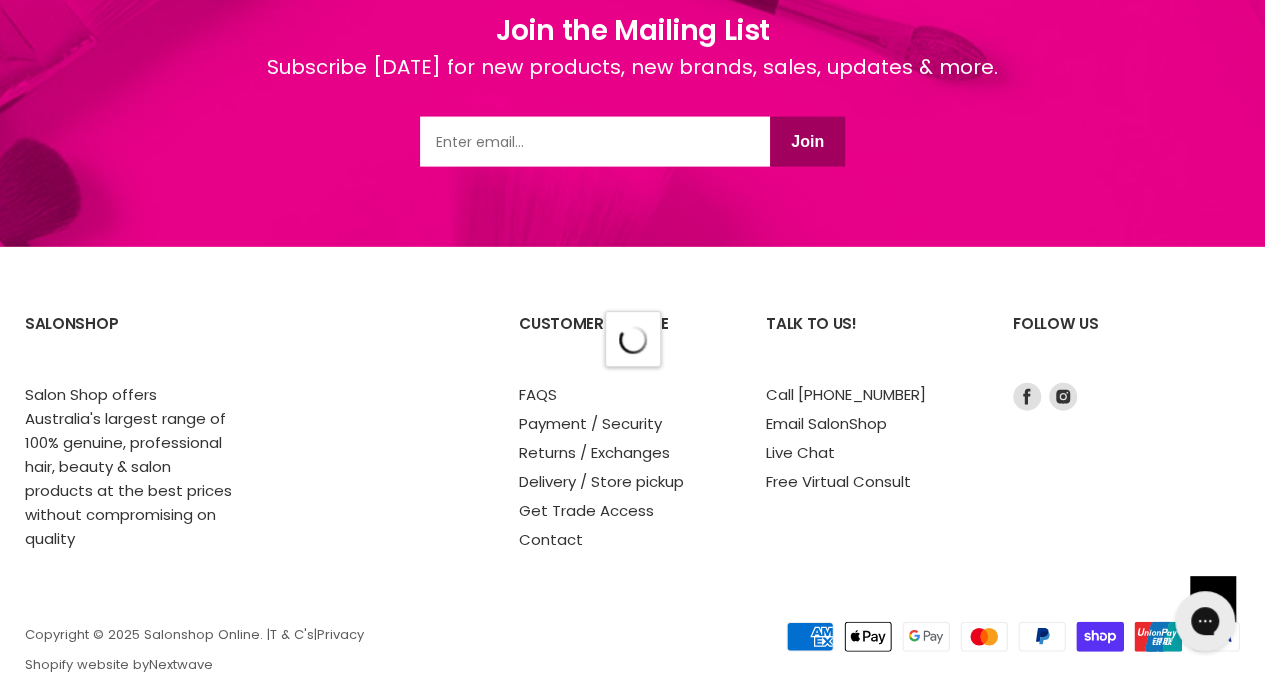 select on "manual" 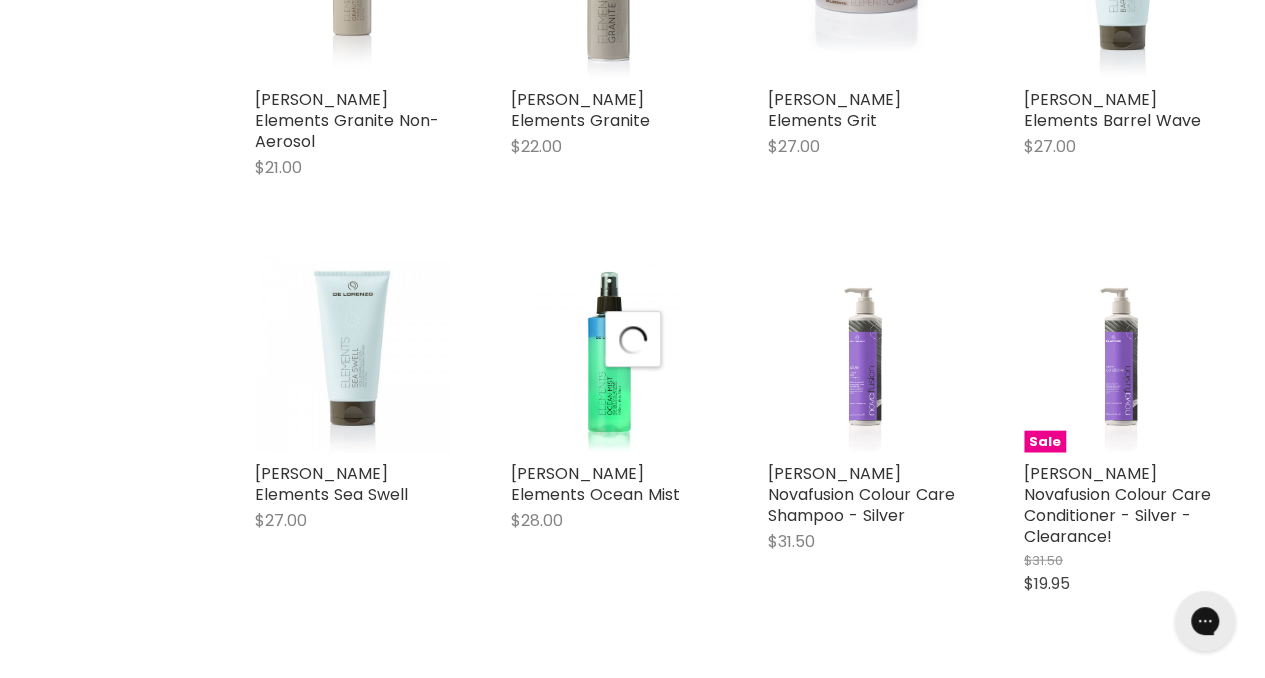 scroll, scrollTop: 9949, scrollLeft: 0, axis: vertical 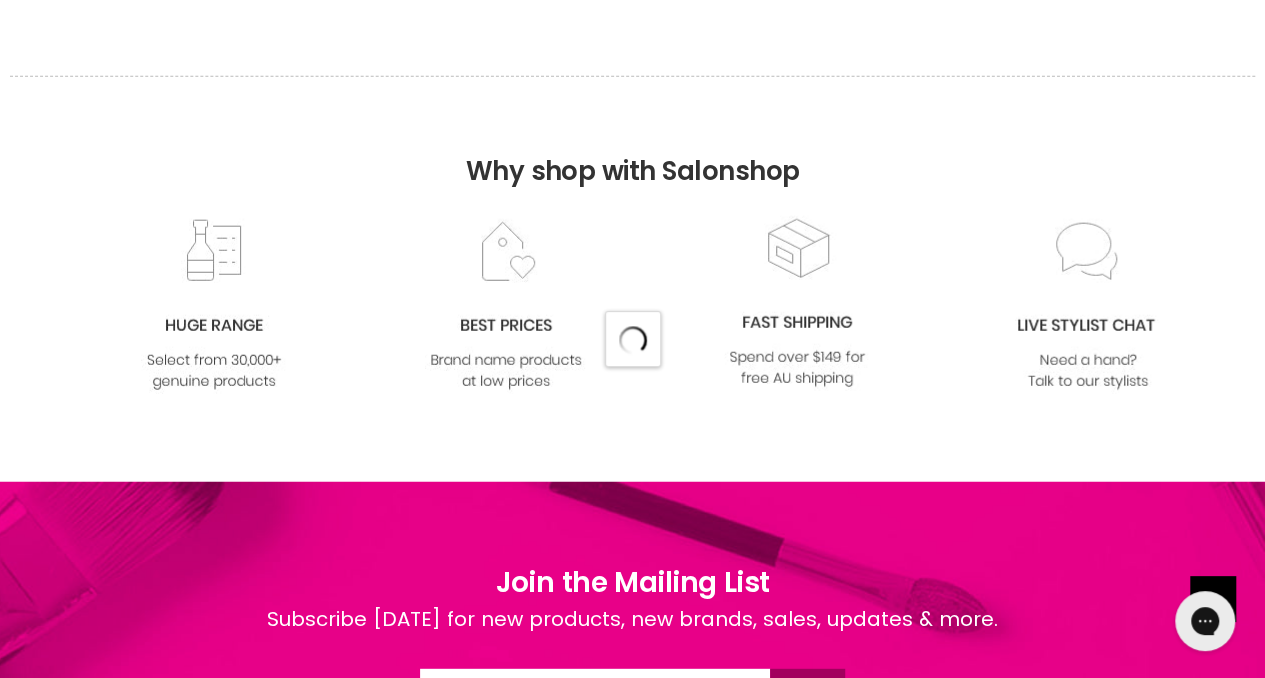 select on "manual" 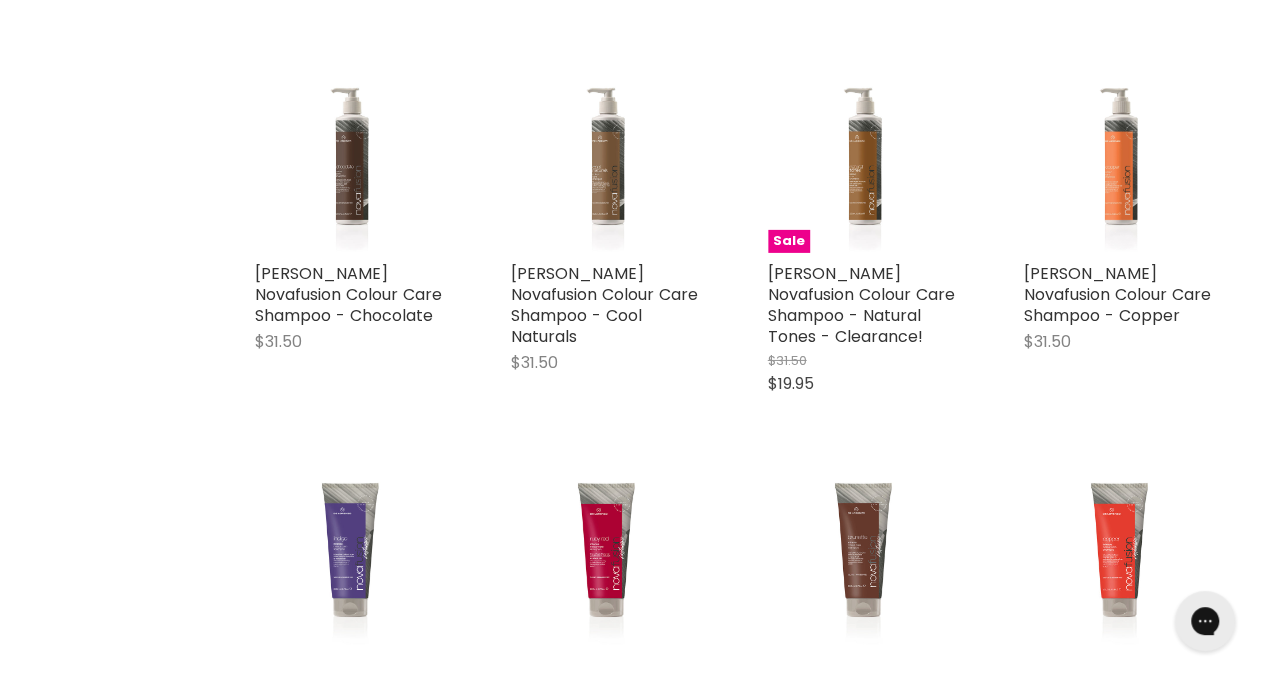 scroll, scrollTop: 6912, scrollLeft: 0, axis: vertical 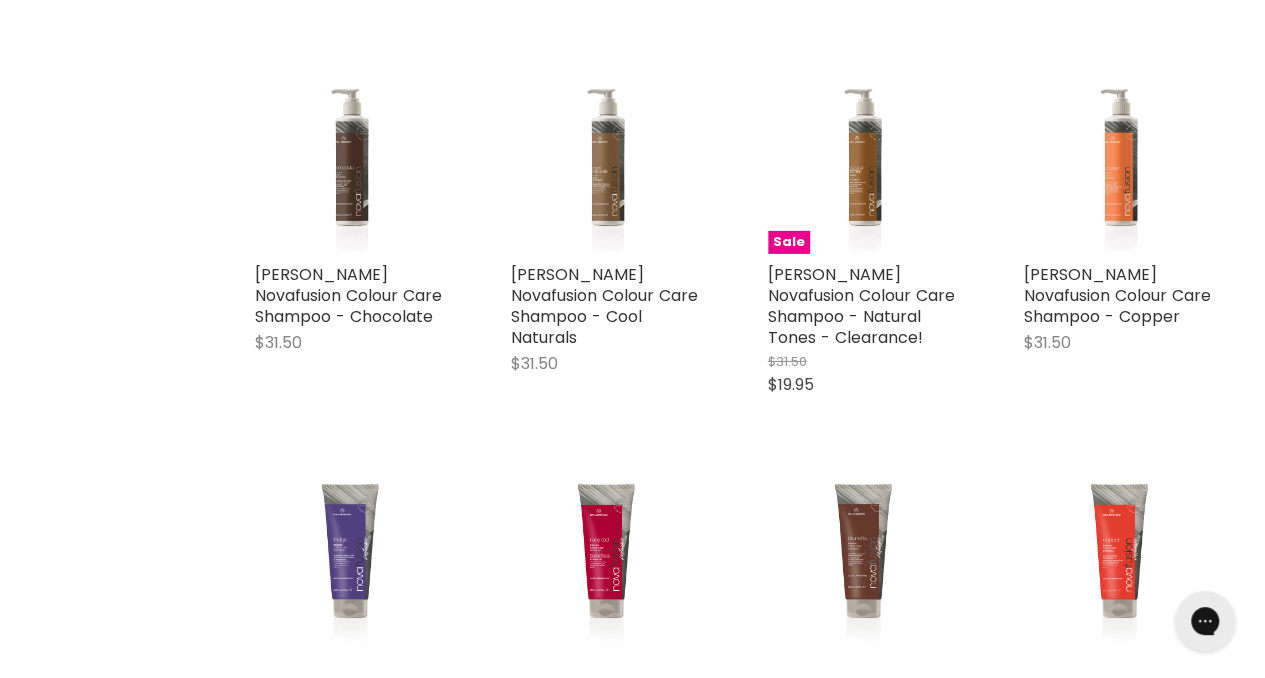 click on "[PERSON_NAME] Novafusion Intense Colour Care Shampoo - Brunette" at bounding box center [863, 722] 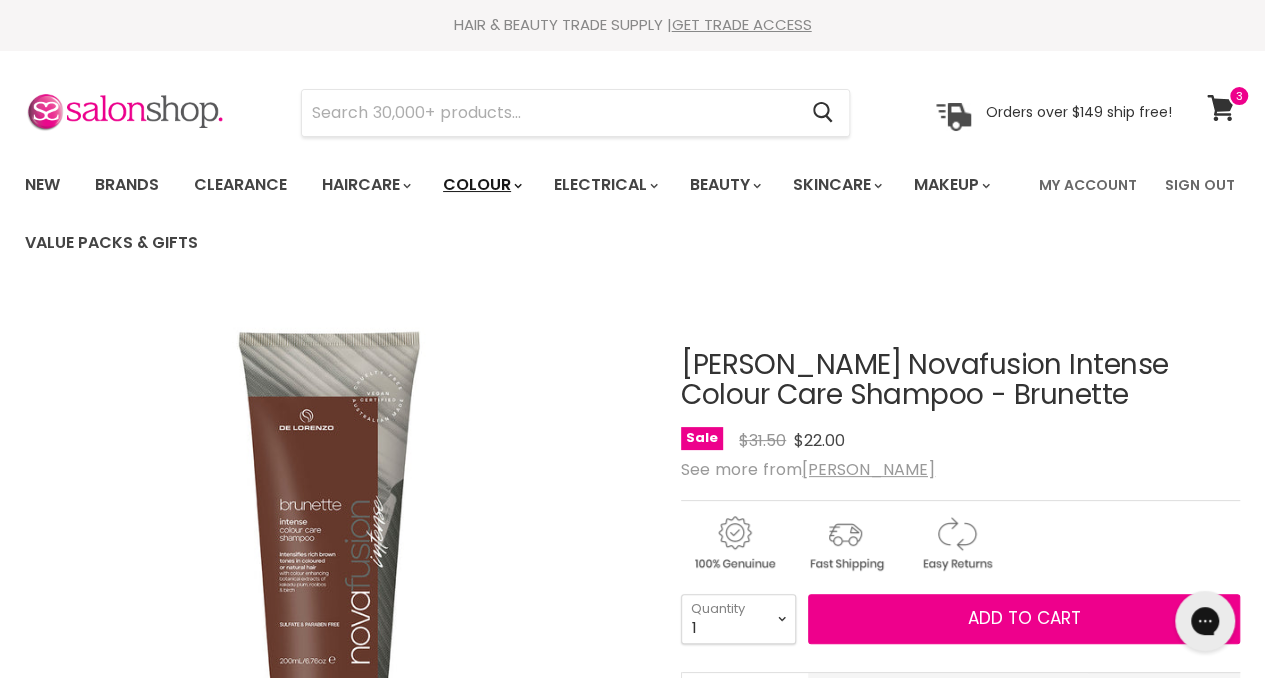 scroll, scrollTop: 0, scrollLeft: 0, axis: both 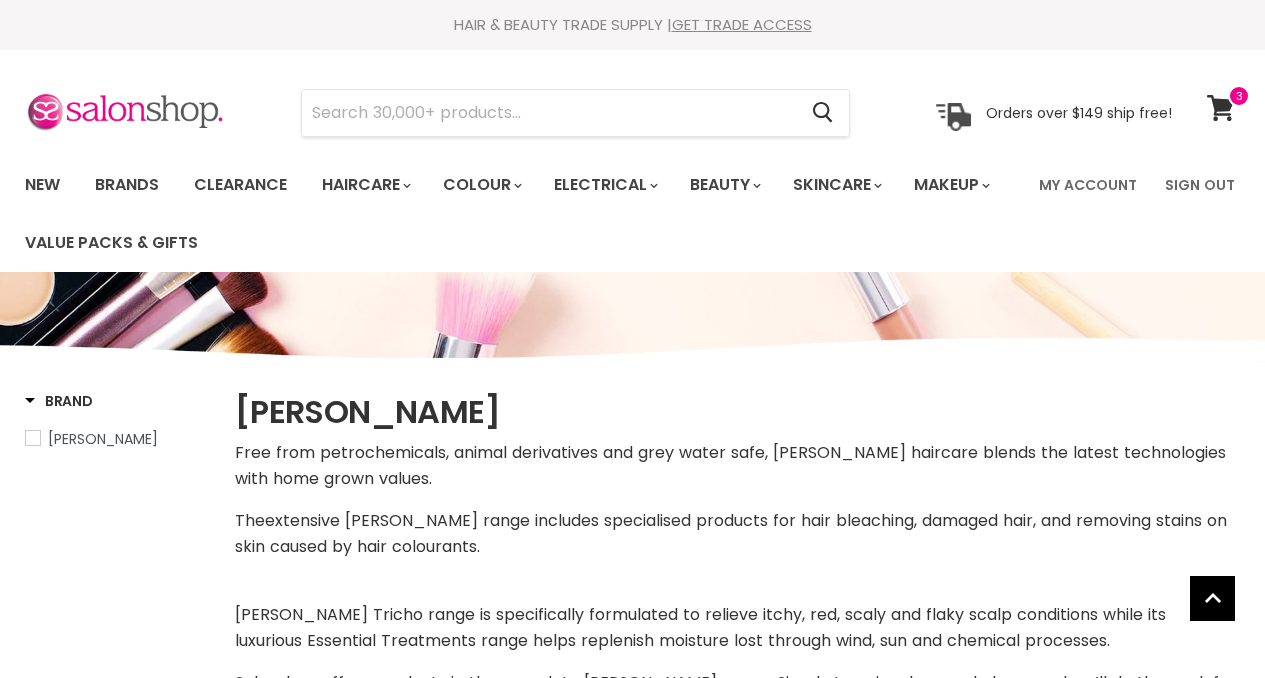 select on "manual" 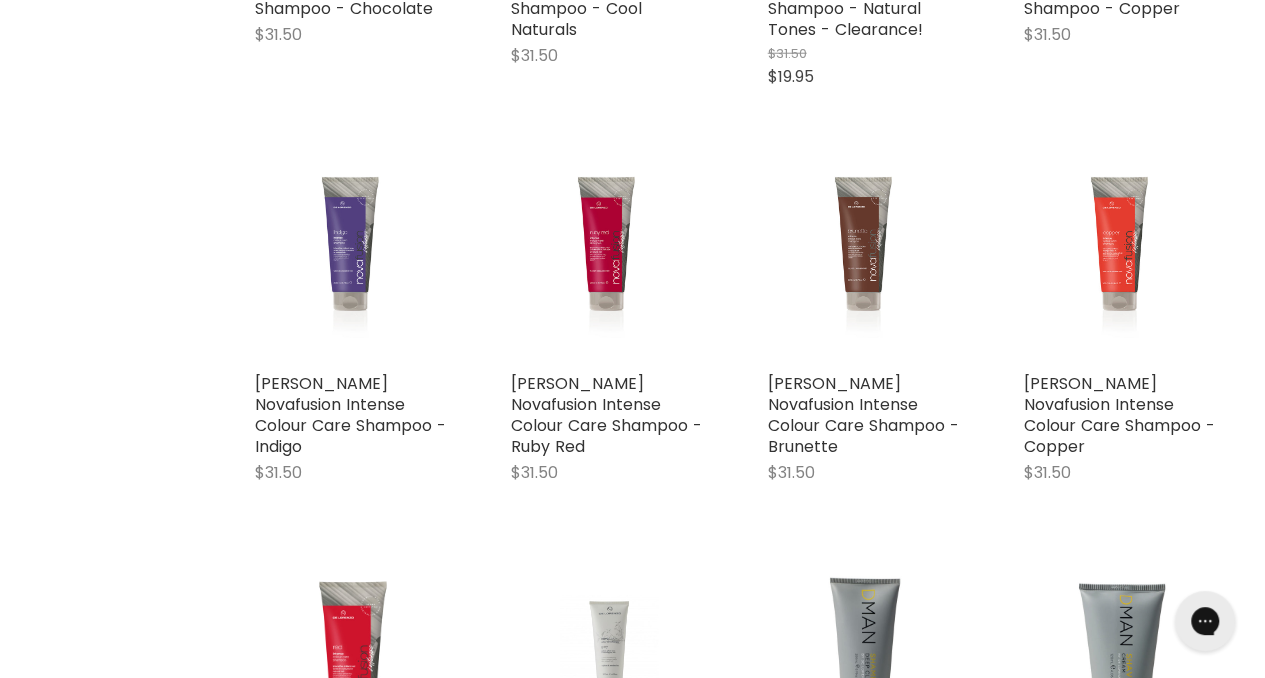 scroll, scrollTop: 0, scrollLeft: 0, axis: both 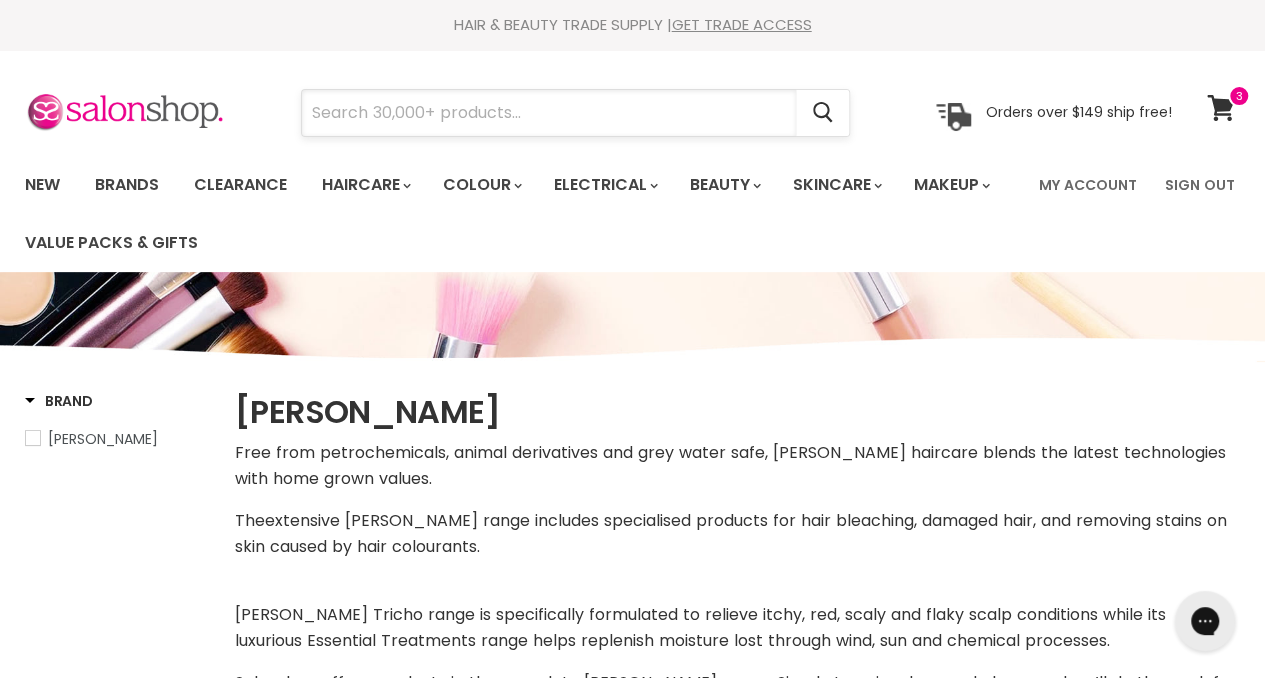 click at bounding box center (549, 113) 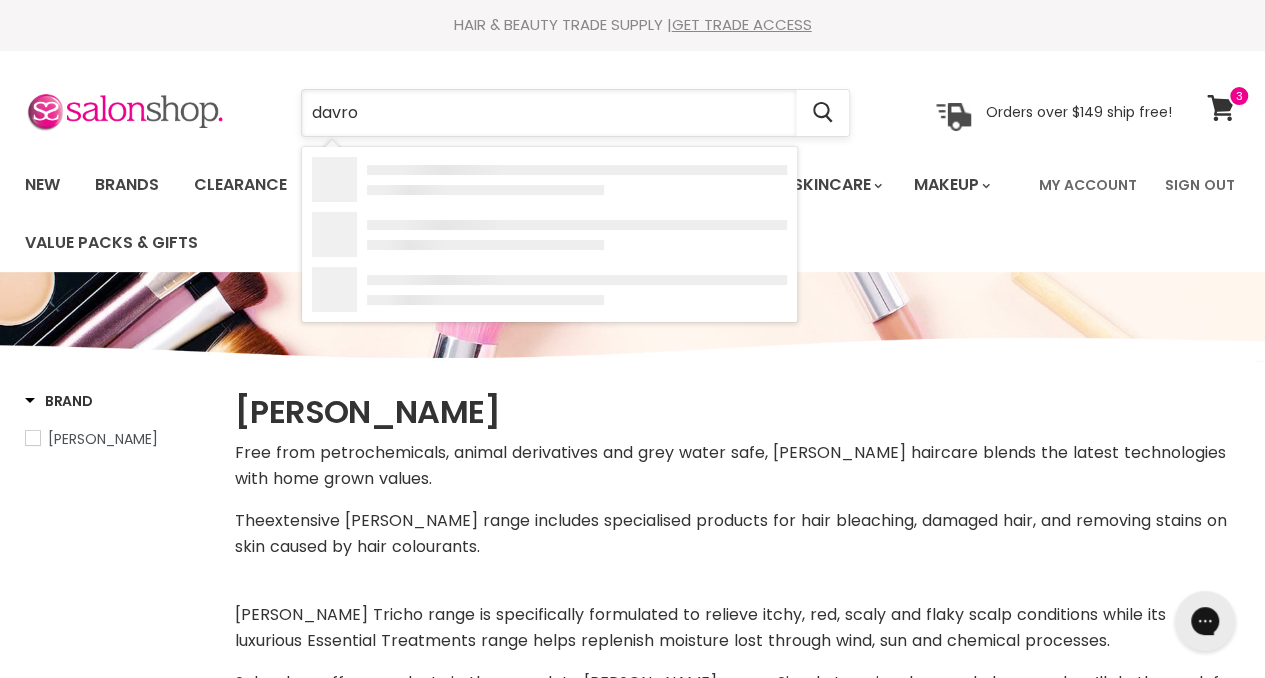 type on "davroe" 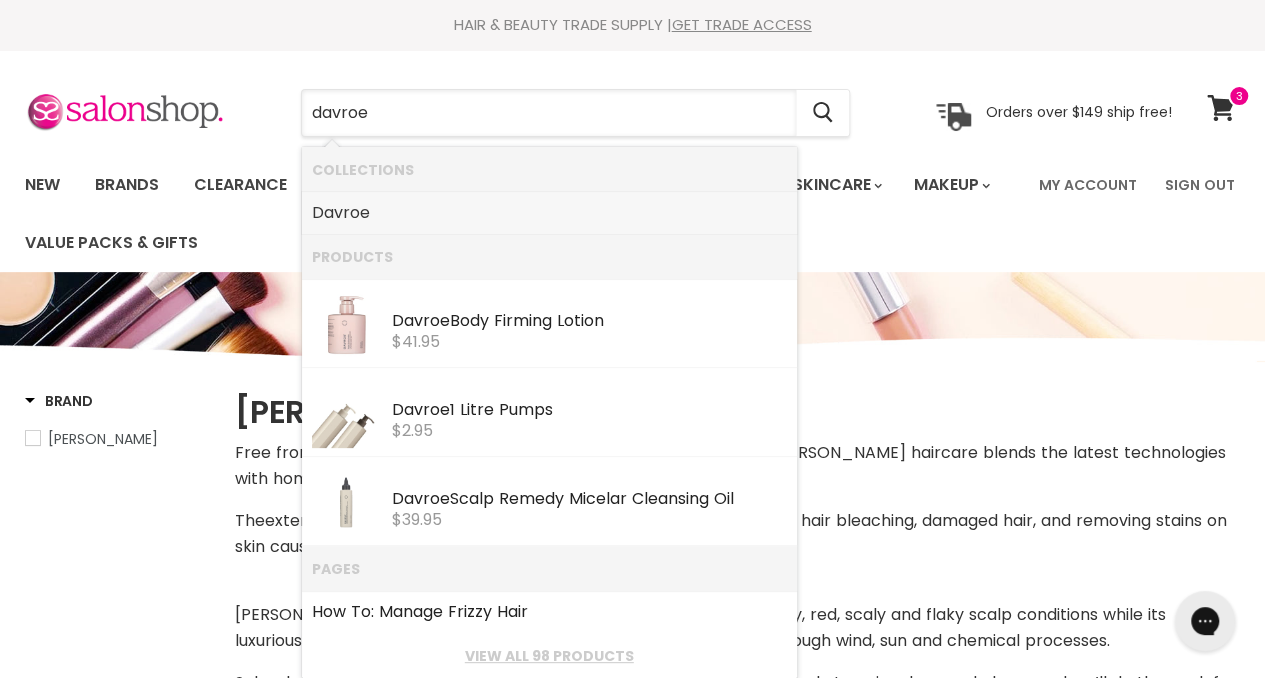 click on "Davroe" at bounding box center (341, 212) 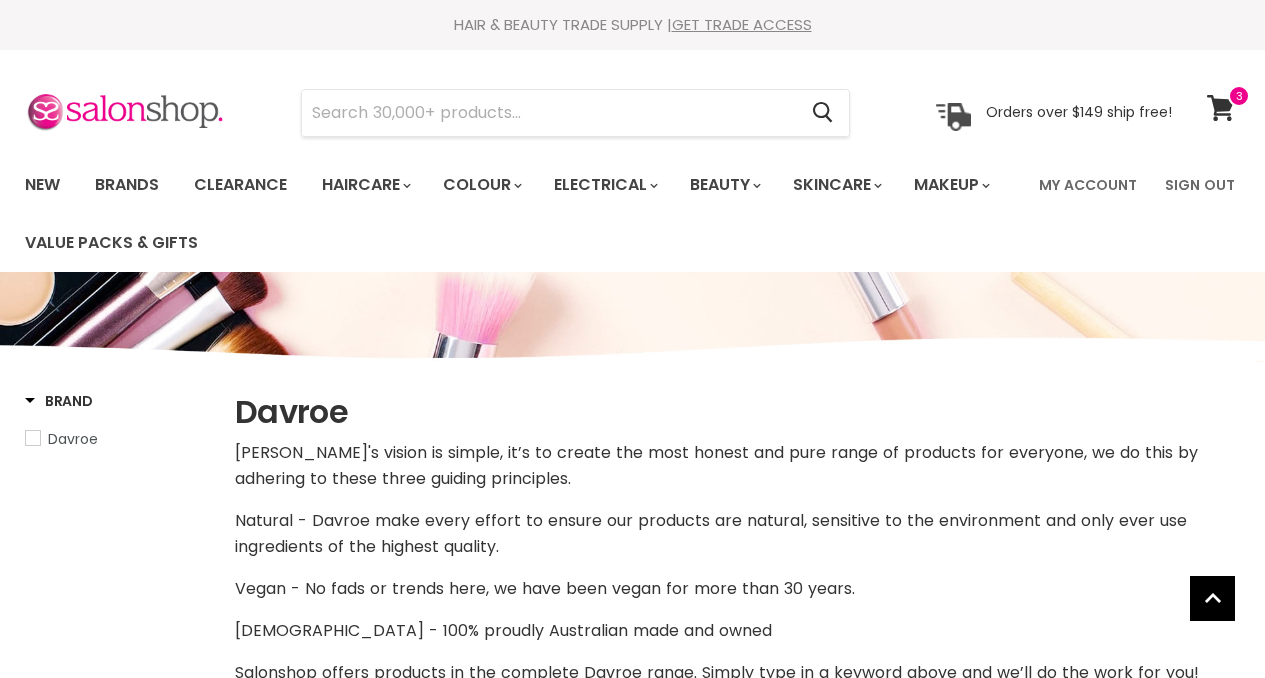select on "manual" 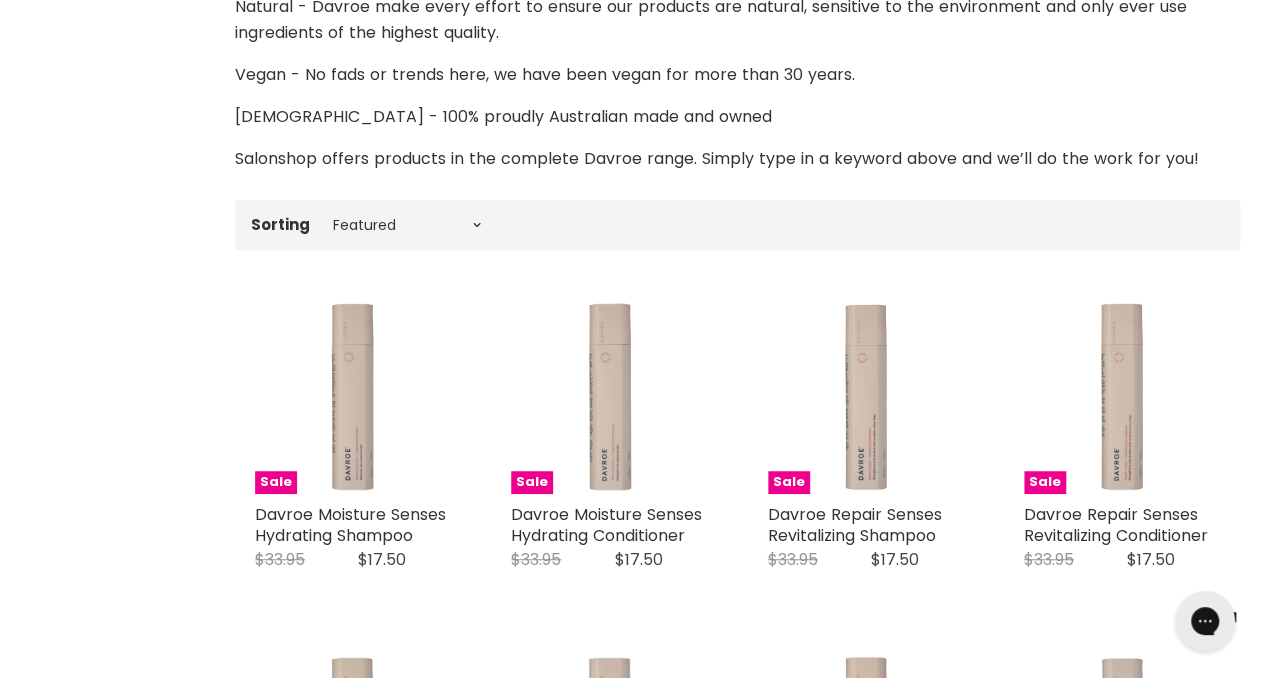 scroll, scrollTop: 0, scrollLeft: 0, axis: both 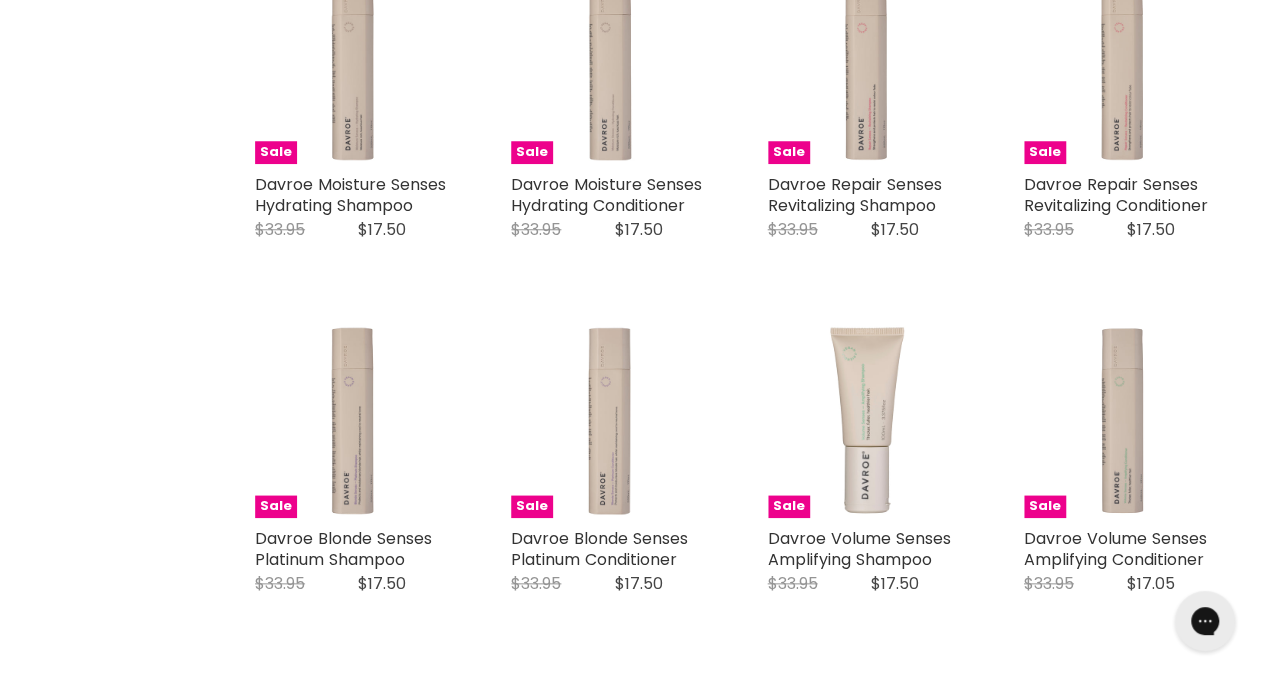 click on "Sale
Davroe Volume Senses Amplifying Shampoo
Davroe
Original Price
$33.95
Current Price
$17.50
Looks after fine locks, hair looks fuller, feels thicker and stays voluminous.
Natural moisturisers penetrate the hair shaft and add weightless vol...
View full details" at bounding box center [866, 469] 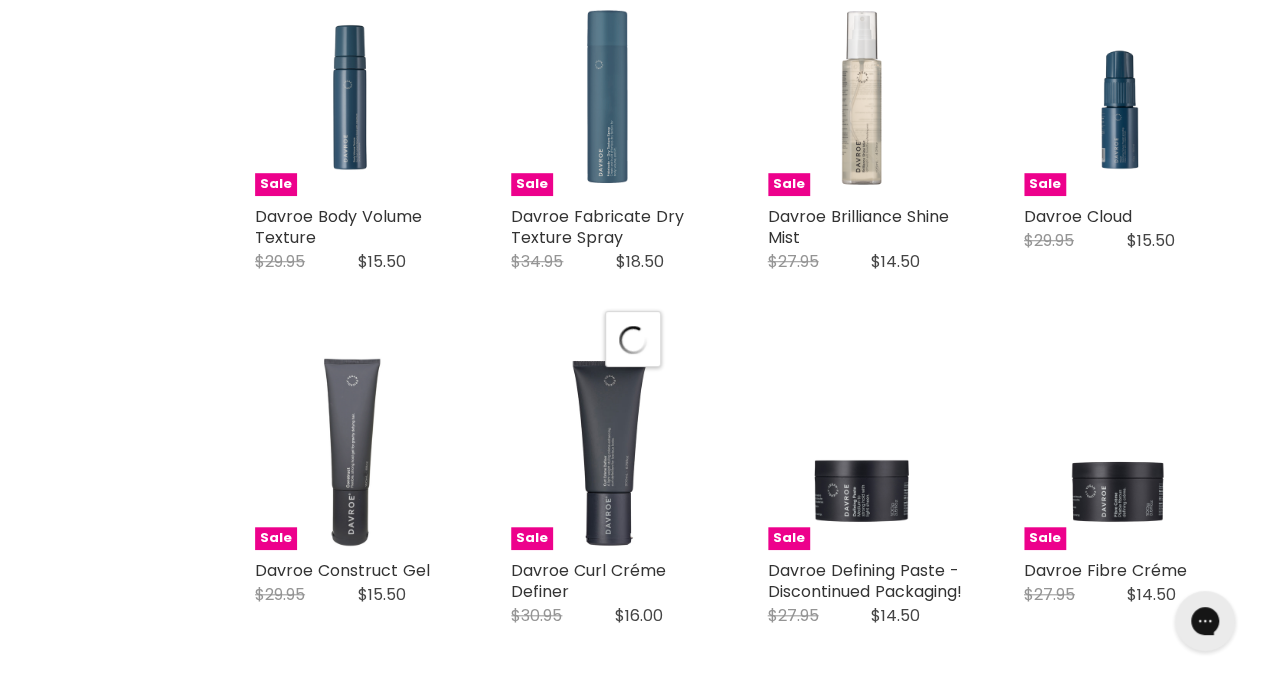 select on "manual" 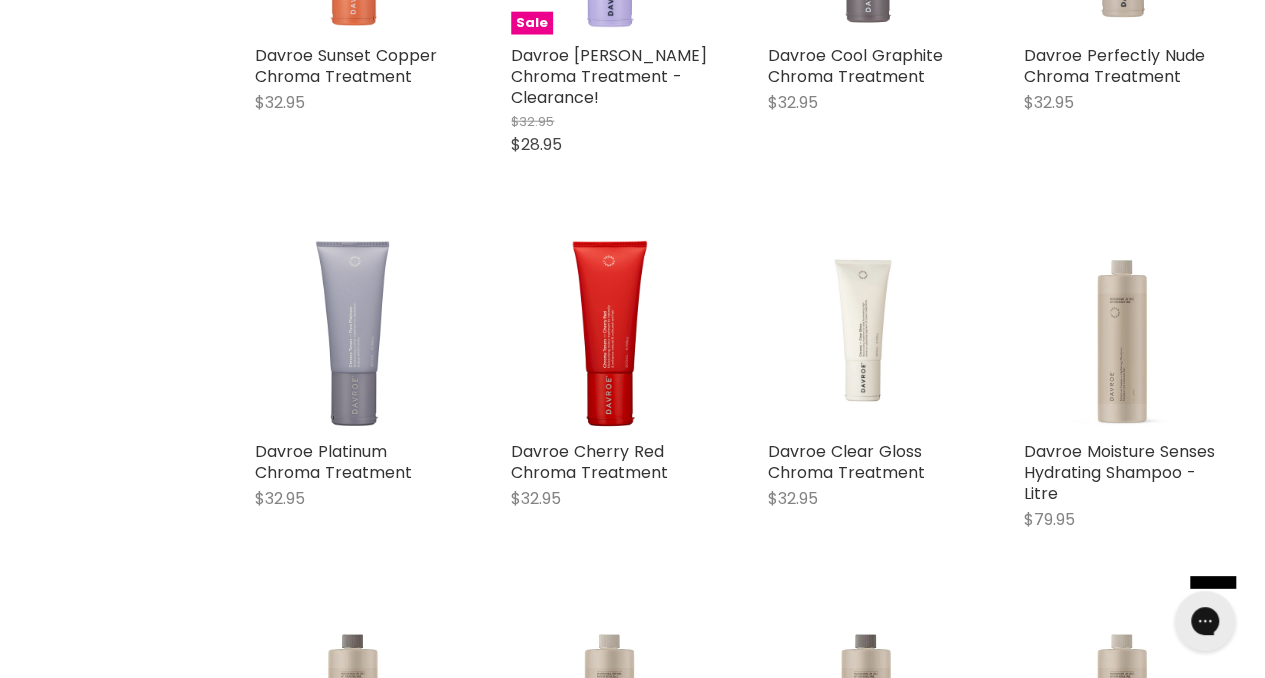 scroll, scrollTop: 6368, scrollLeft: 0, axis: vertical 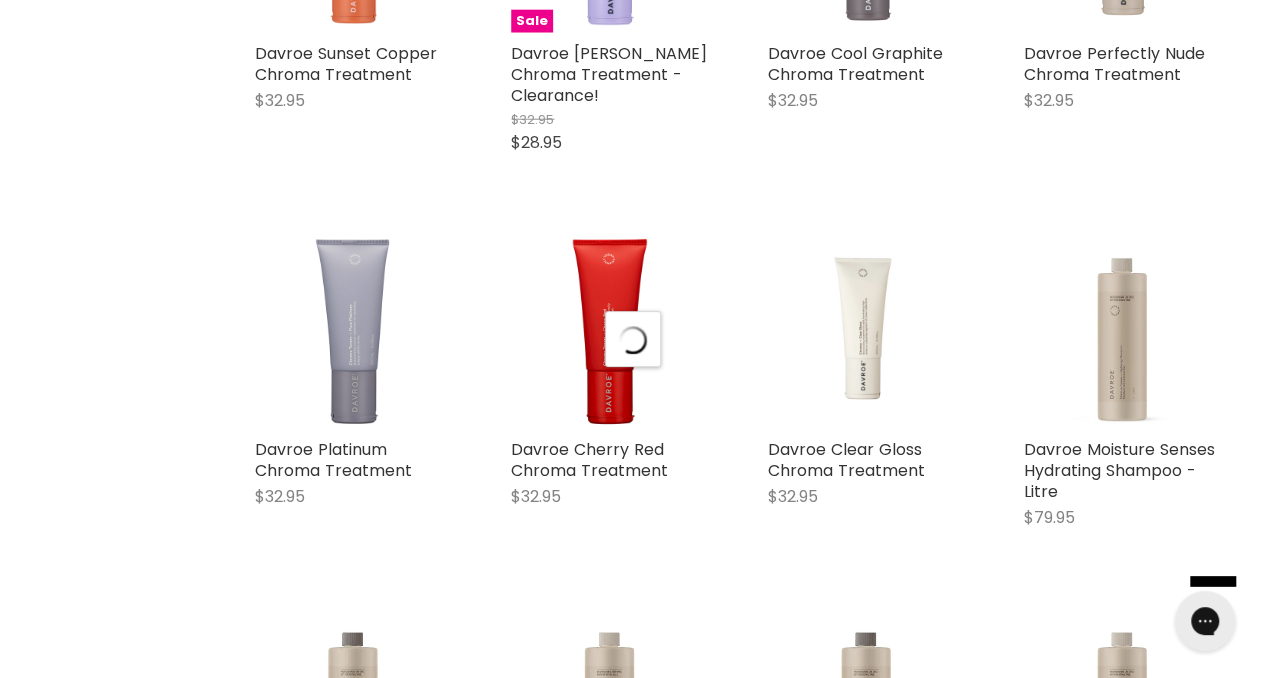 select on "manual" 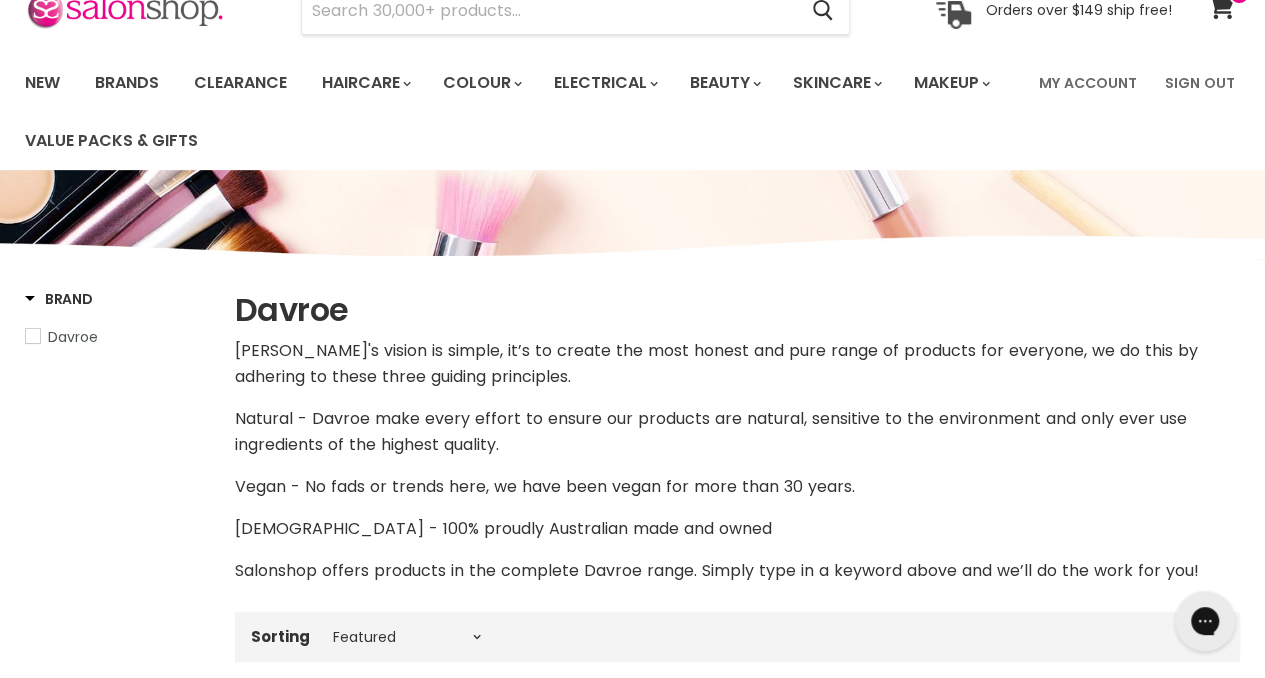 scroll, scrollTop: 0, scrollLeft: 0, axis: both 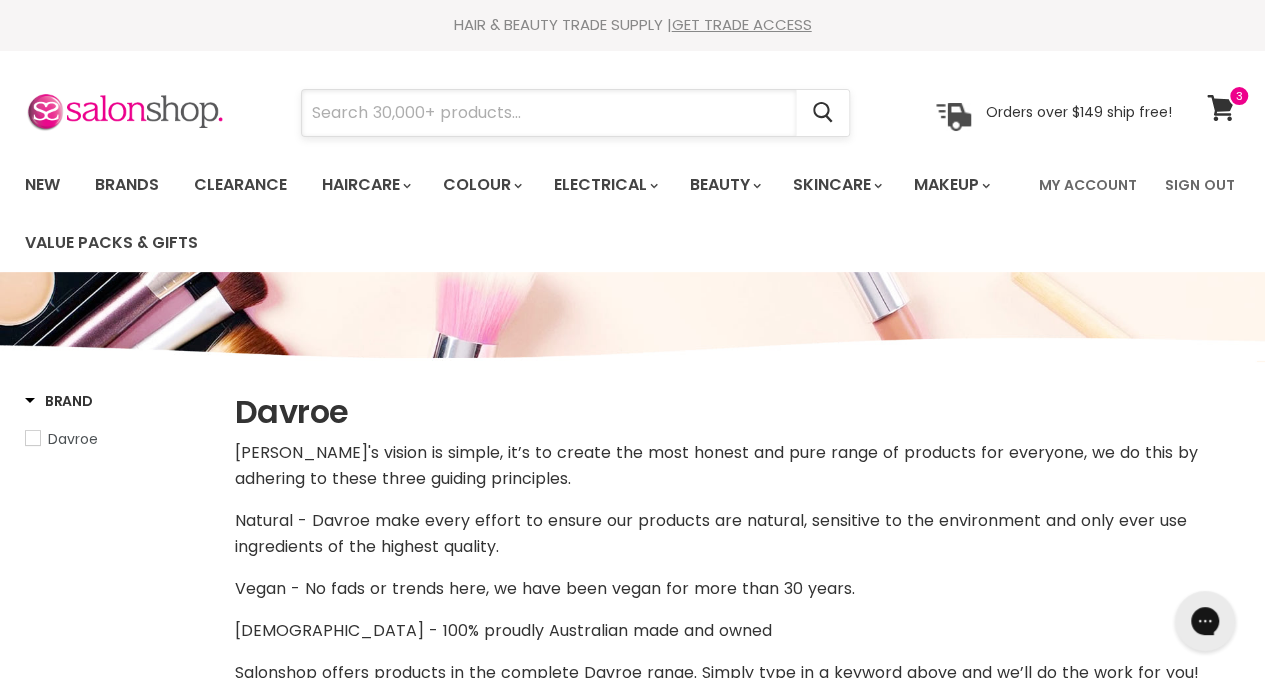 click at bounding box center [549, 113] 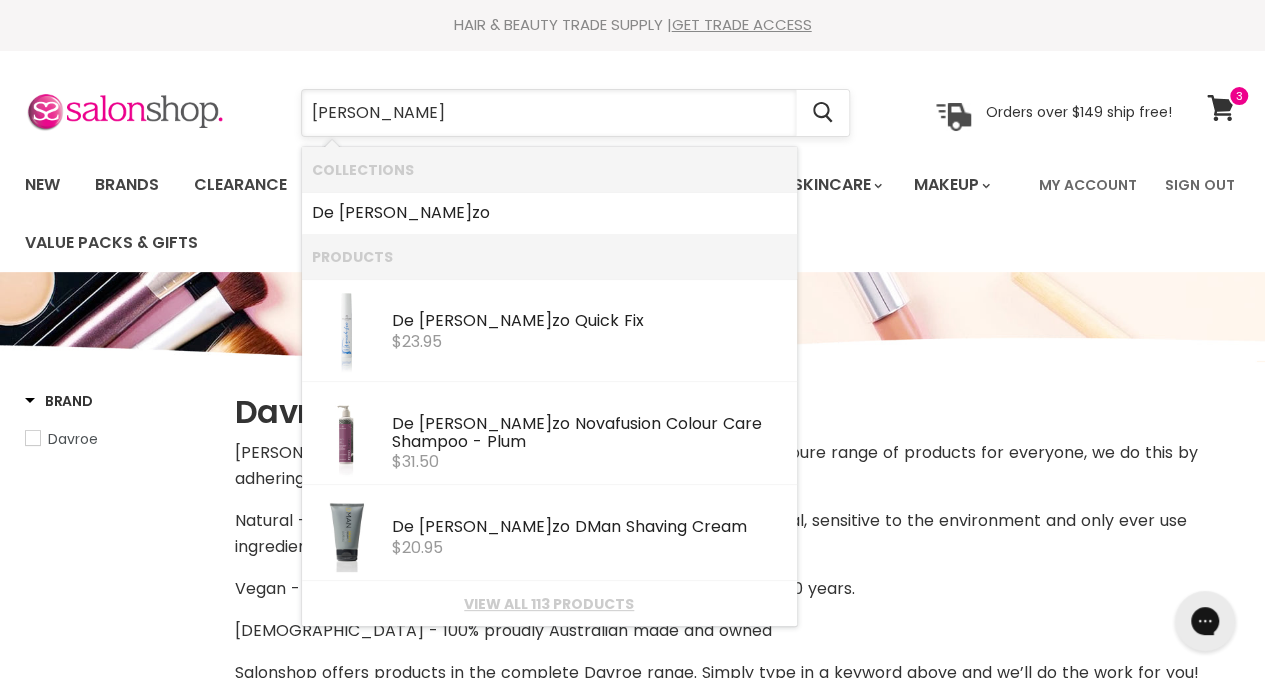type on "de lorenzo" 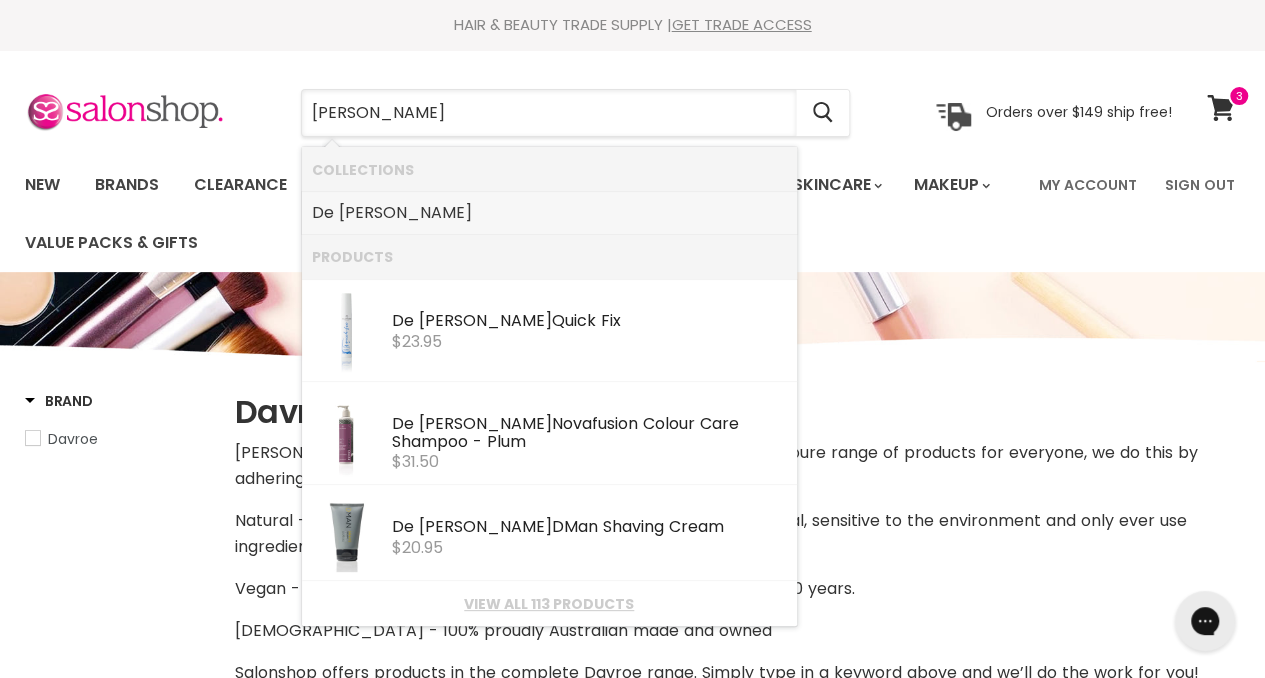 click on "Lorenzo" at bounding box center [405, 212] 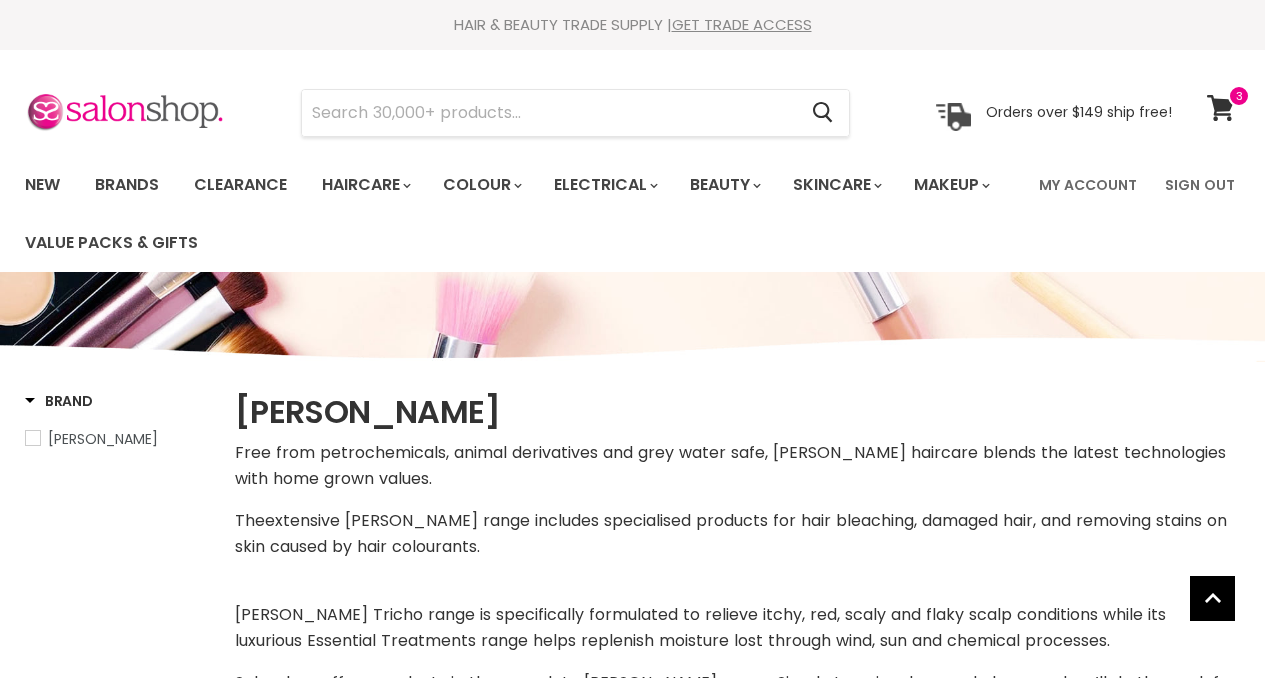 select on "manual" 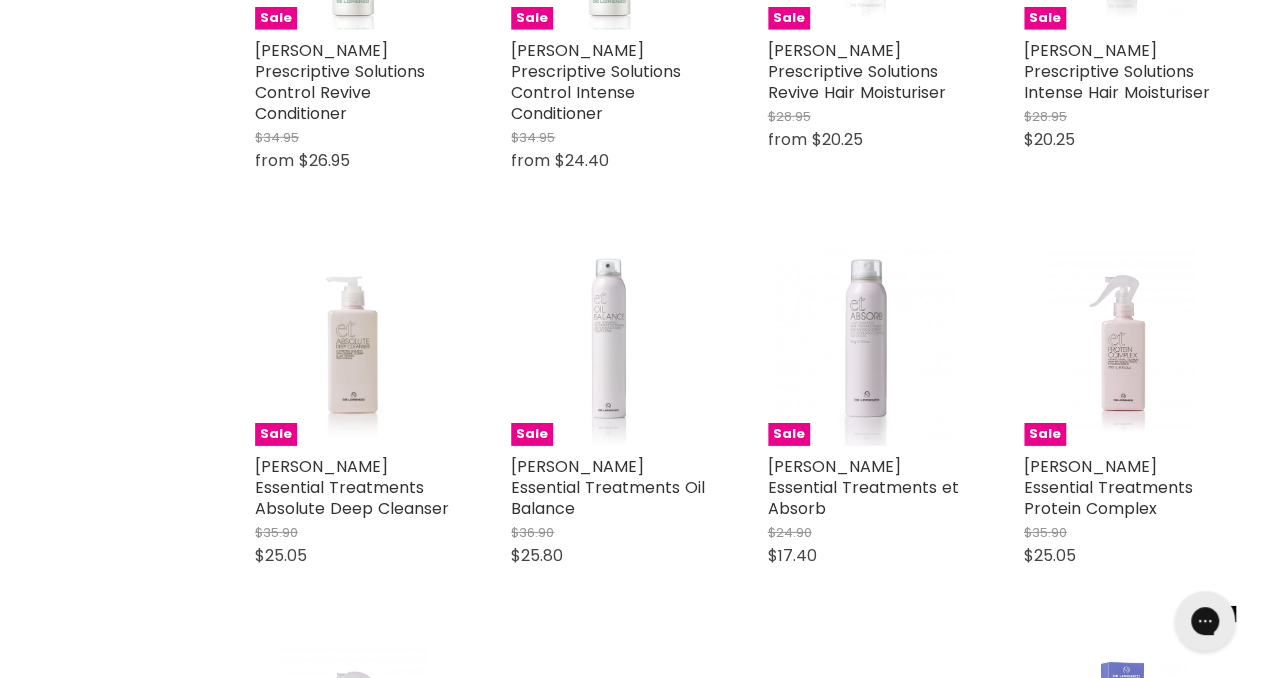 scroll, scrollTop: 0, scrollLeft: 0, axis: both 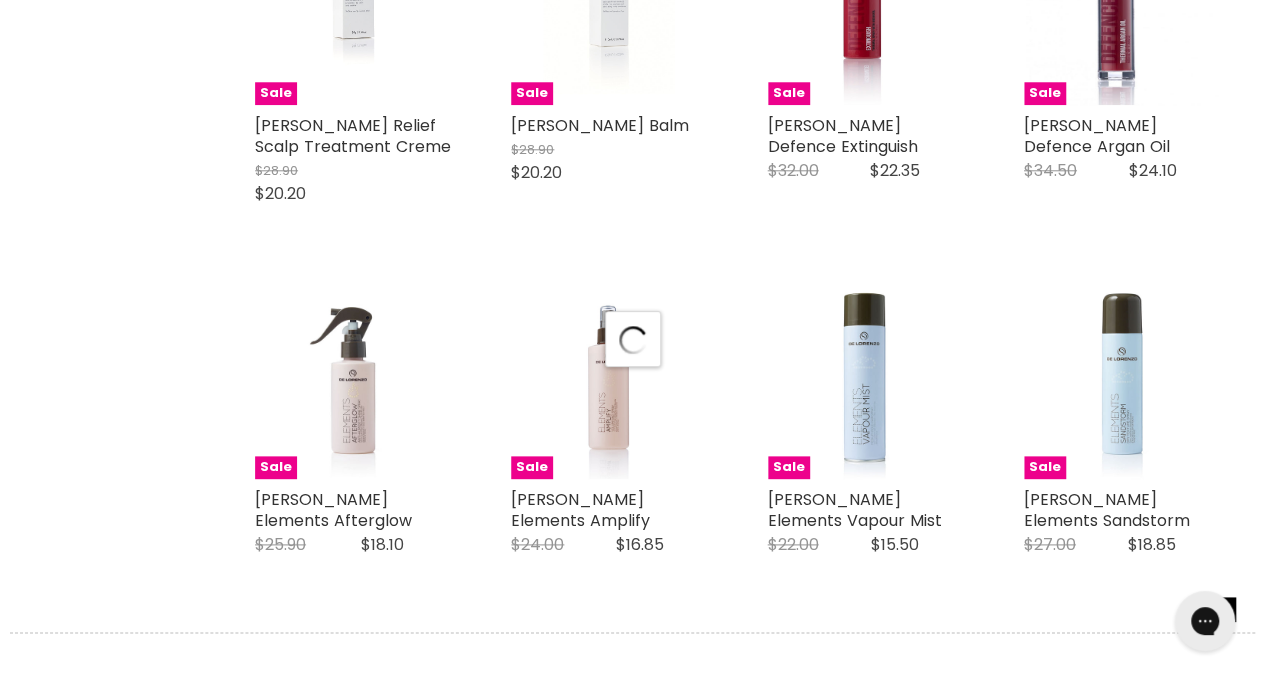 select on "manual" 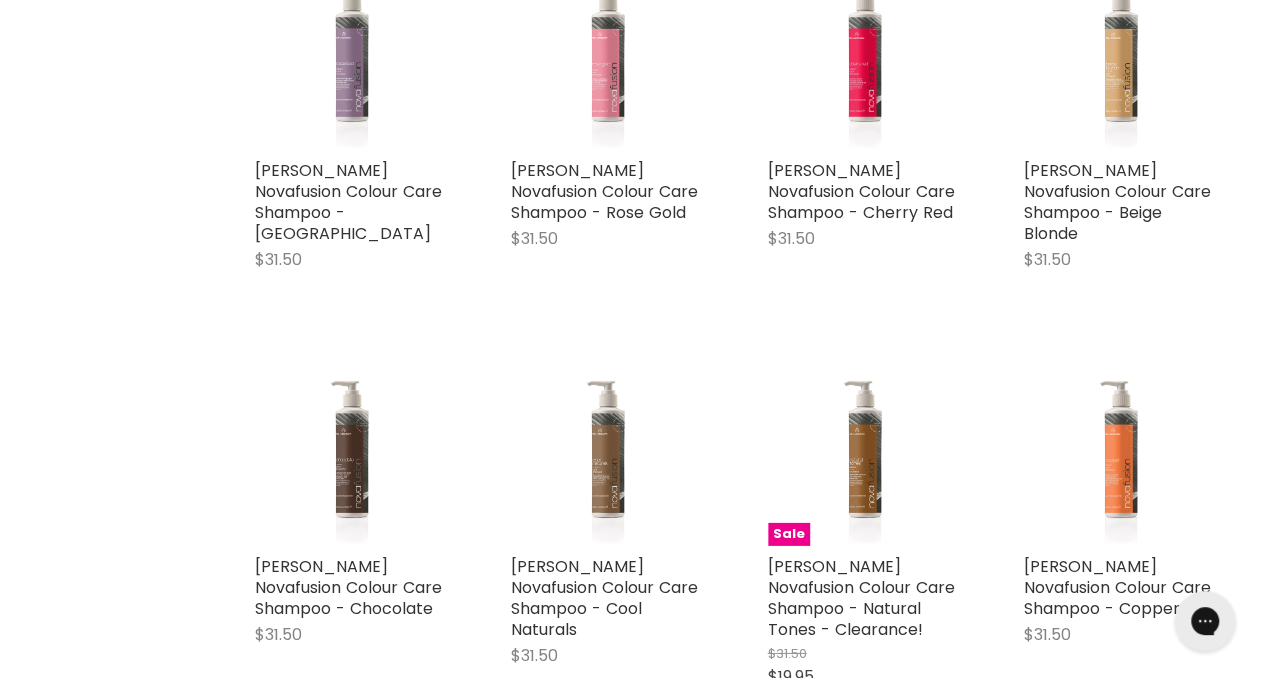 scroll, scrollTop: 6622, scrollLeft: 0, axis: vertical 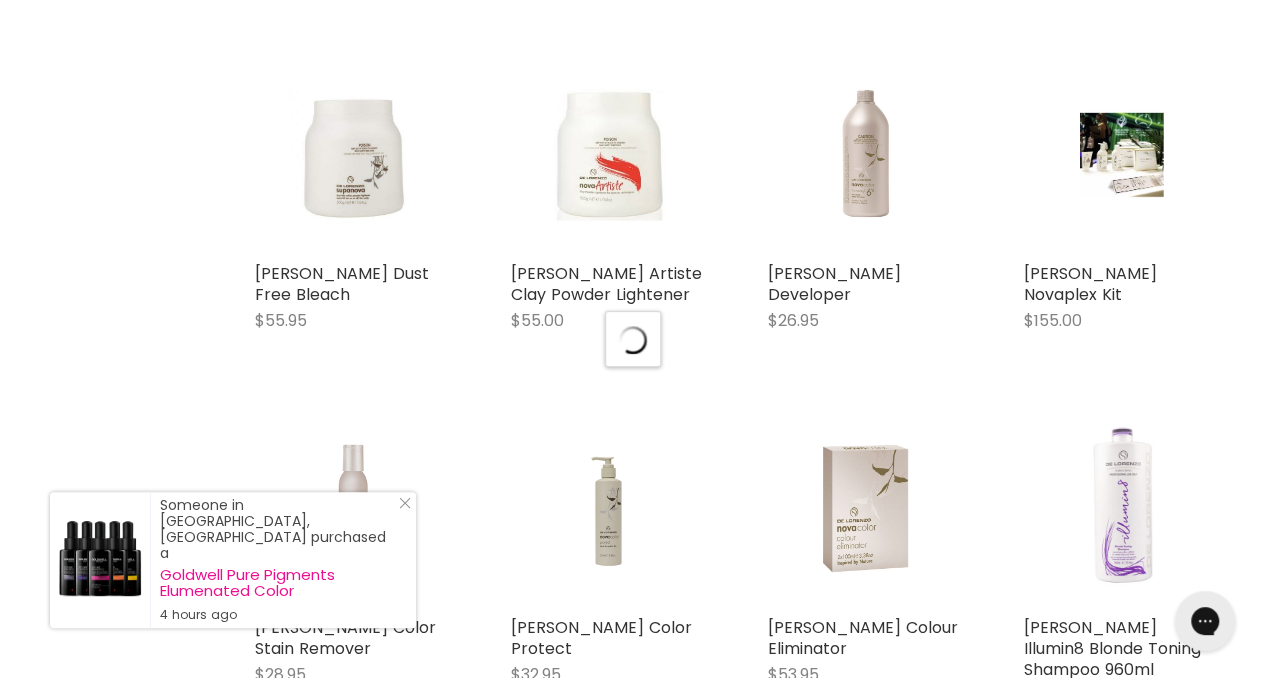select on "manual" 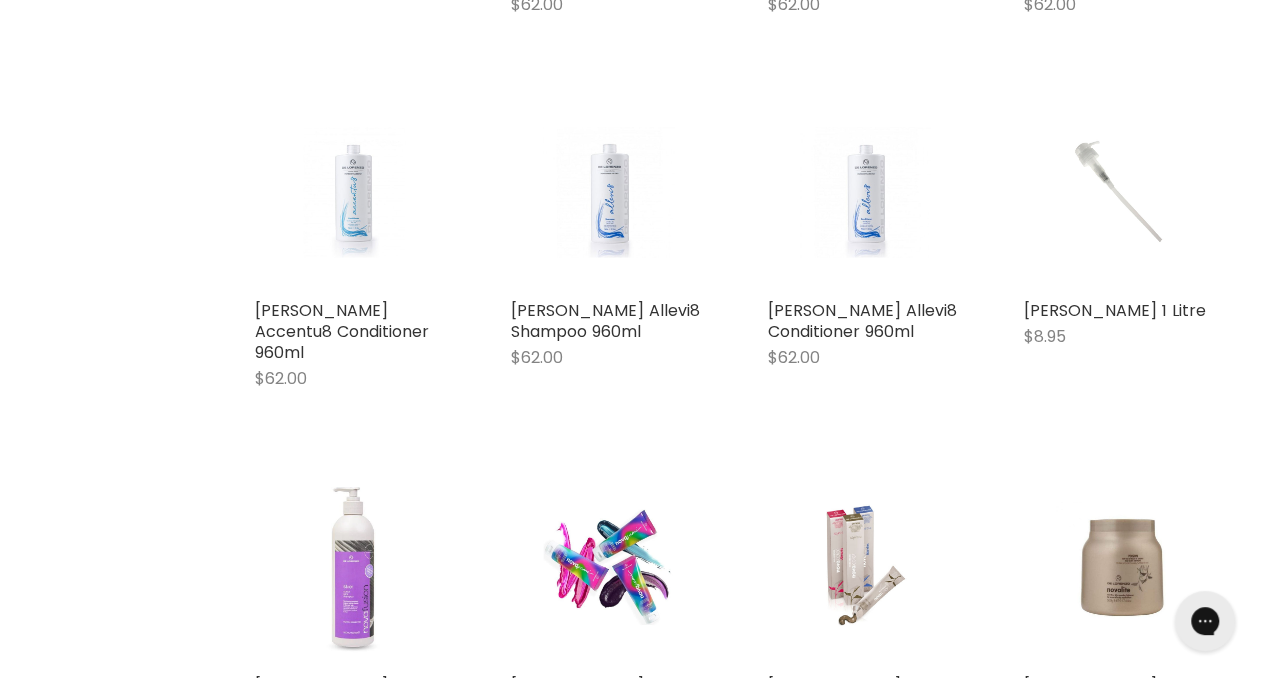scroll, scrollTop: 8458, scrollLeft: 0, axis: vertical 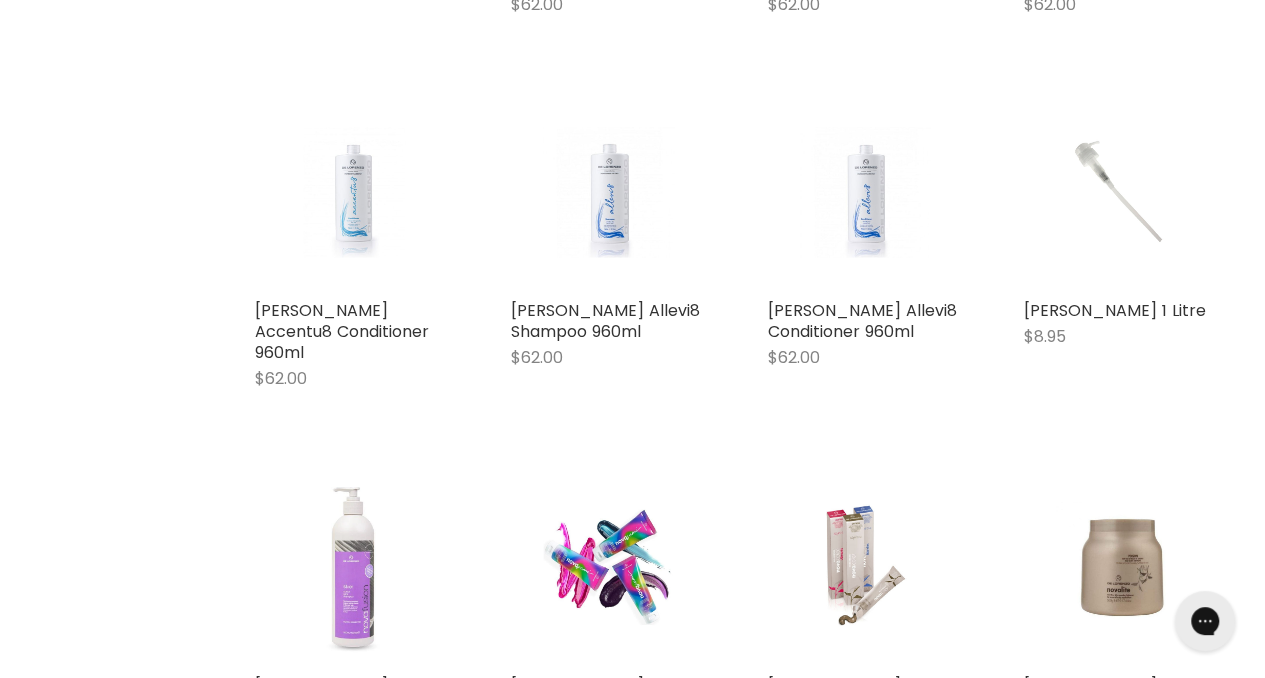 click at bounding box center (353, 567) 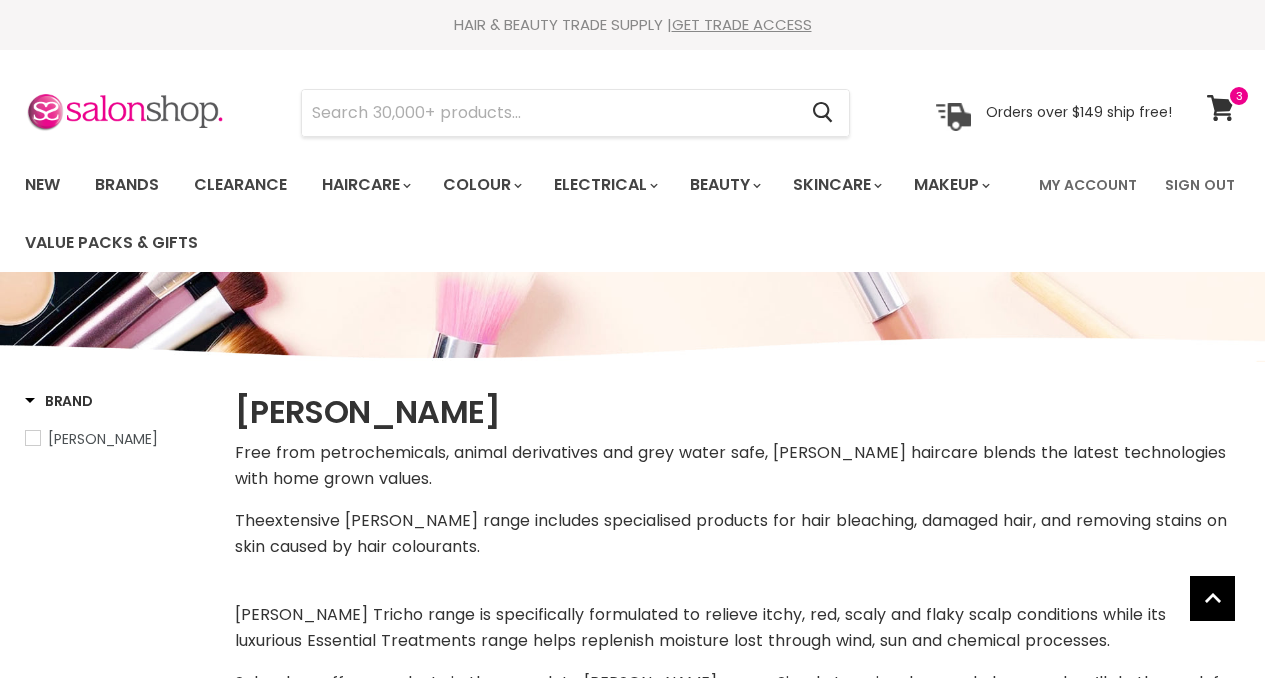 select on "manual" 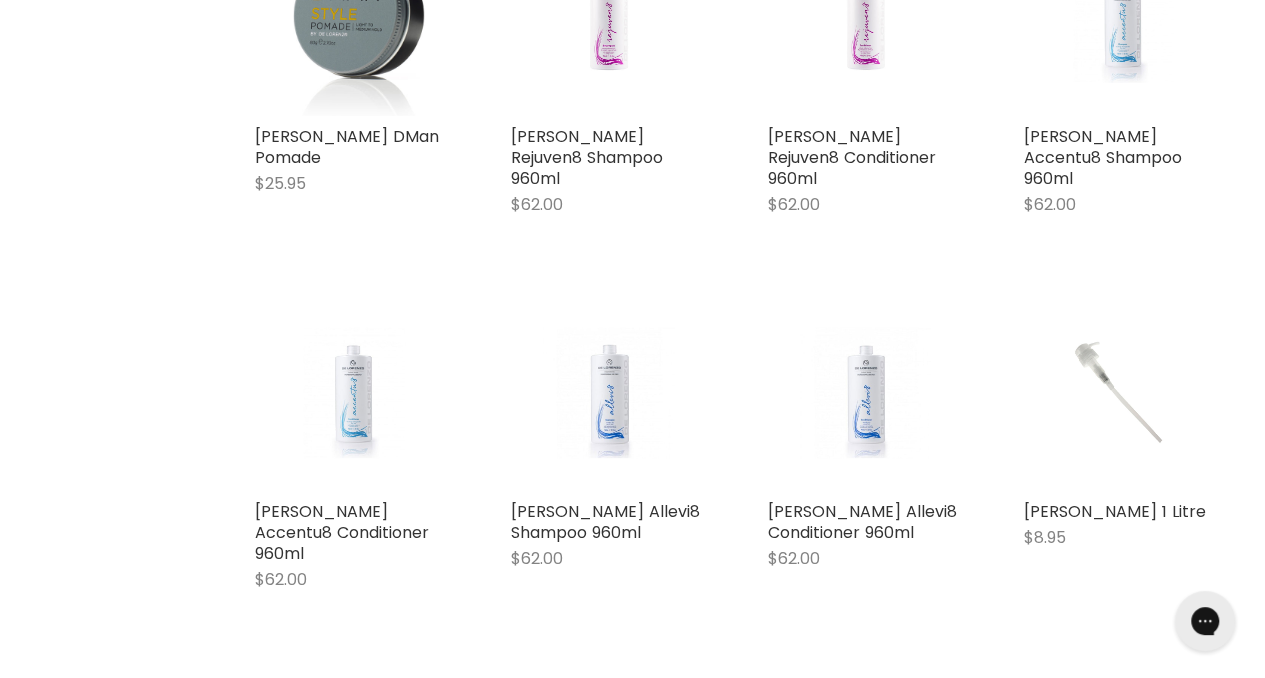 scroll, scrollTop: 0, scrollLeft: 0, axis: both 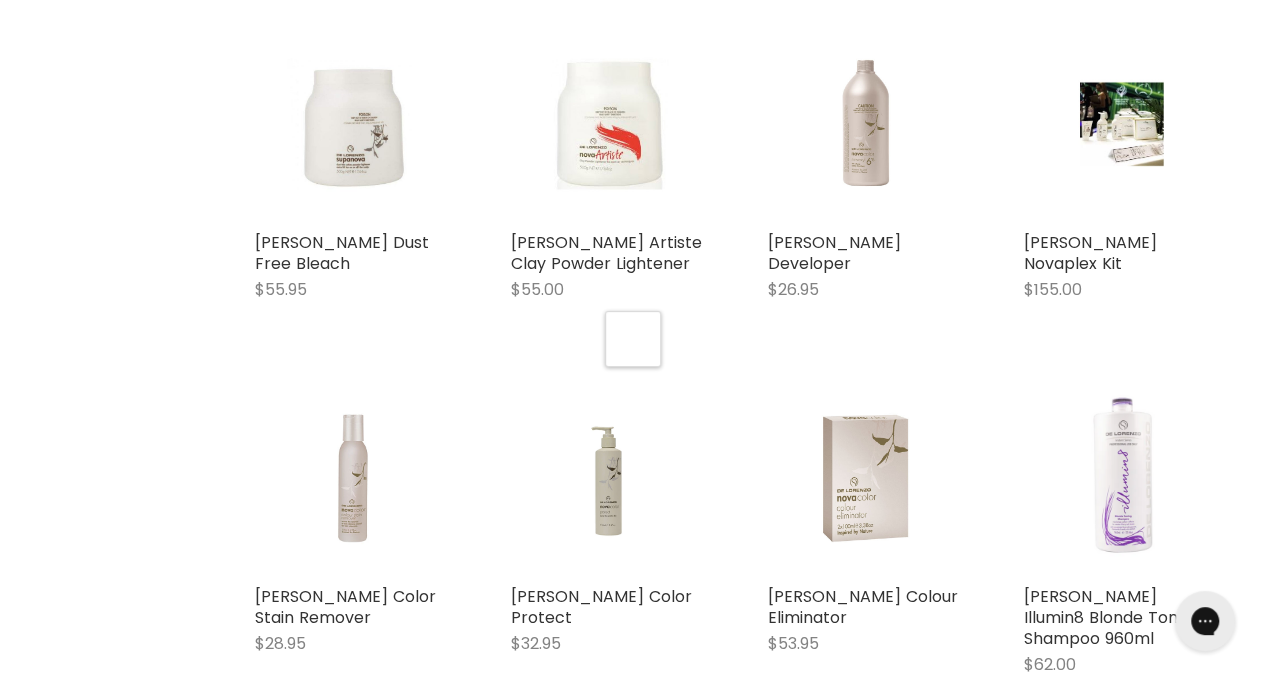 select on "manual" 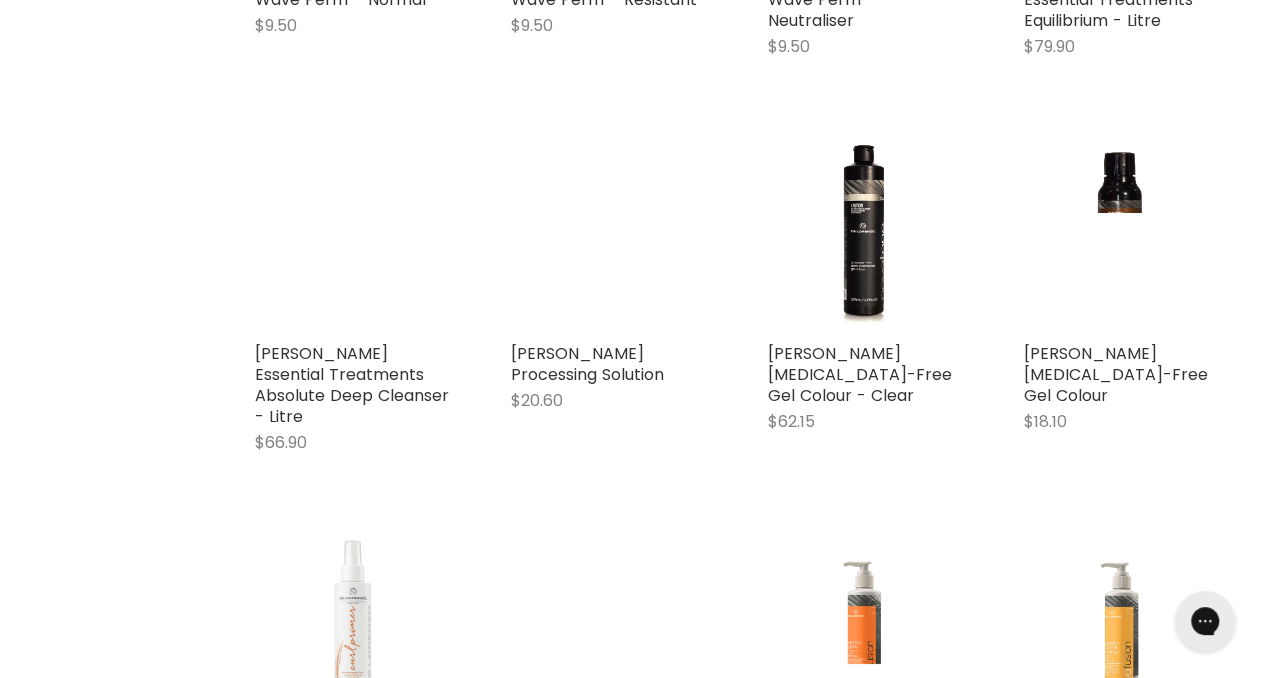 scroll, scrollTop: 5780, scrollLeft: 0, axis: vertical 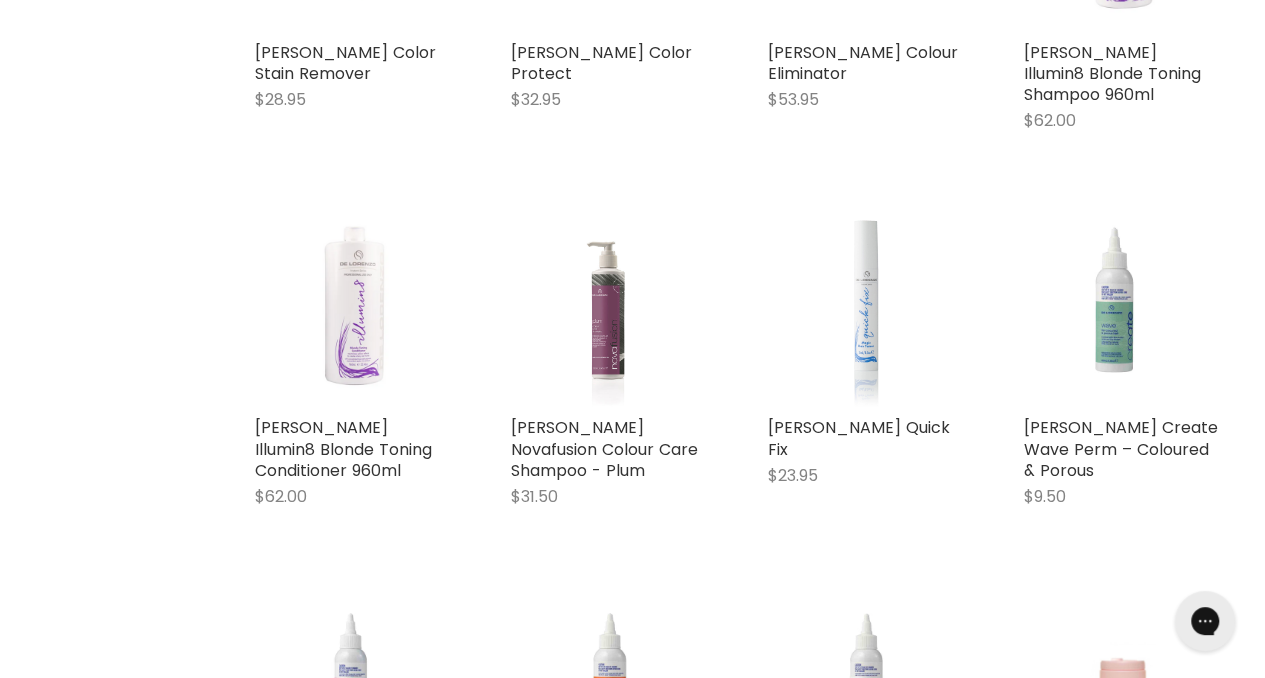 type 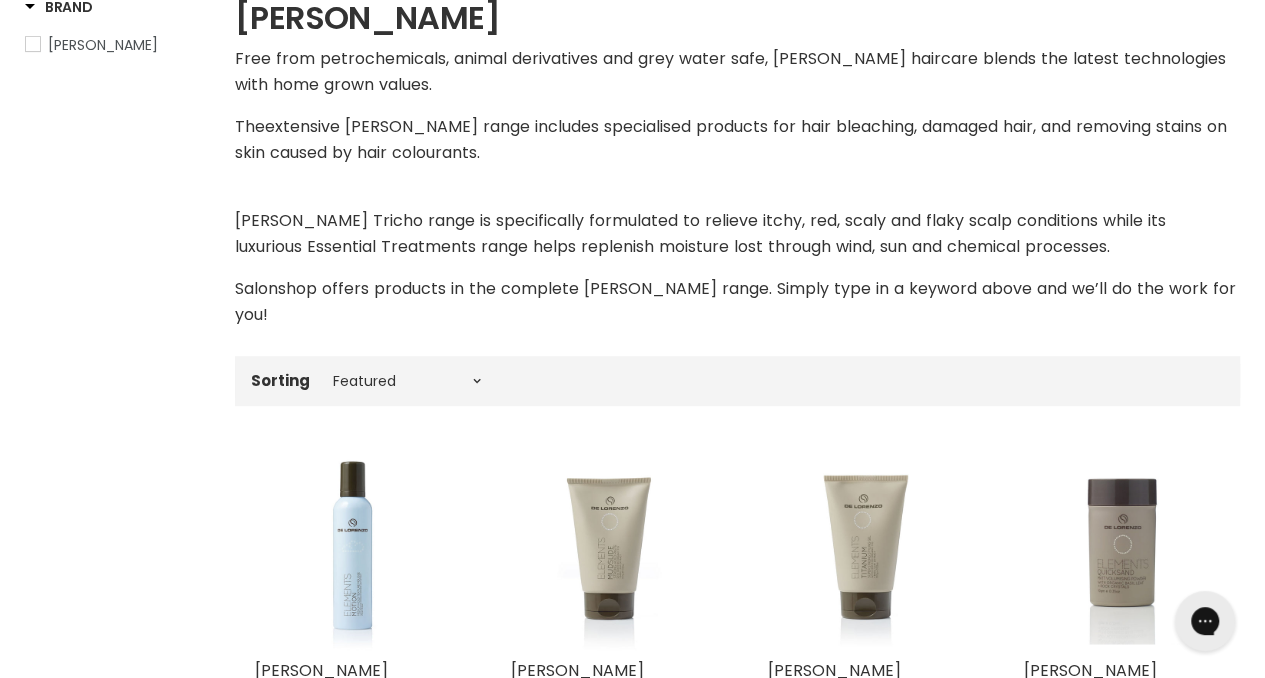 scroll, scrollTop: 0, scrollLeft: 0, axis: both 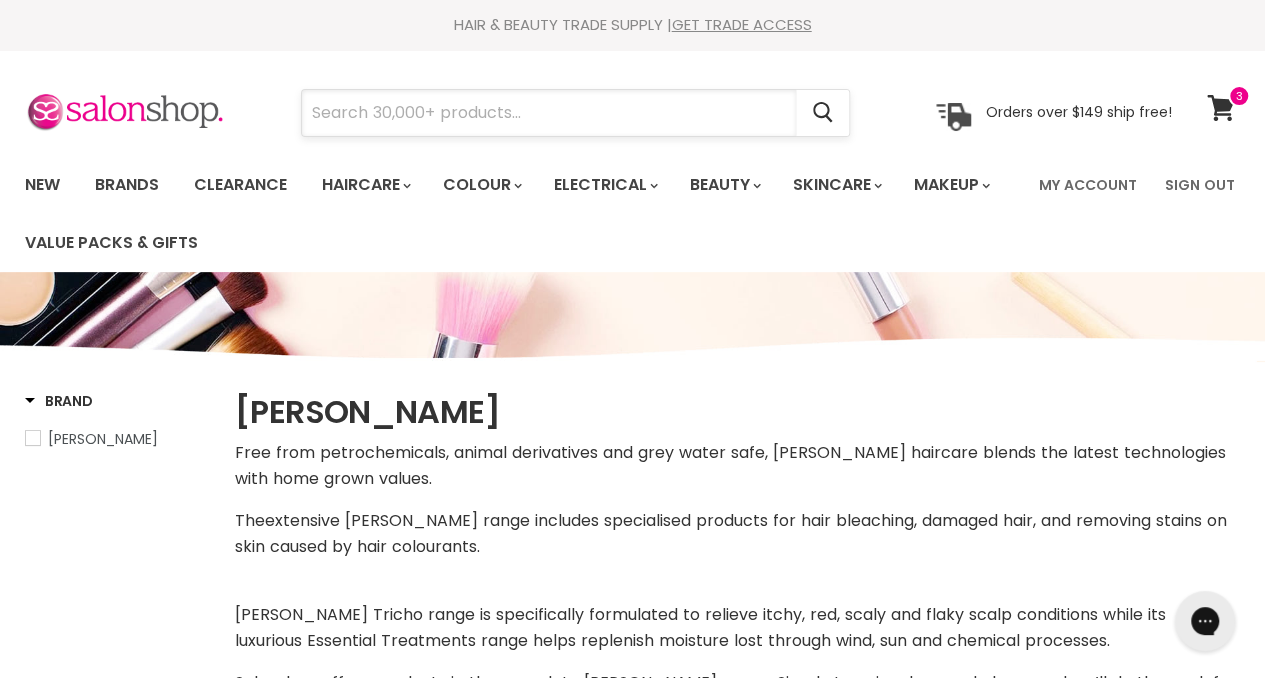 click at bounding box center (549, 113) 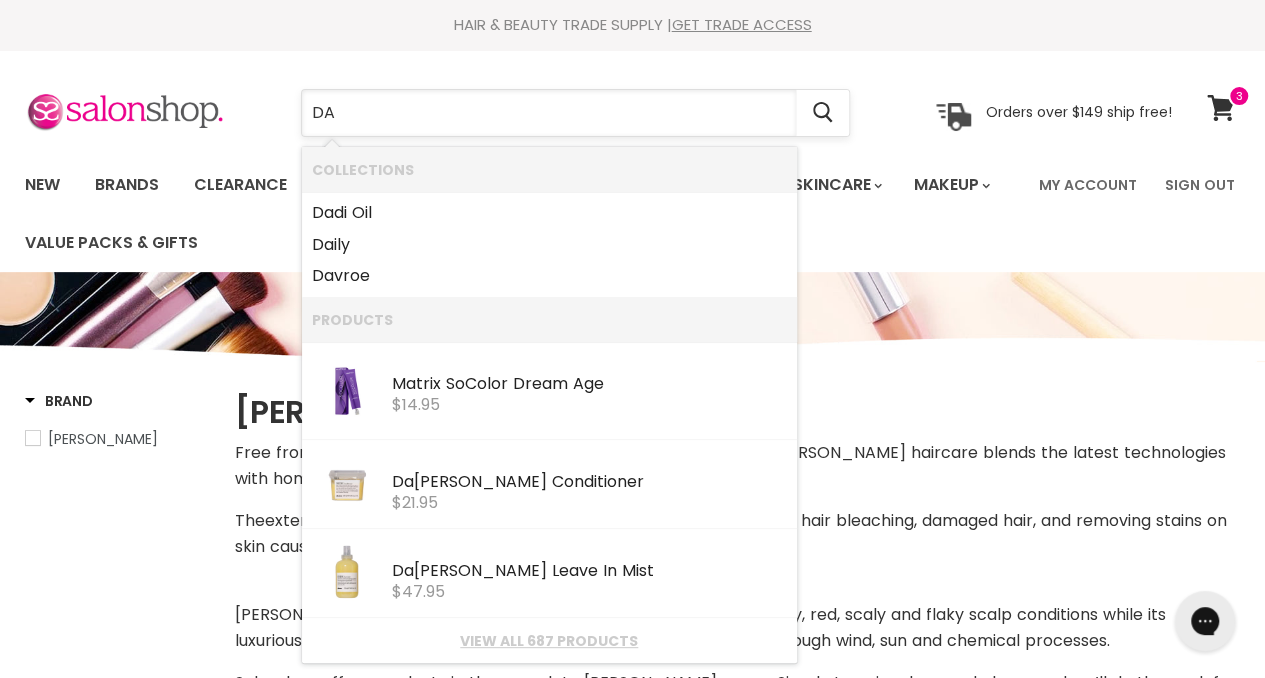 type on "DAV" 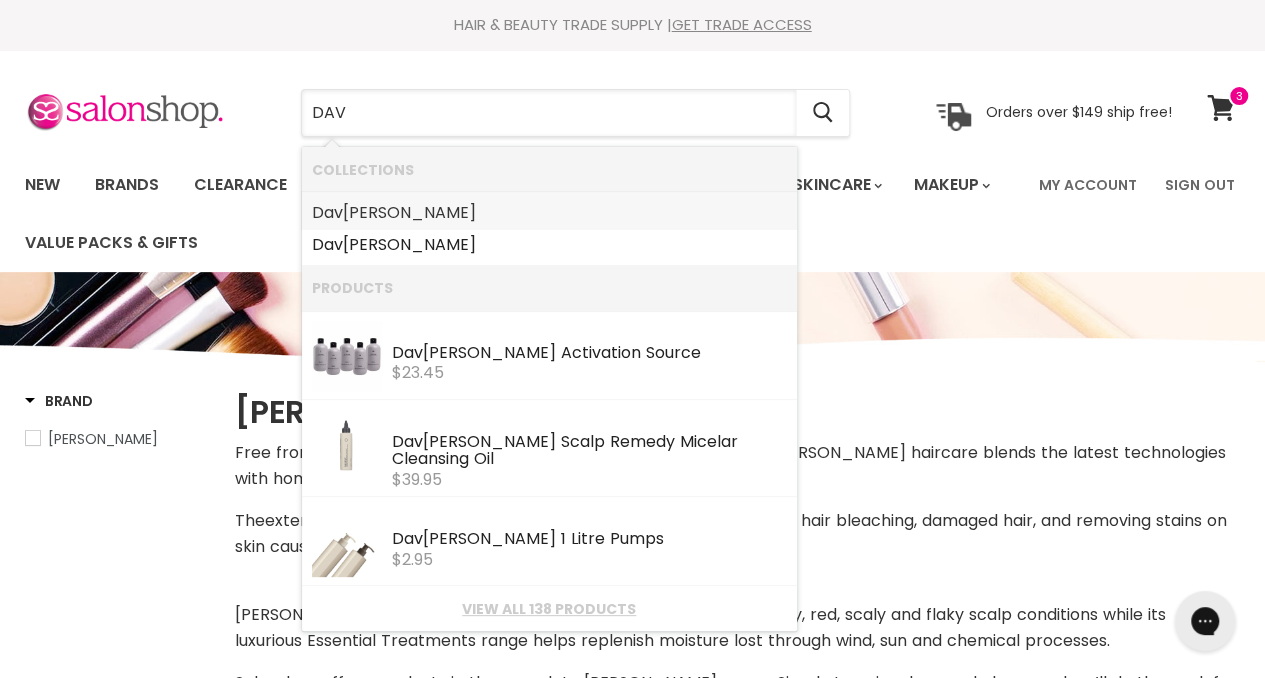 click on "Dav roe" at bounding box center (549, 213) 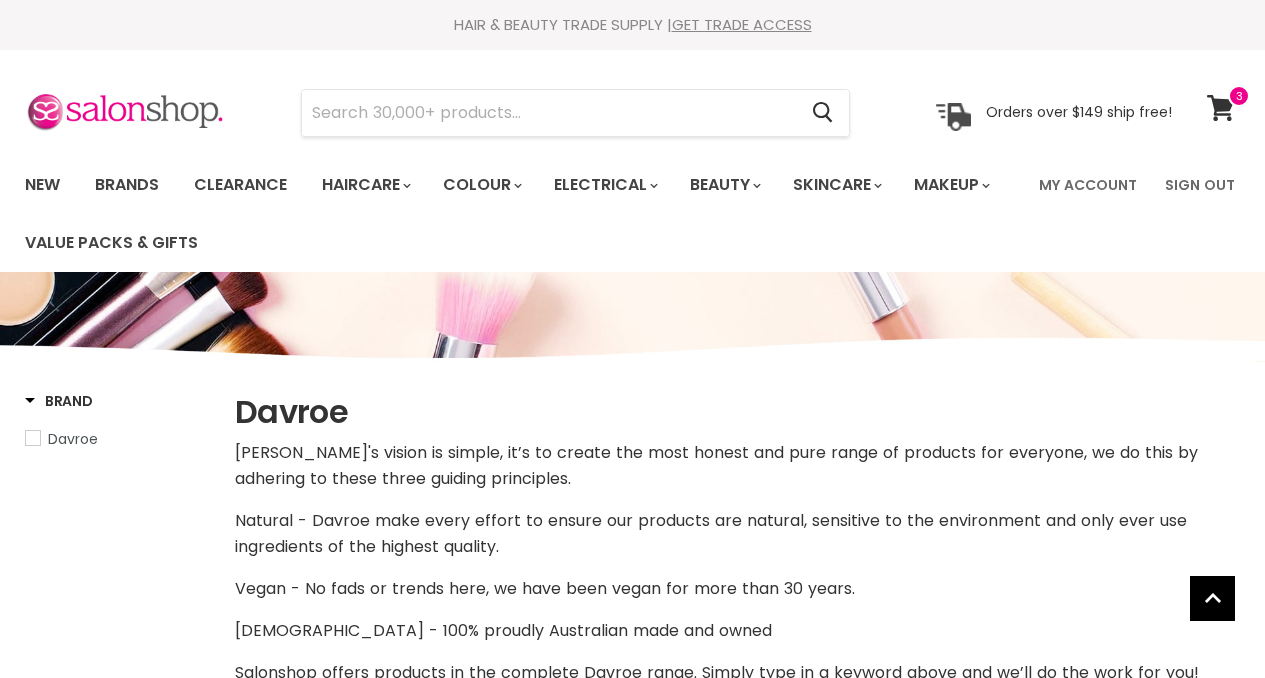 select on "manual" 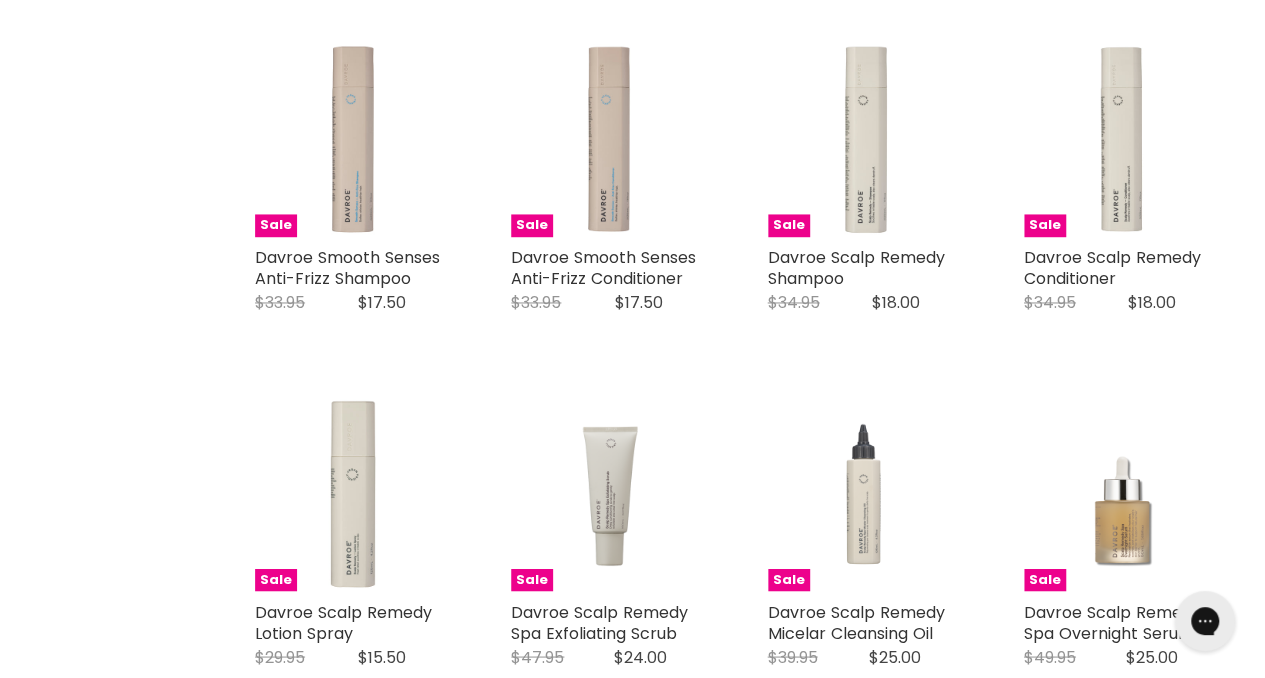 scroll, scrollTop: 2081, scrollLeft: 0, axis: vertical 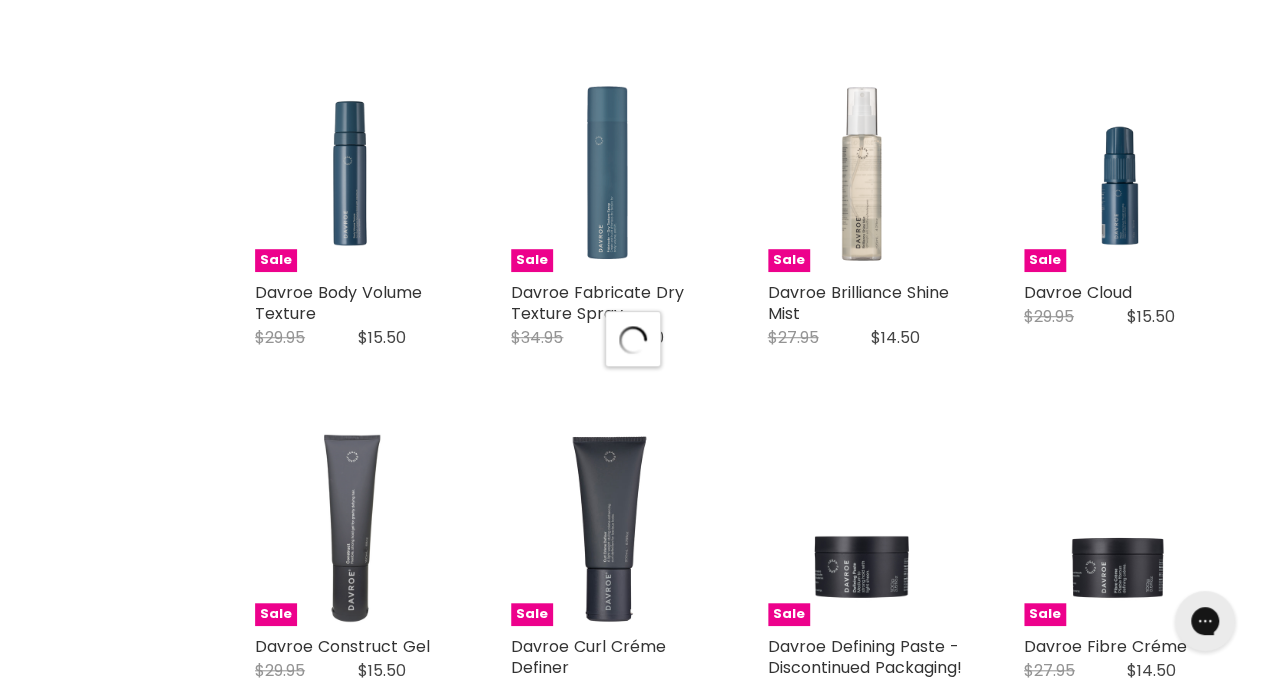 select on "manual" 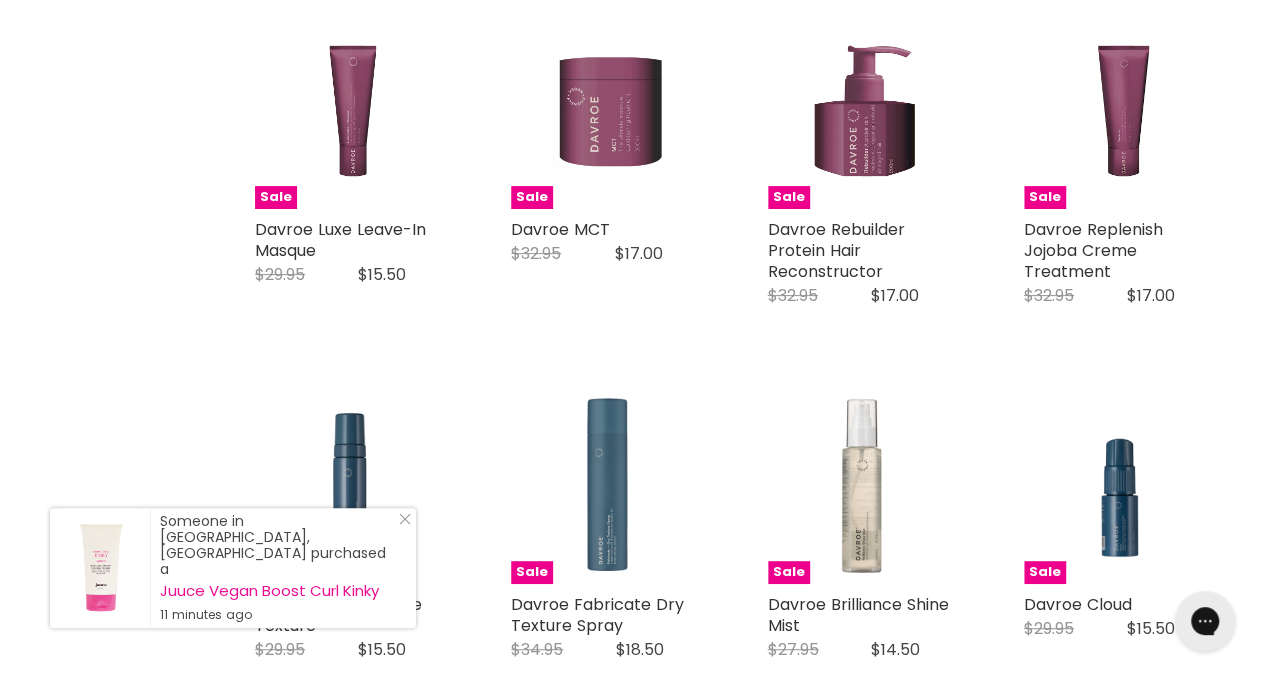 scroll, scrollTop: 4071, scrollLeft: 0, axis: vertical 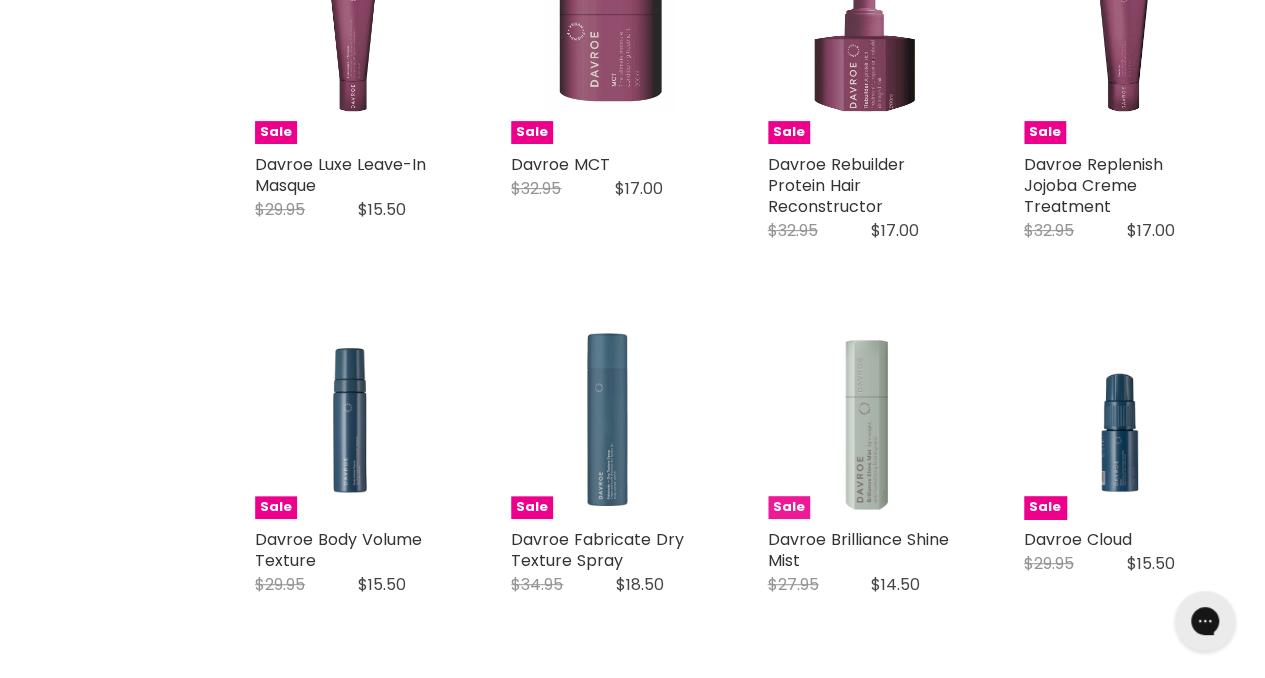 click at bounding box center [865, 421] 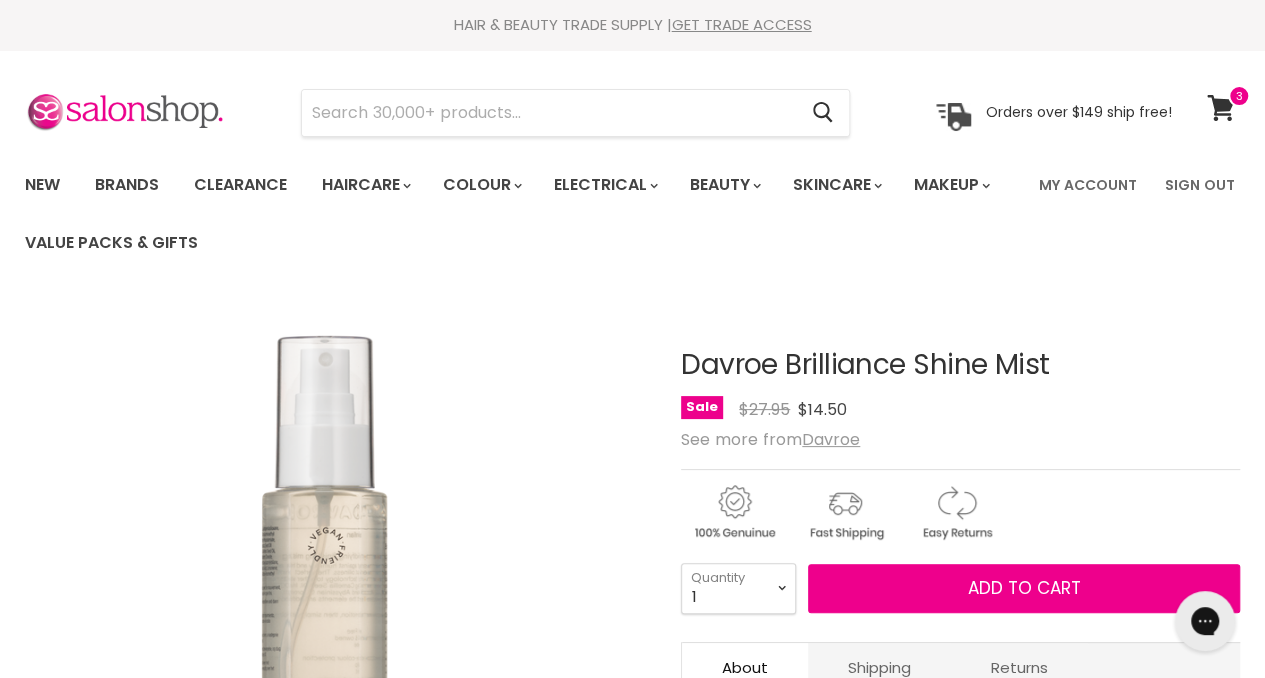 scroll, scrollTop: 0, scrollLeft: 0, axis: both 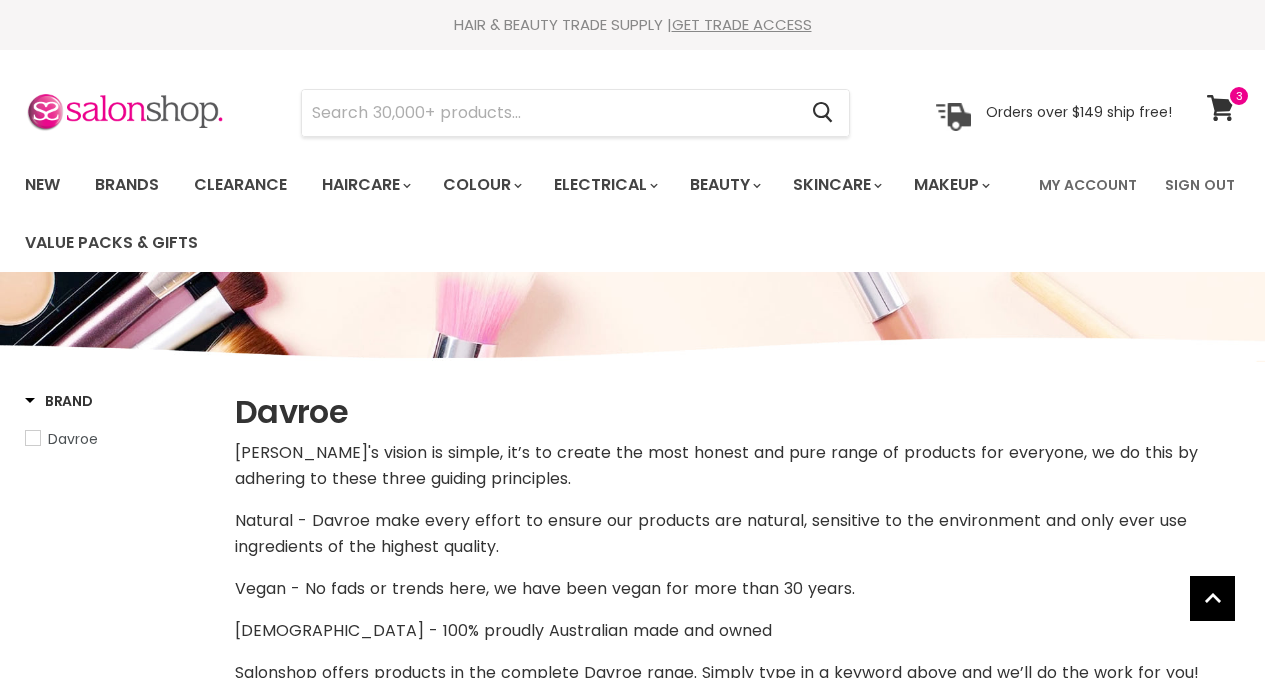 select on "manual" 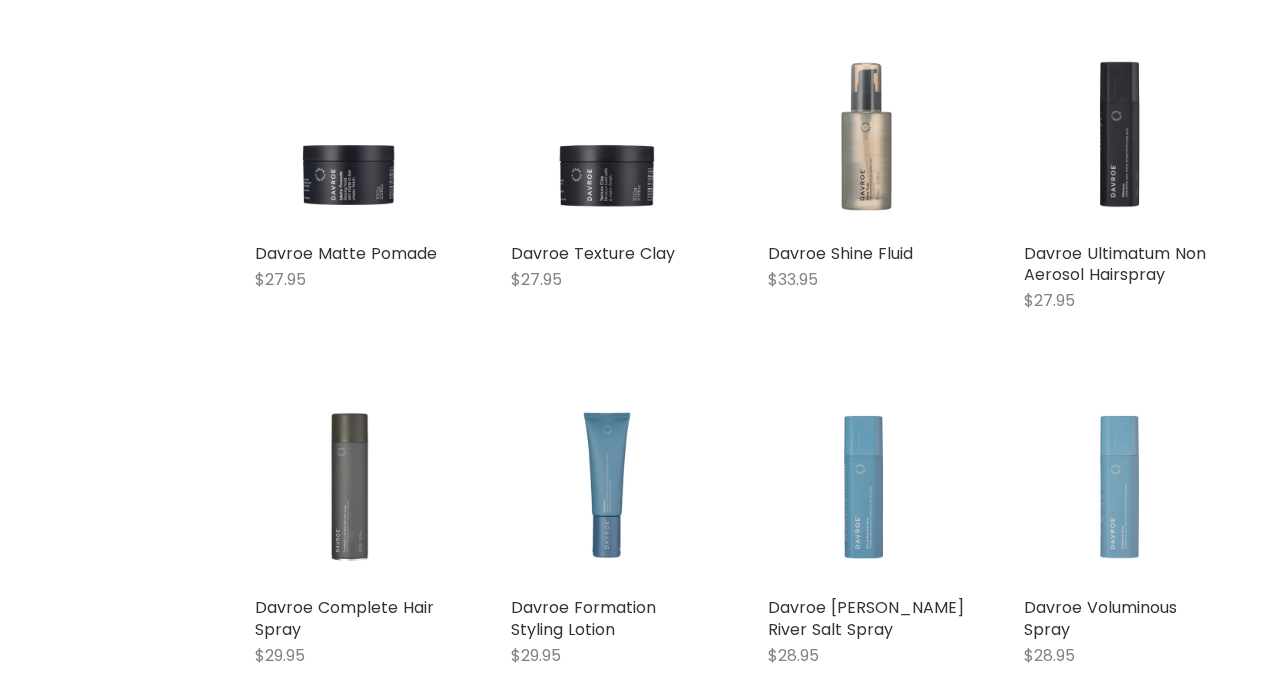 click at bounding box center [1122, 489] 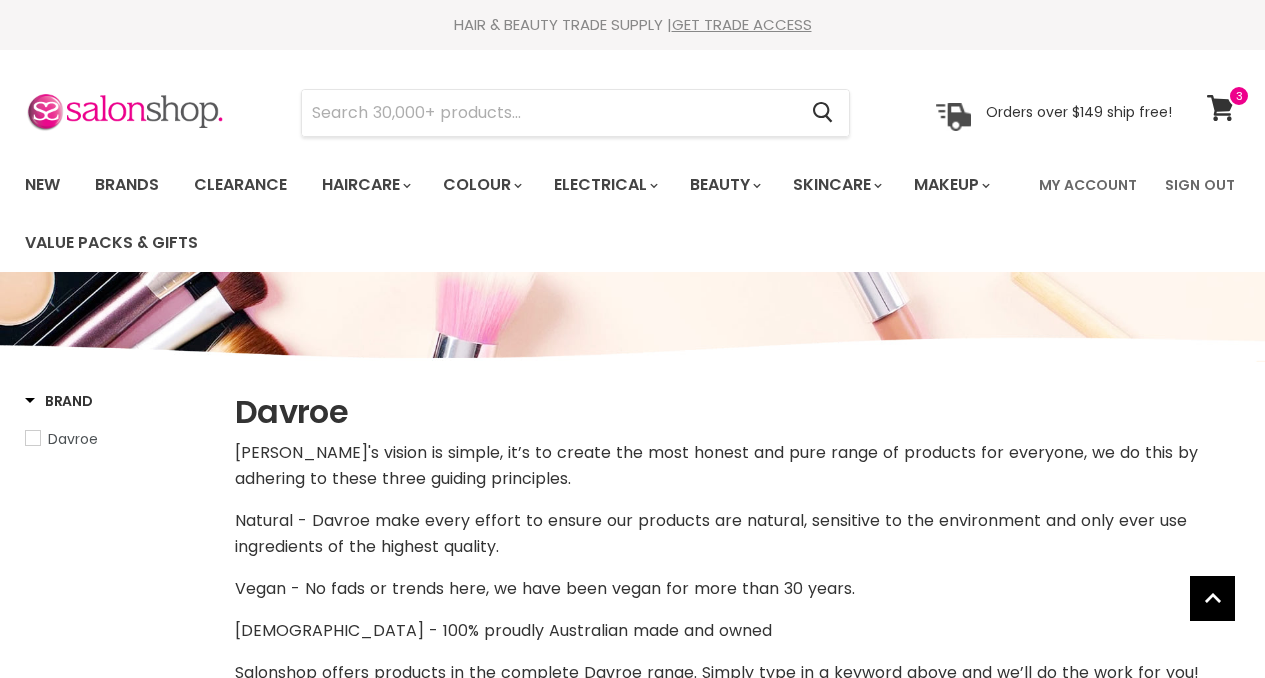 select on "manual" 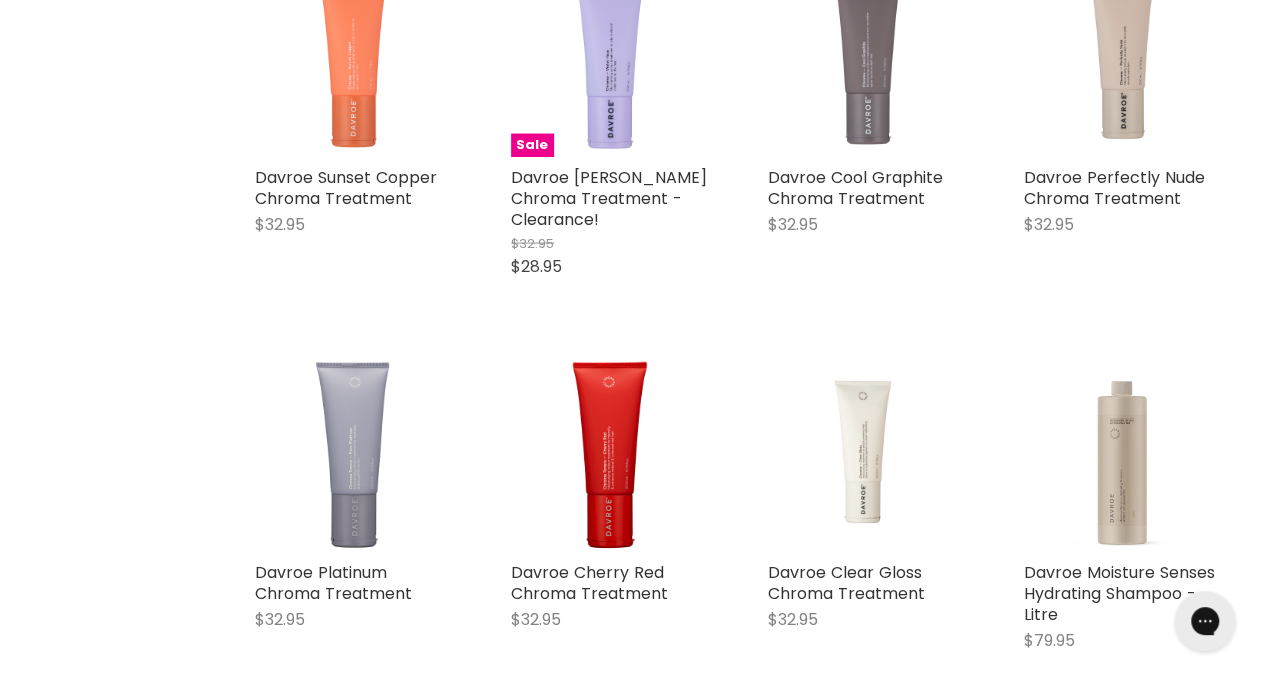 scroll, scrollTop: 0, scrollLeft: 0, axis: both 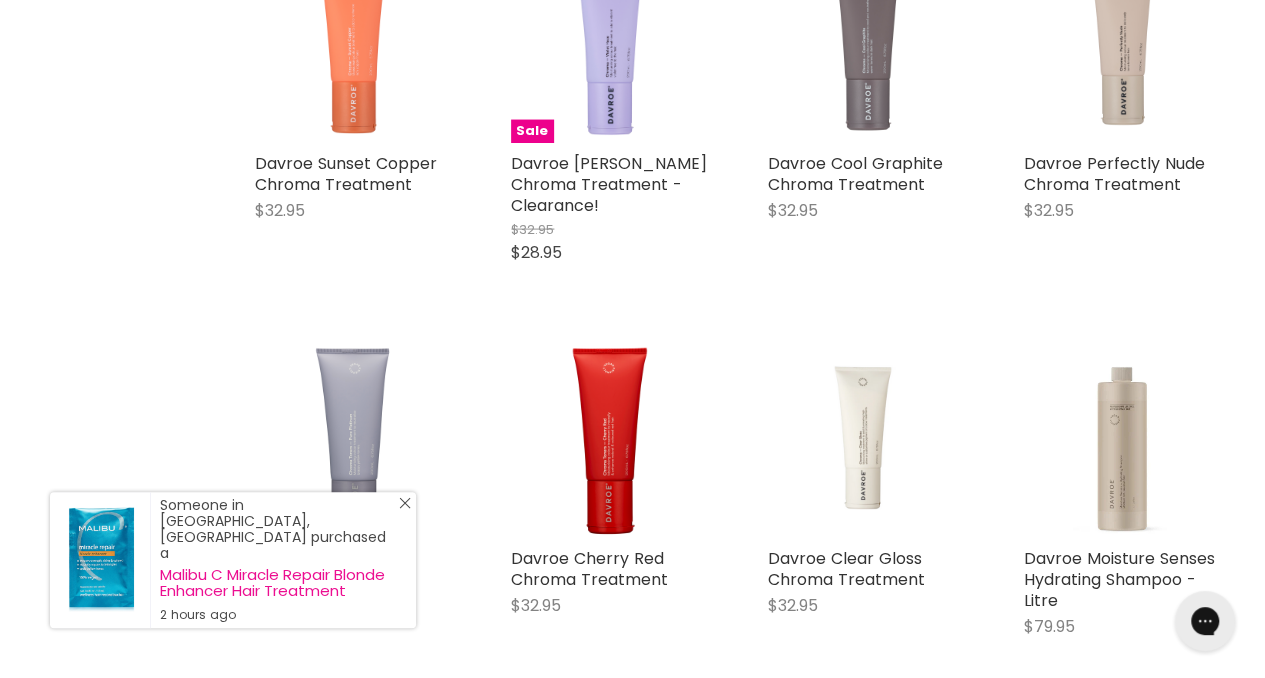 click on "Close Icon" 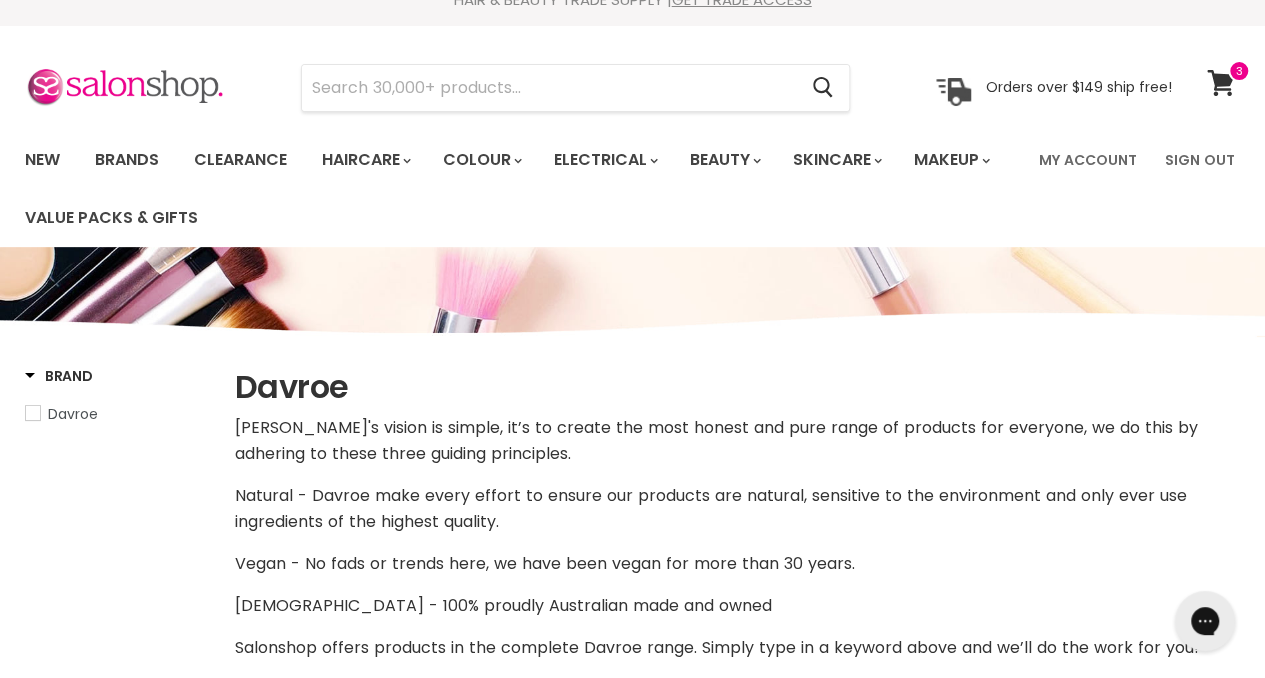 scroll, scrollTop: 0, scrollLeft: 0, axis: both 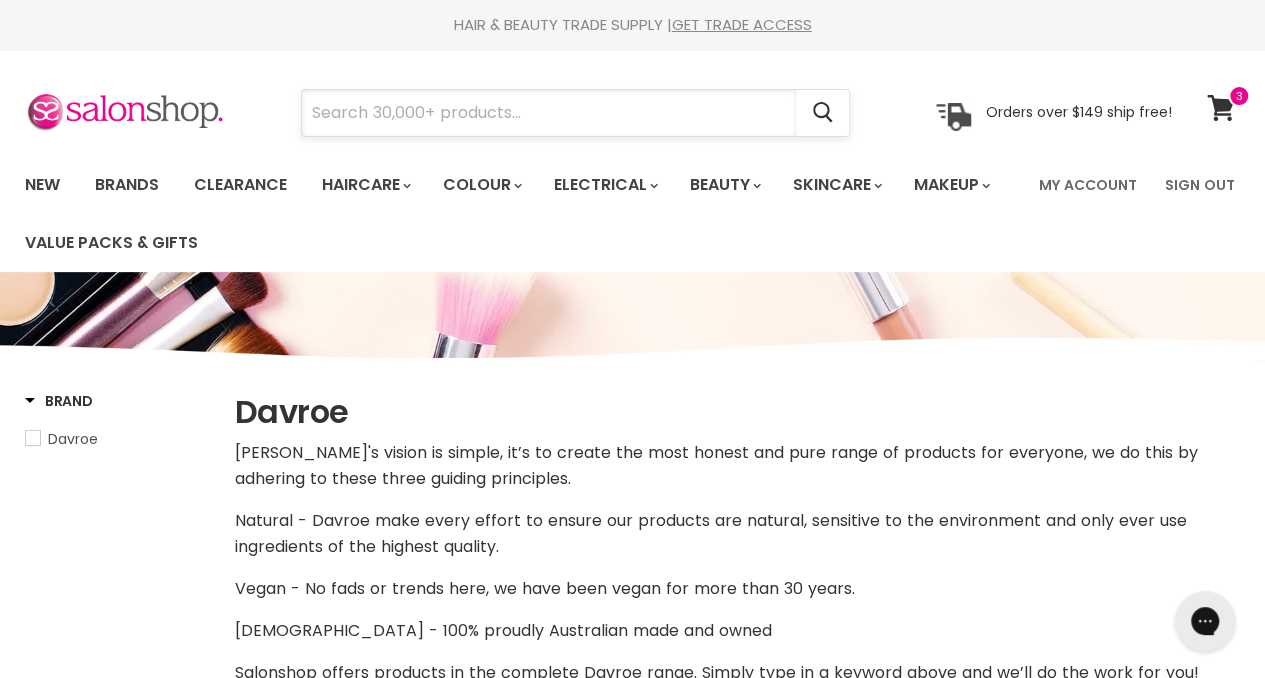click at bounding box center [549, 113] 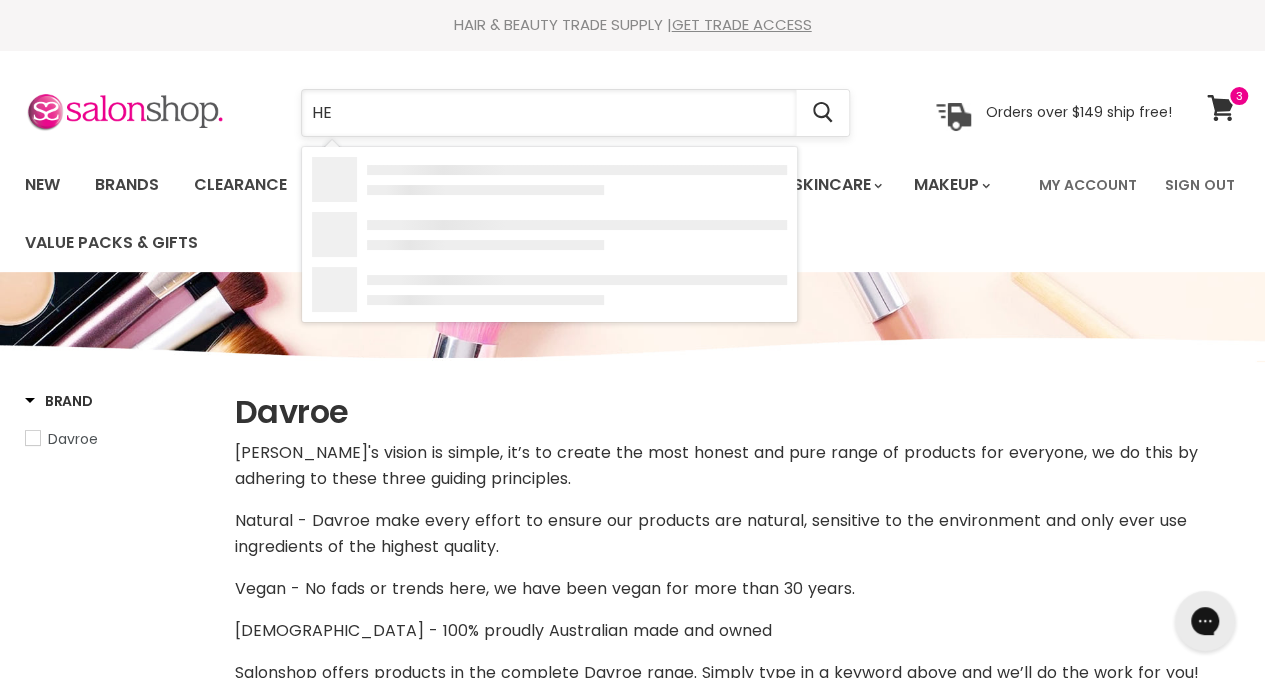 type on "H" 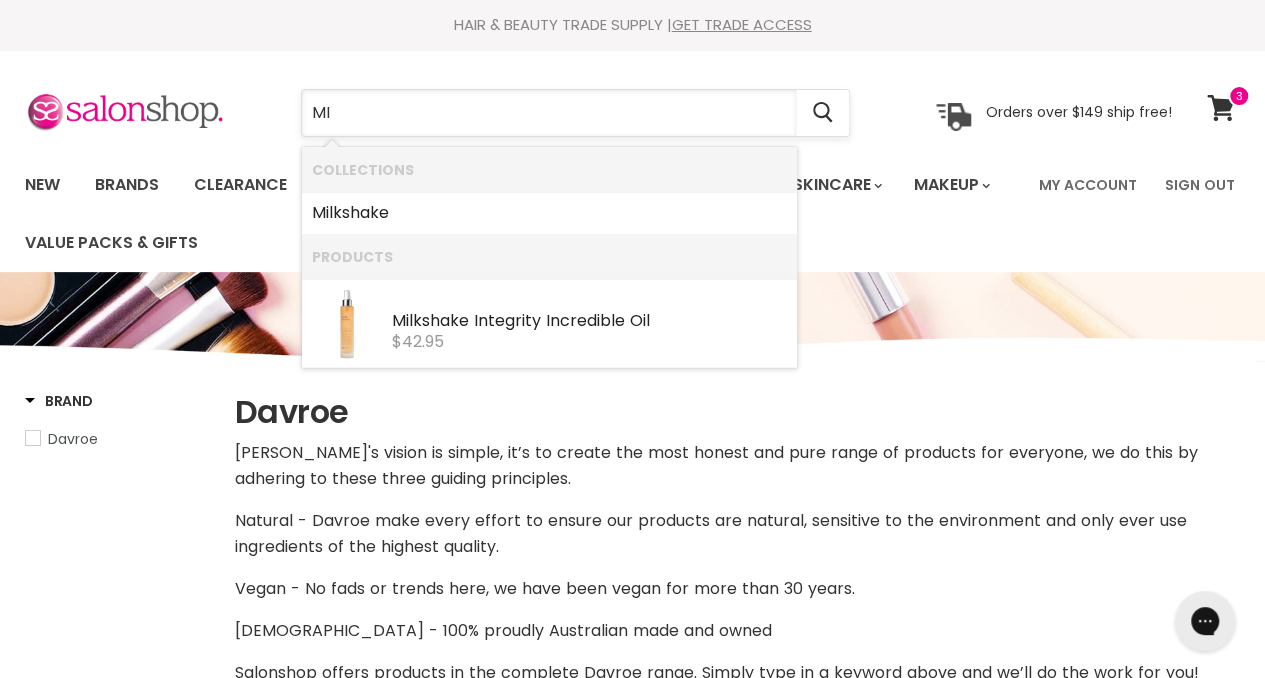 type on "M" 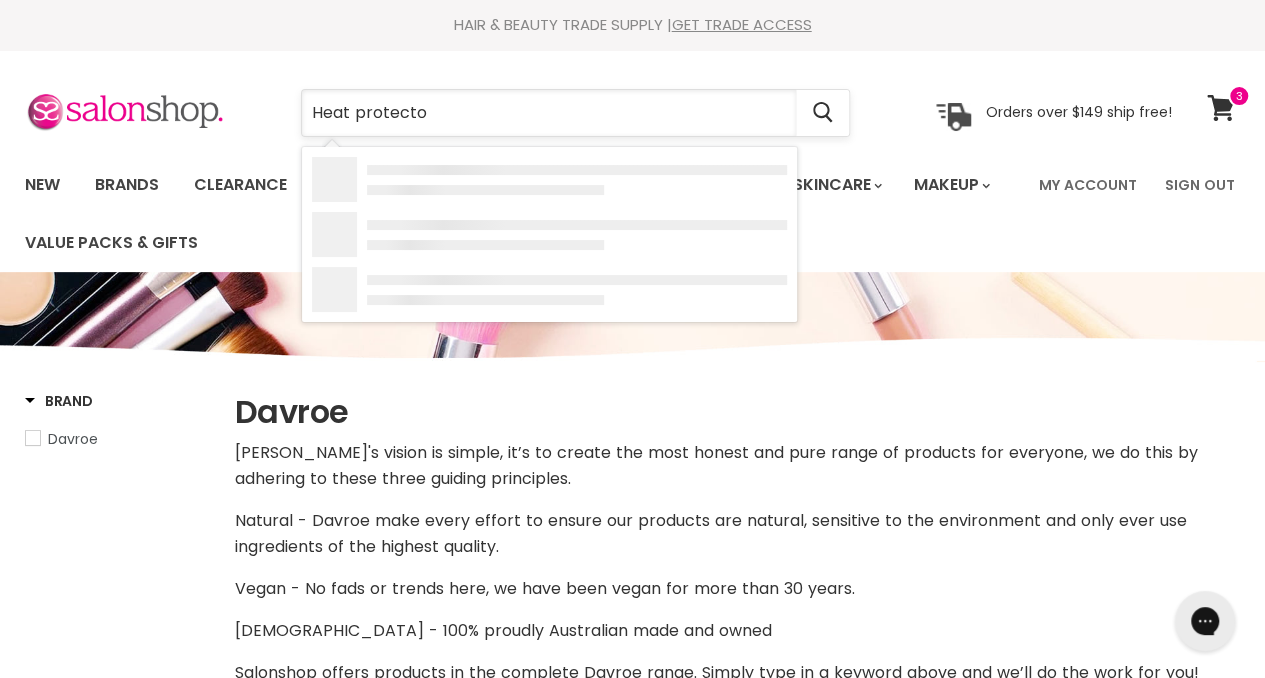 type on "Heat protector" 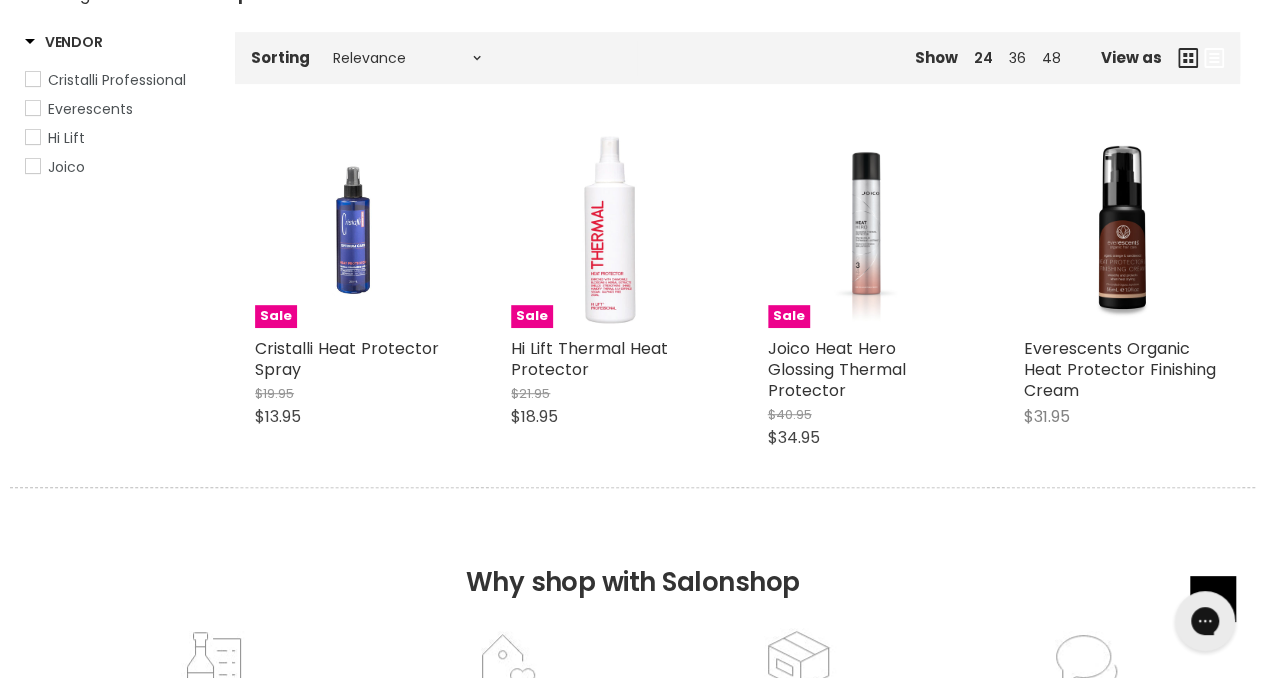 scroll, scrollTop: 294, scrollLeft: 0, axis: vertical 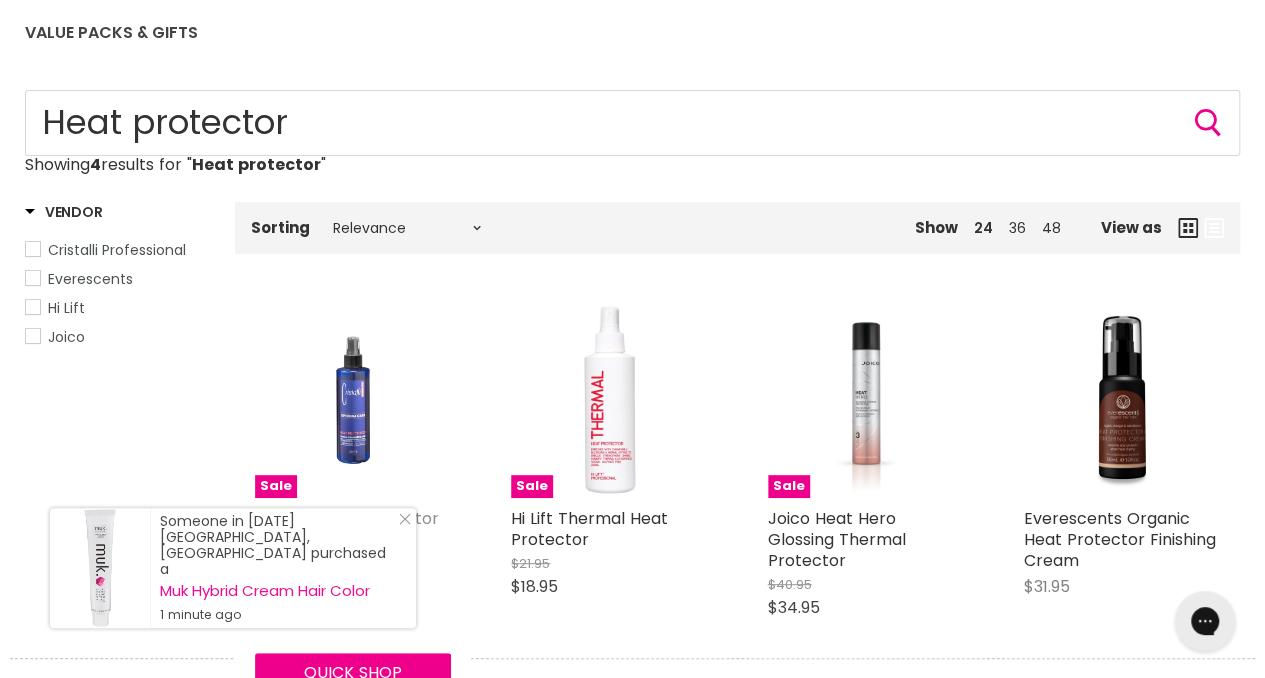 click on "Cristalli Heat Protector Spray" at bounding box center [347, 529] 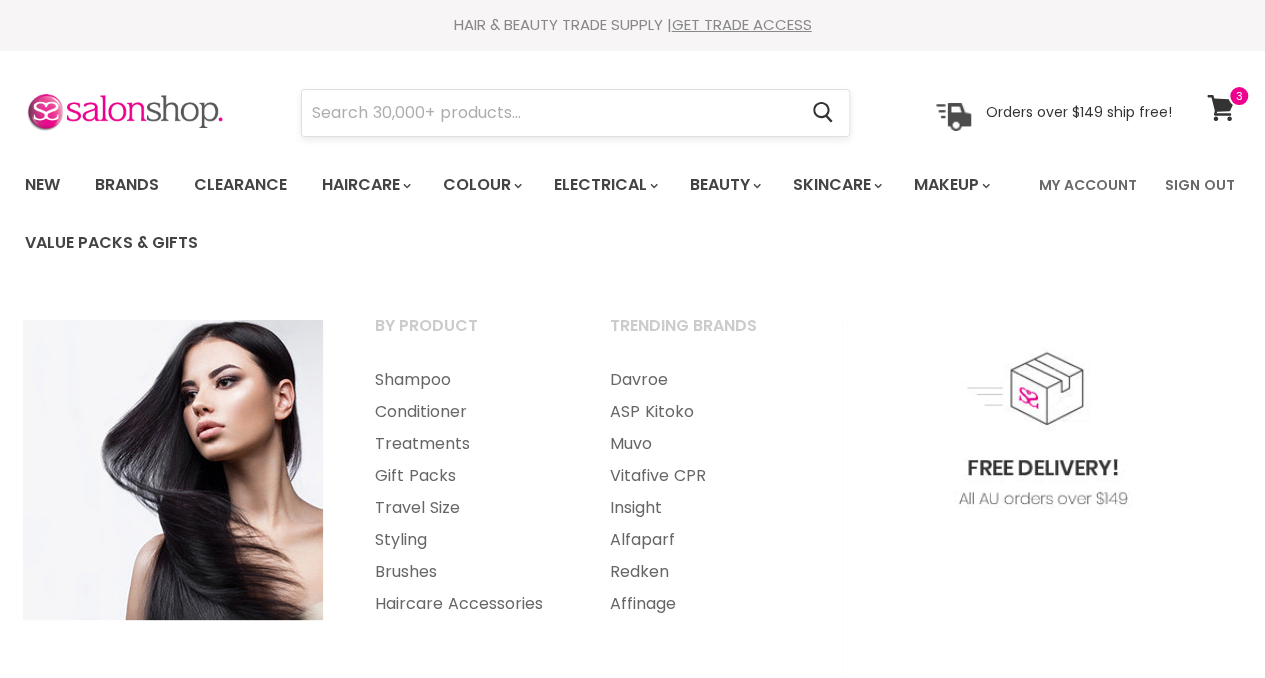 scroll, scrollTop: 0, scrollLeft: 0, axis: both 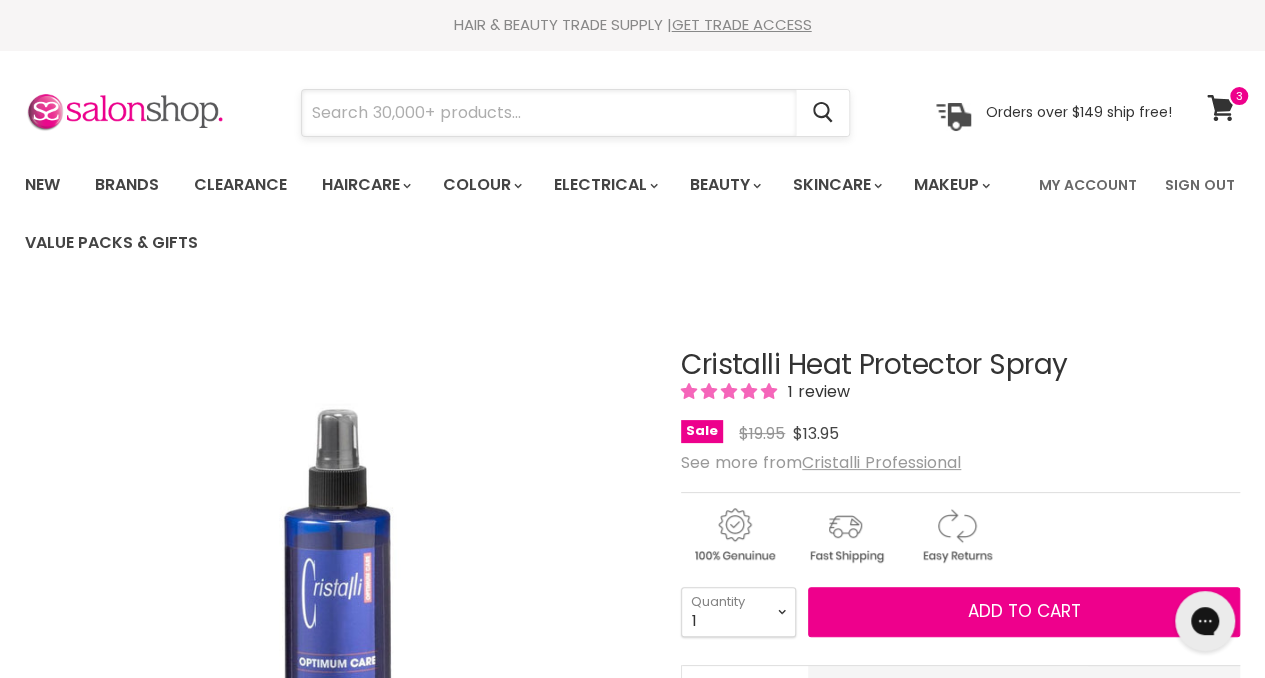 click at bounding box center [549, 113] 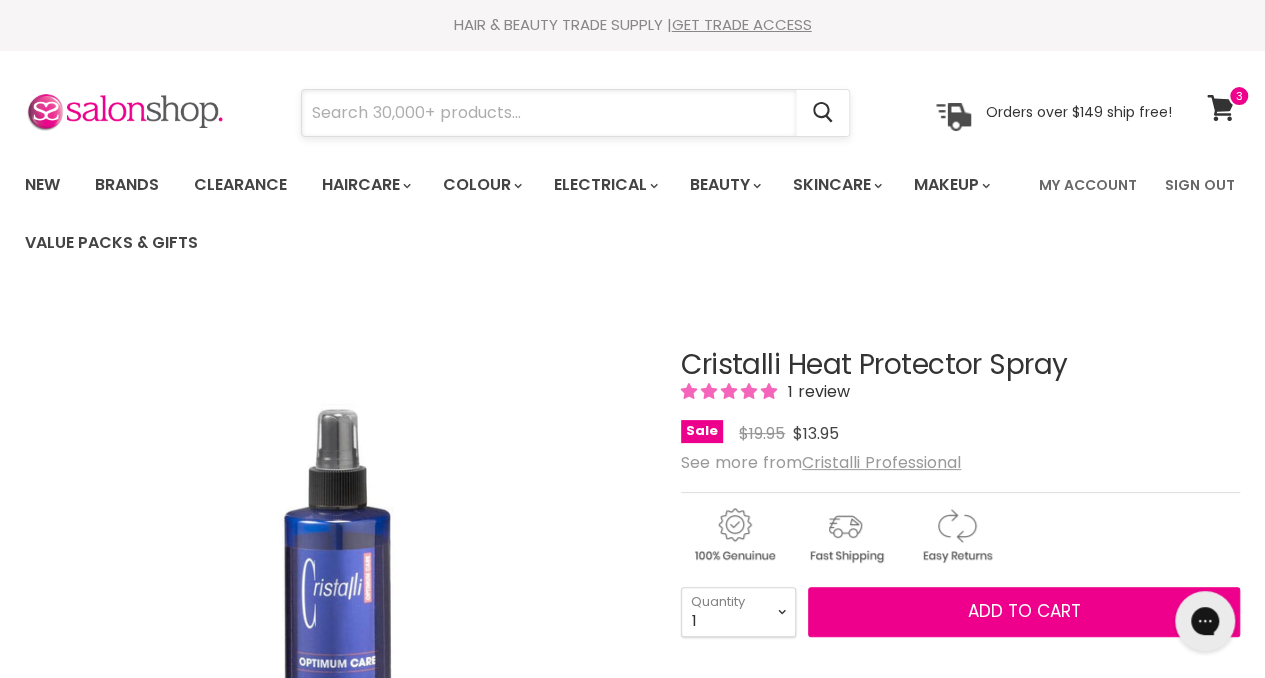 click at bounding box center (549, 113) 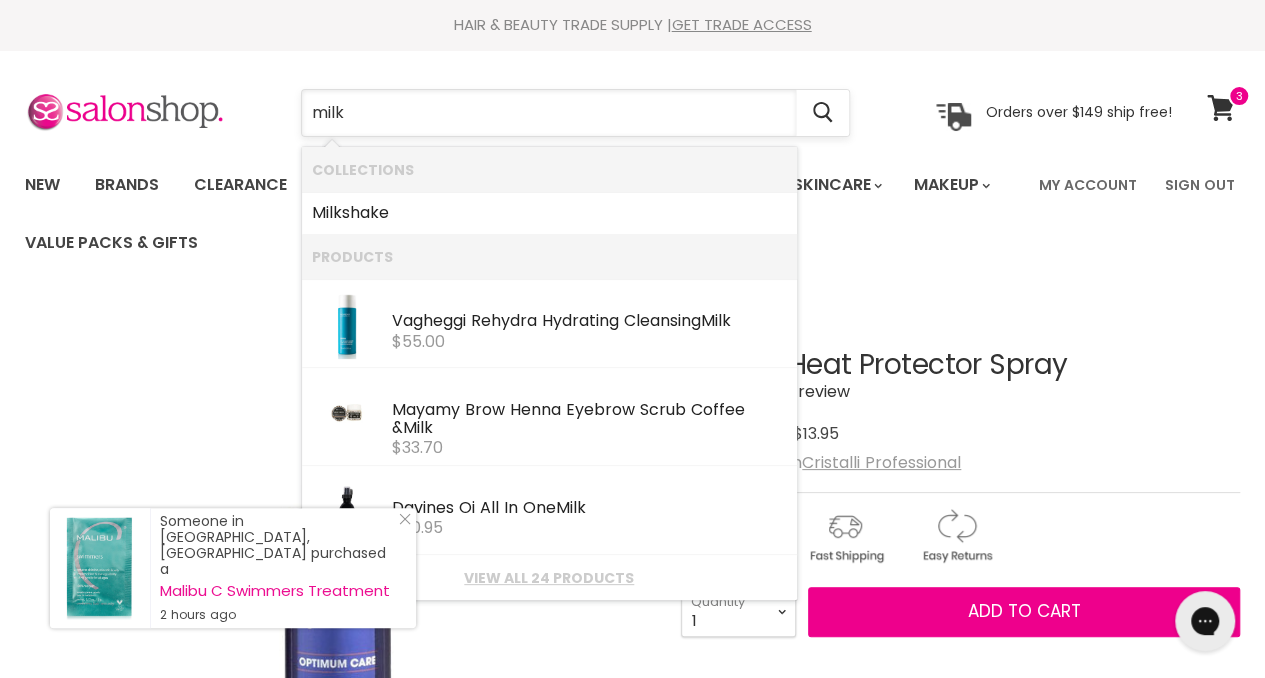 click on "milk" at bounding box center [549, 113] 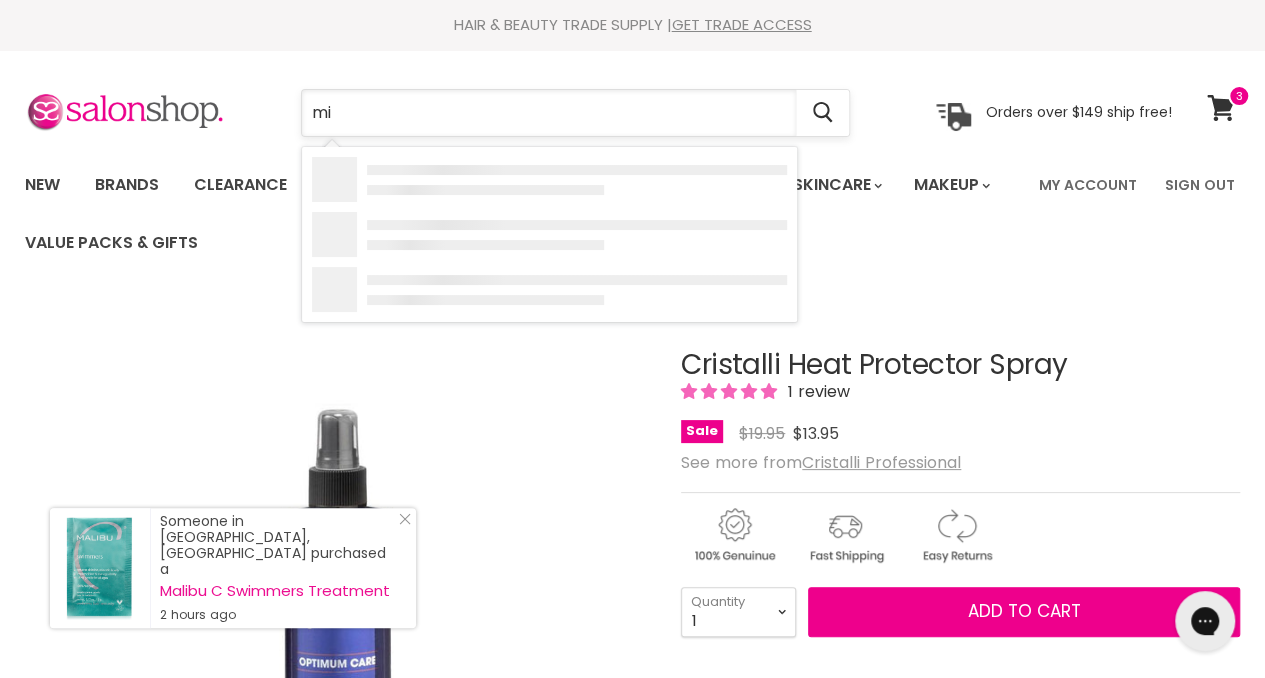 type on "m" 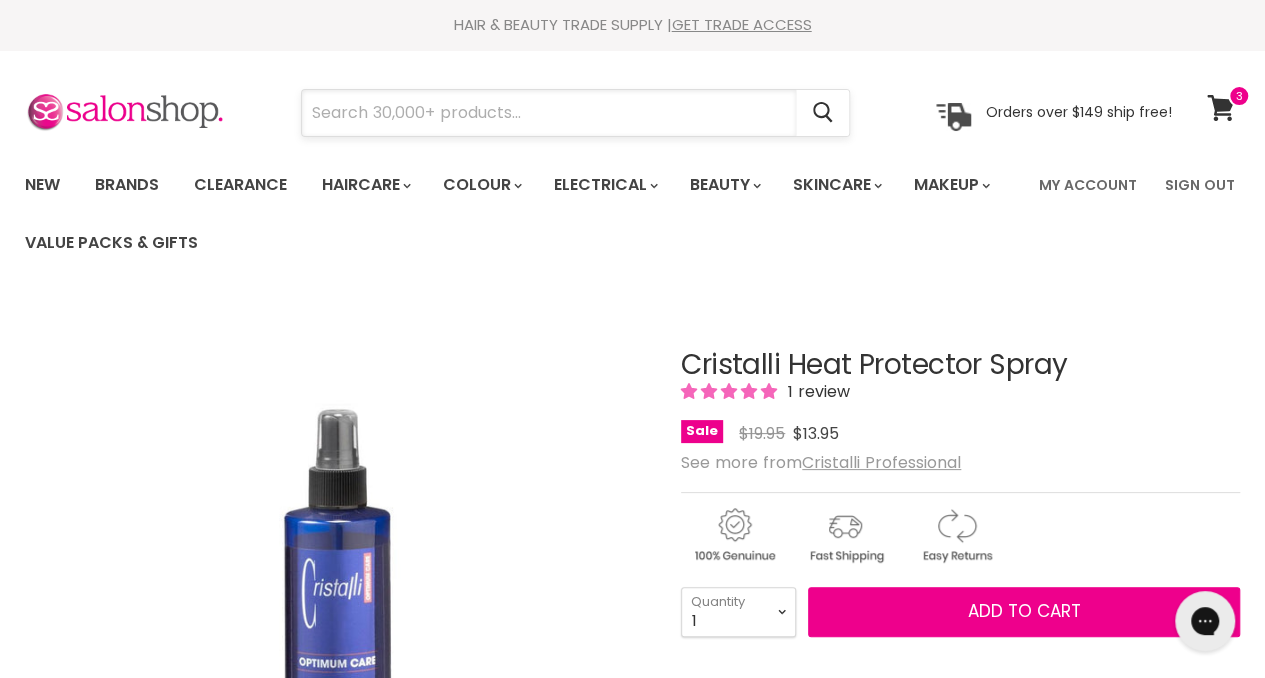 click at bounding box center [549, 113] 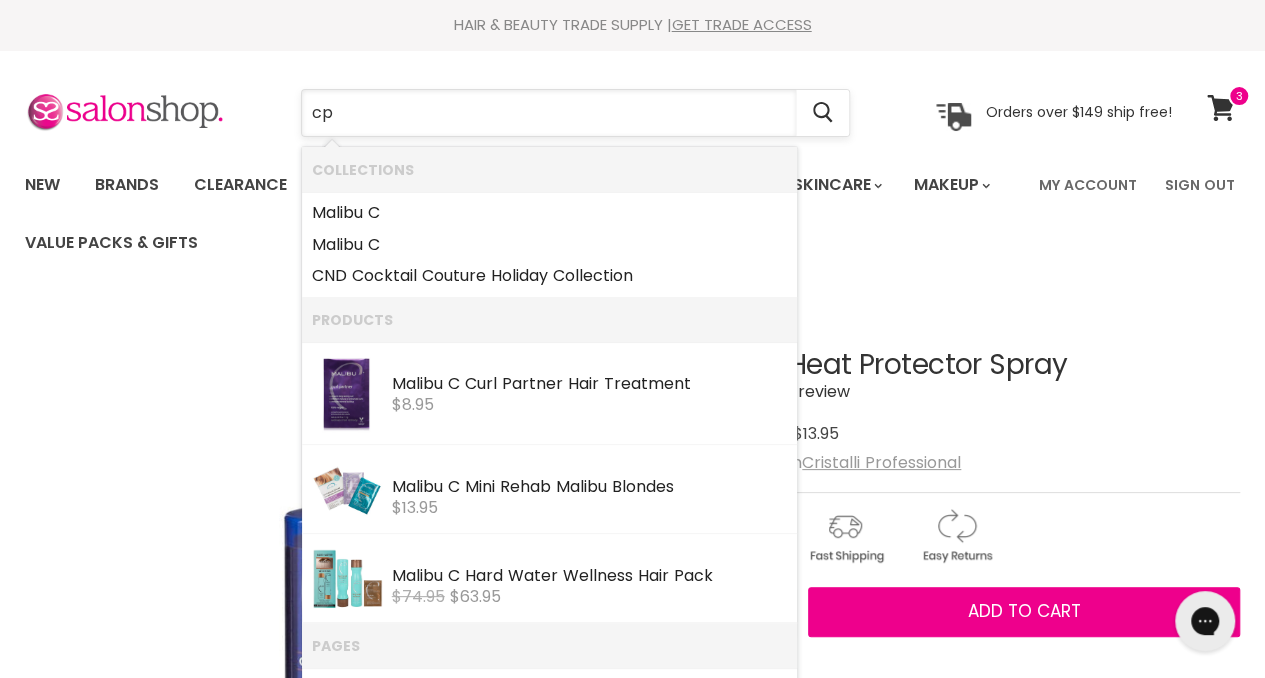 type on "cpr" 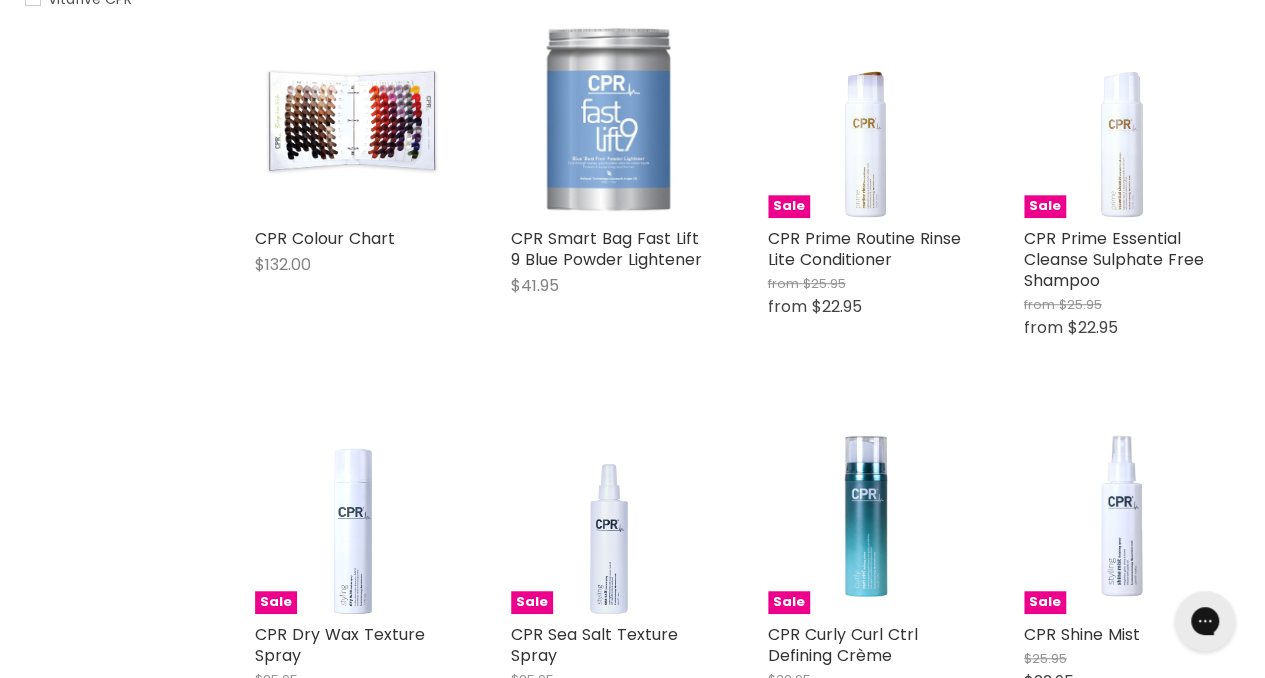 scroll, scrollTop: 0, scrollLeft: 0, axis: both 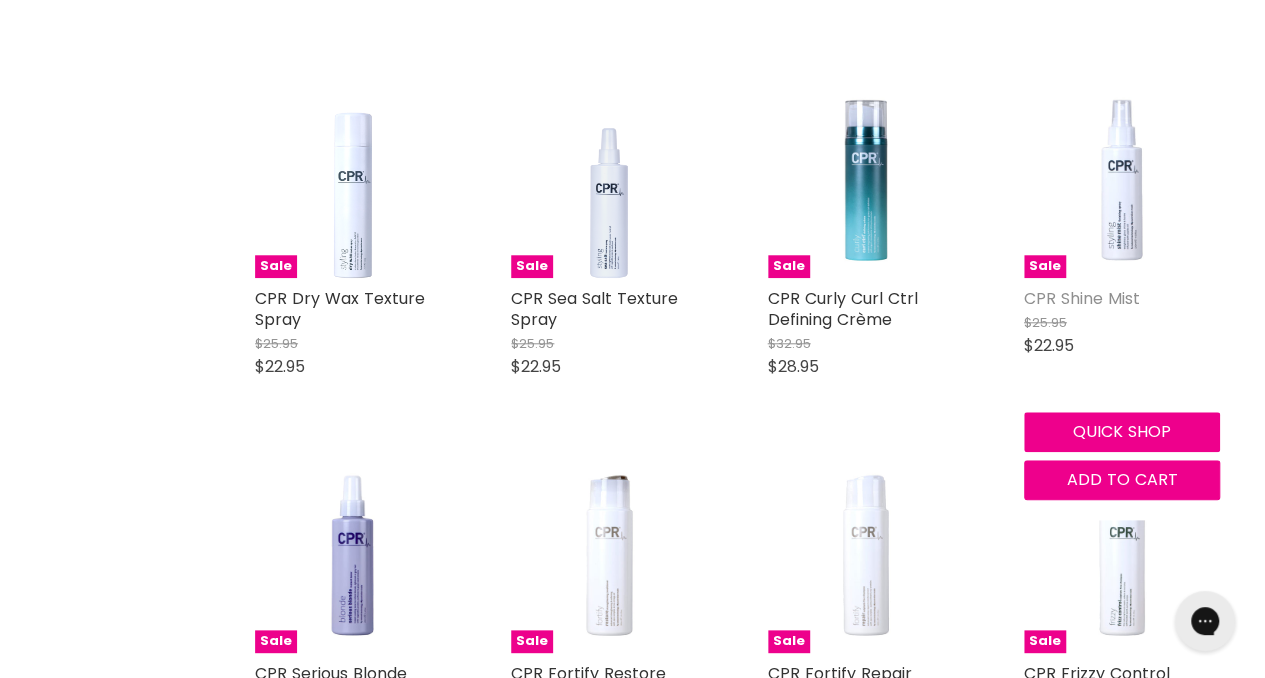 click on "CPR Shine Mist" at bounding box center (1082, 298) 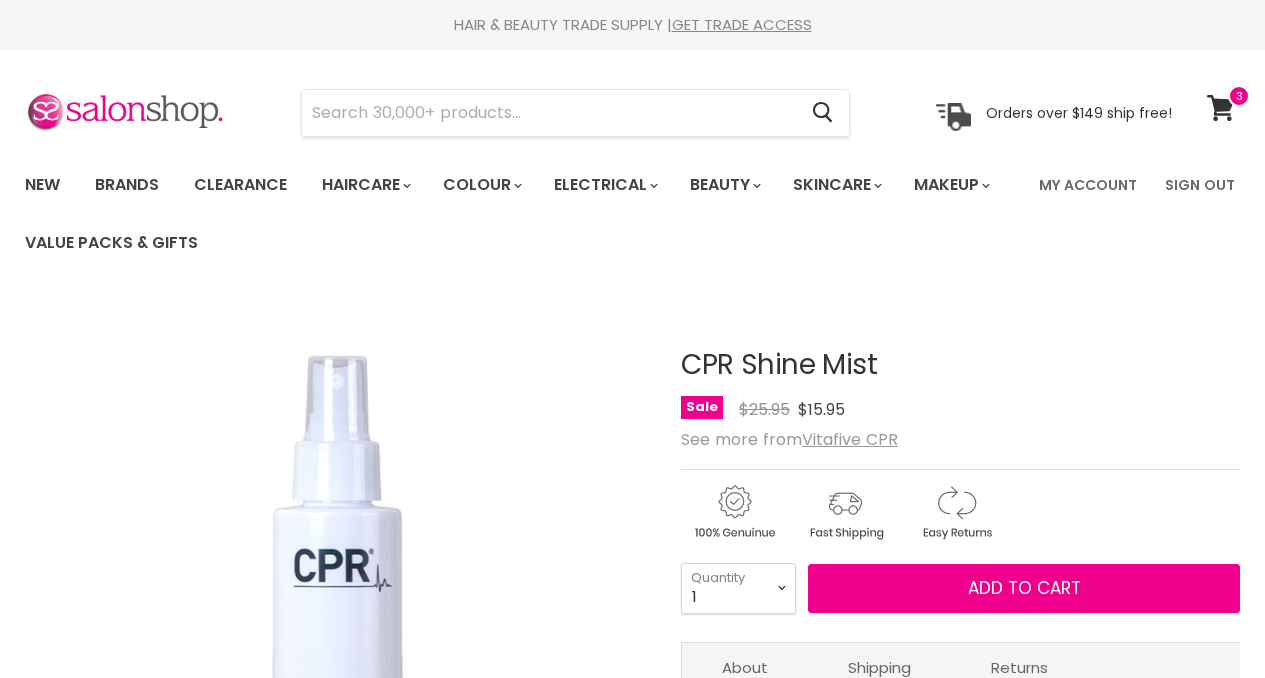 scroll, scrollTop: 0, scrollLeft: 0, axis: both 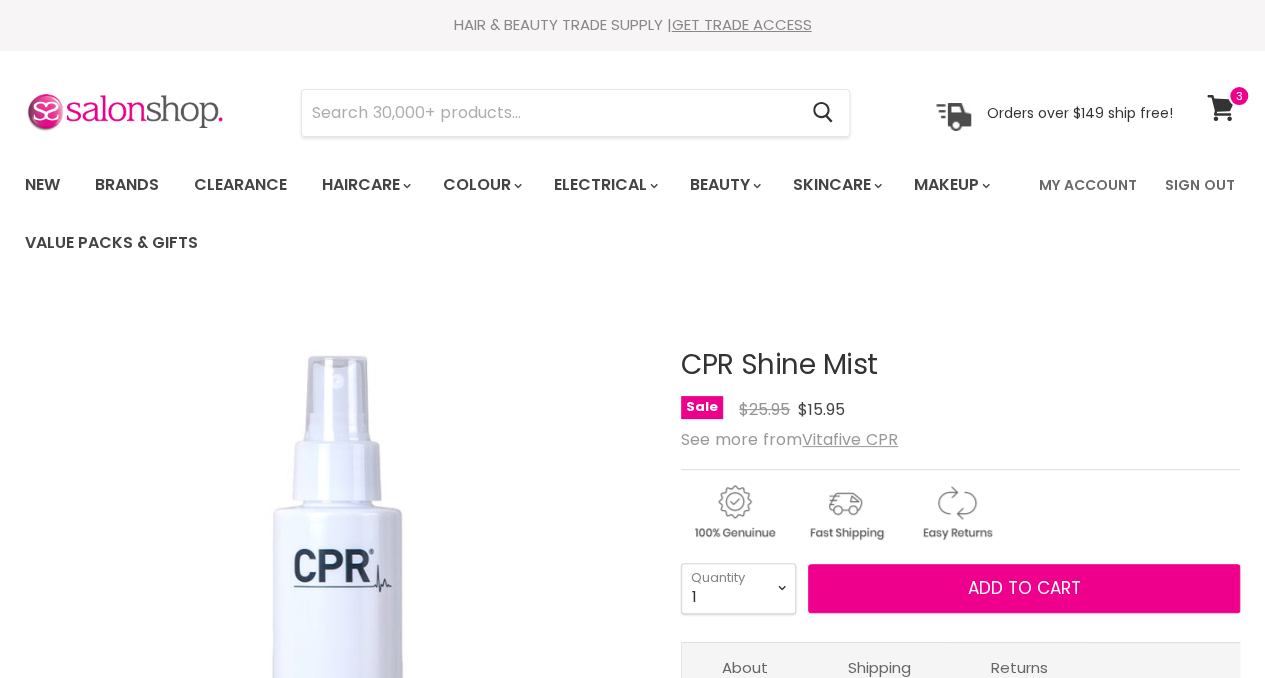 drag, startPoint x: 0, startPoint y: 0, endPoint x: 780, endPoint y: 589, distance: 977.4052 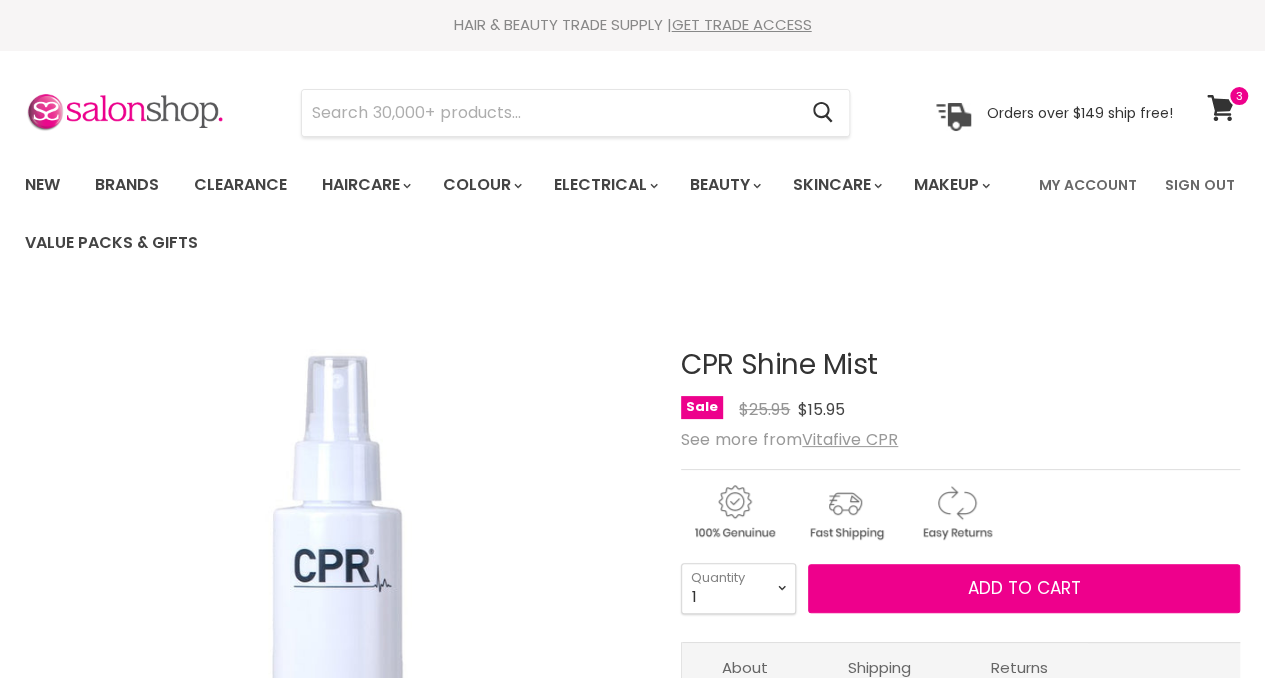 click on "1
2
3
4
5
6
7
8
9
10+" at bounding box center [738, 588] 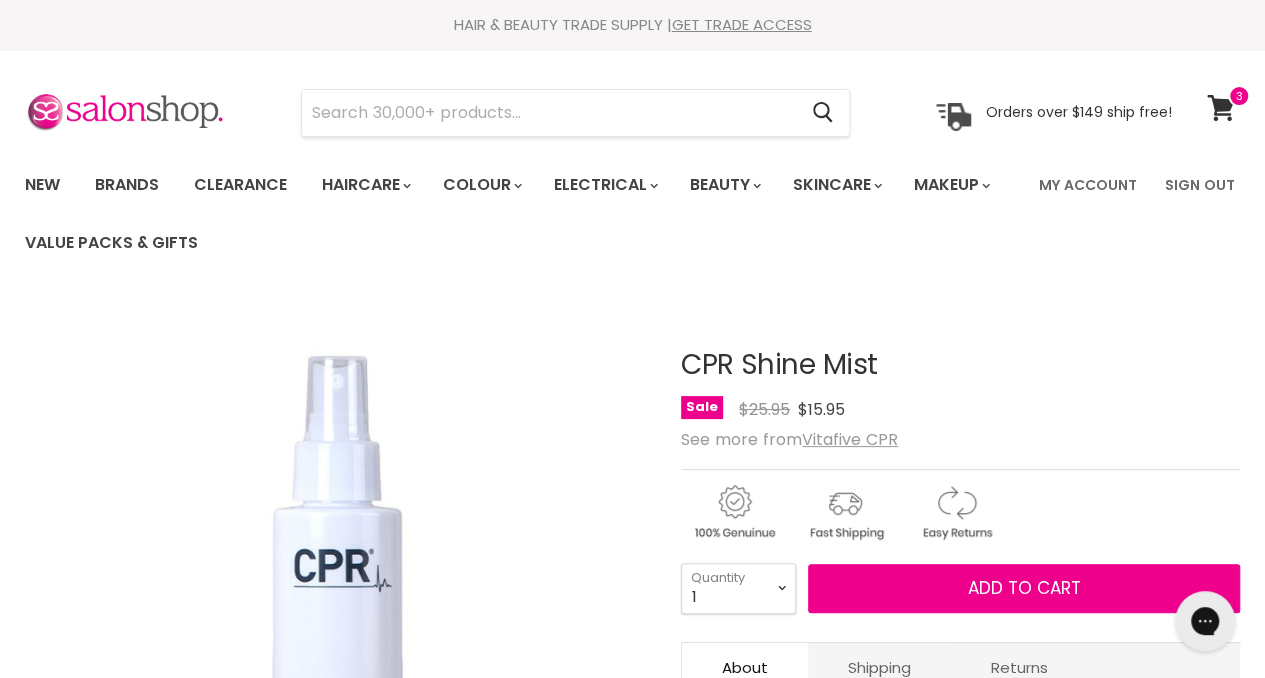 scroll, scrollTop: 0, scrollLeft: 0, axis: both 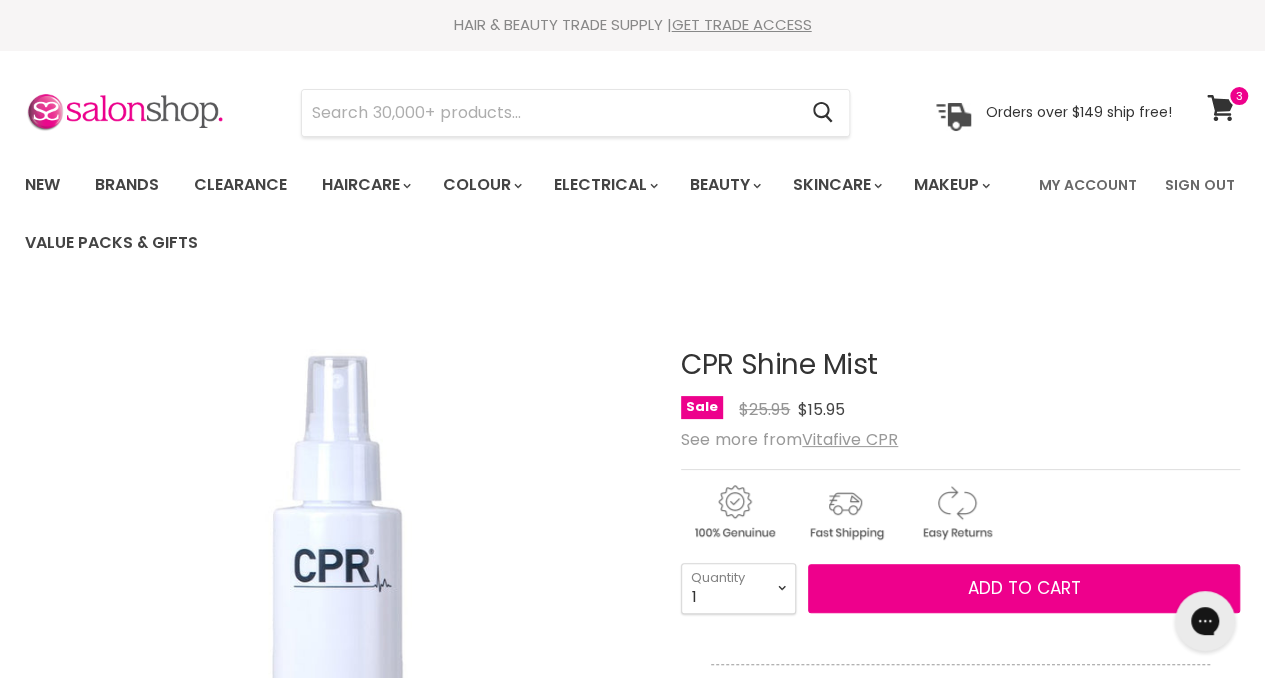 click on "1
2
3
4
5
6
7
8
9
10+" at bounding box center (738, 588) 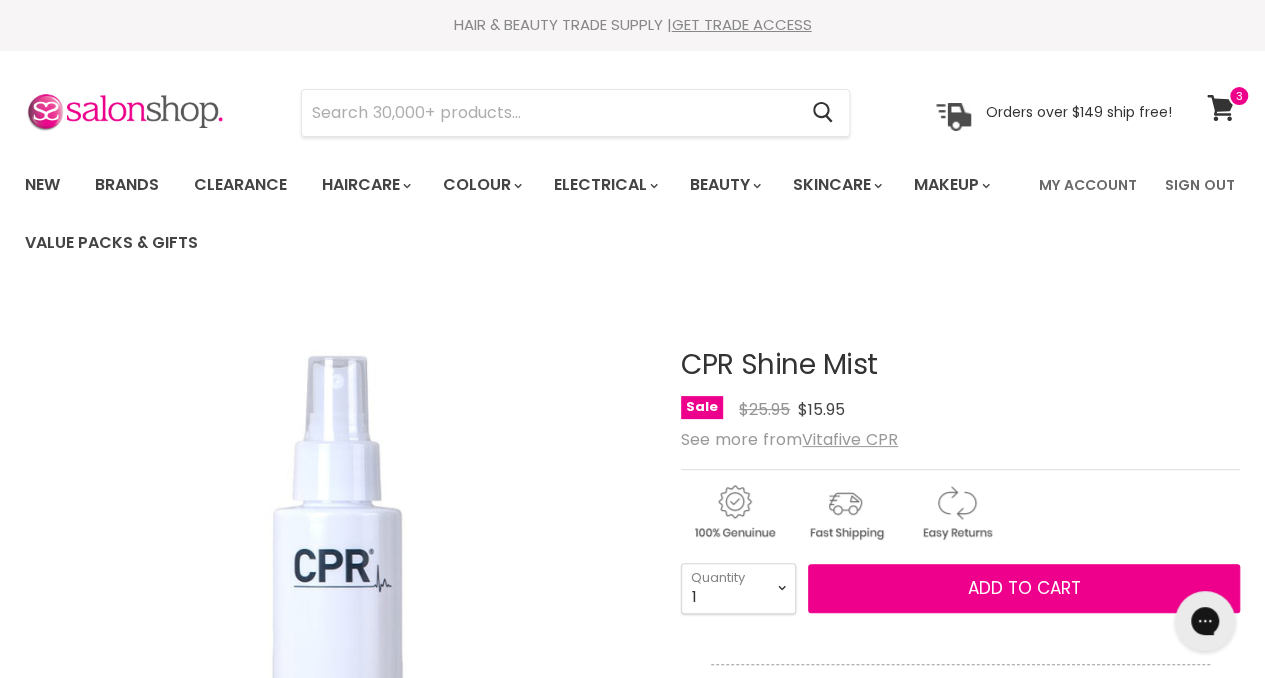 select on "3" 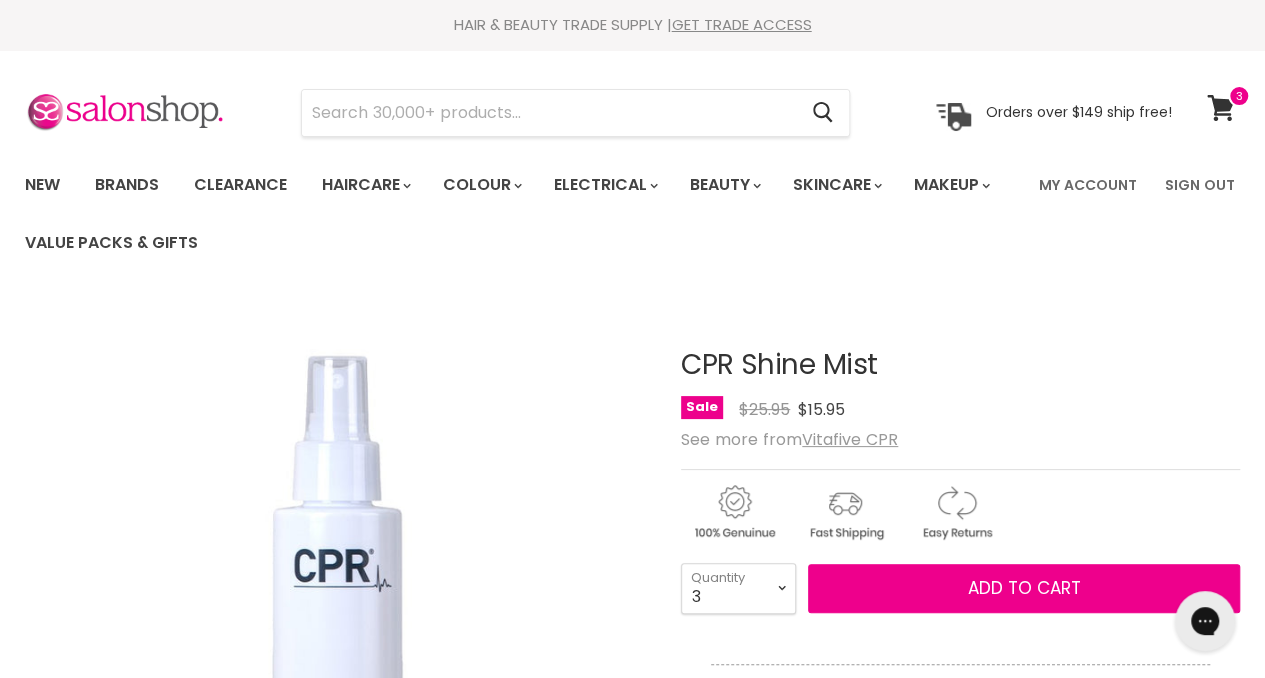 click on "1
2
3
4
5
6
7
8
9
10+" at bounding box center [738, 588] 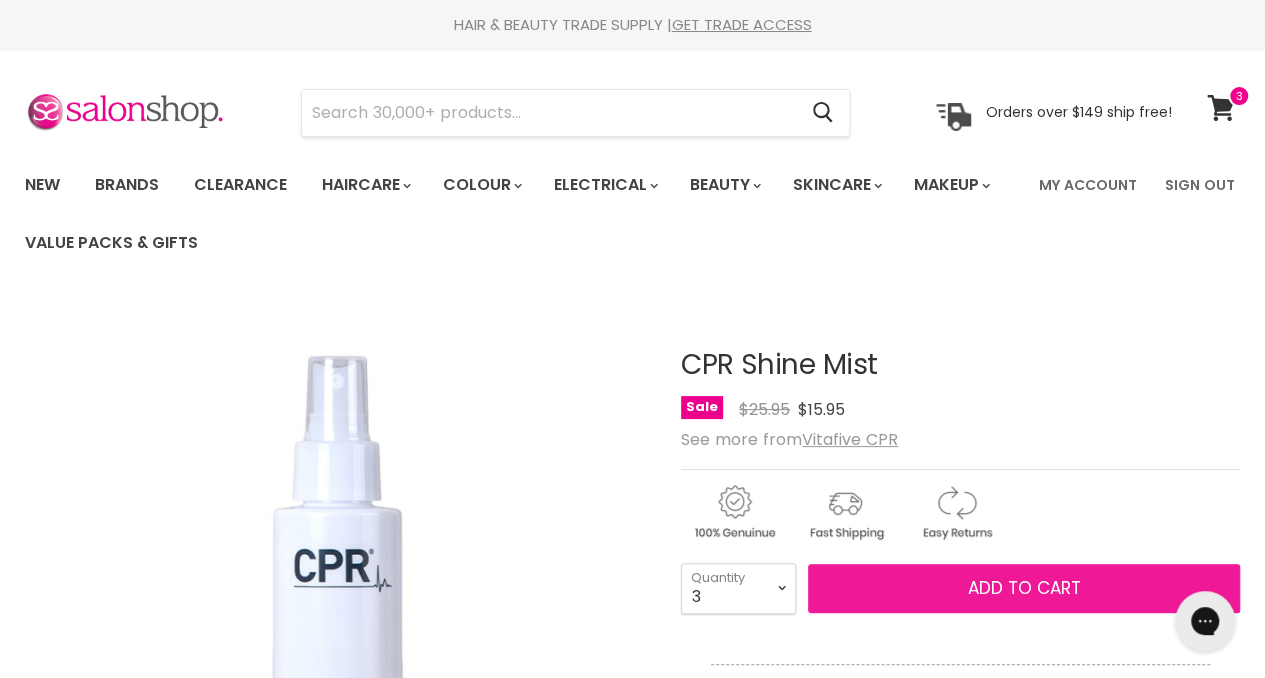 click on "Add to cart" at bounding box center [1024, 589] 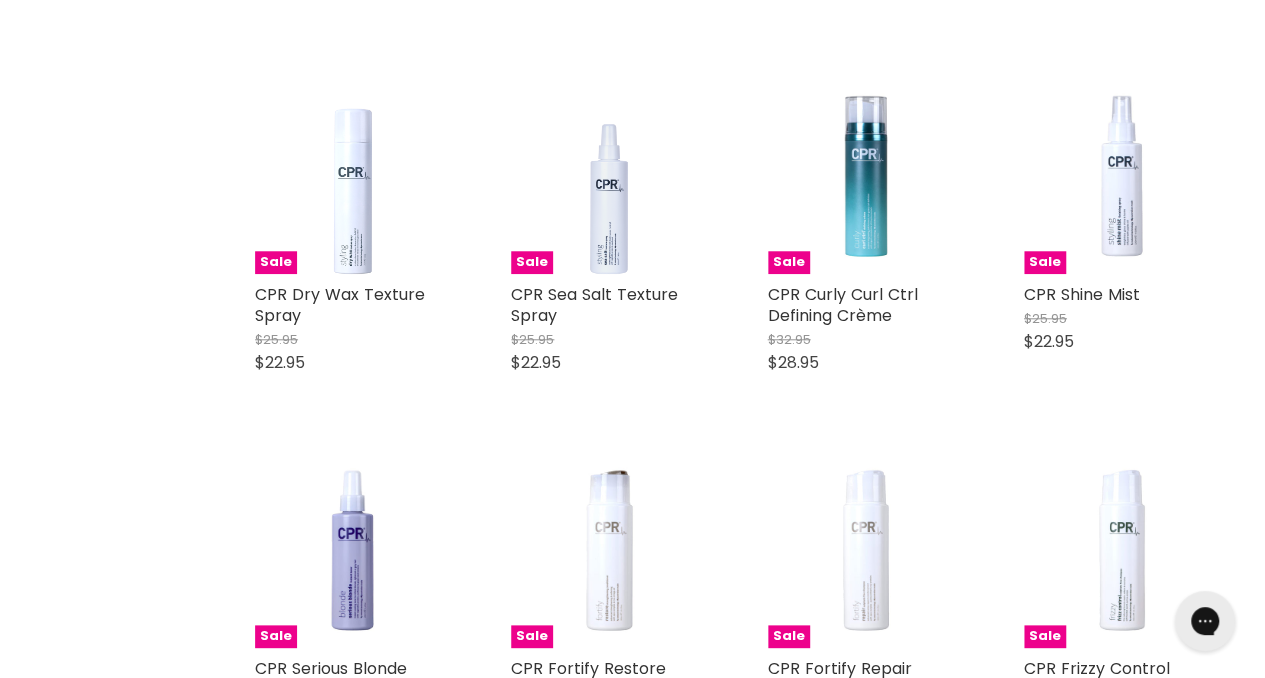 scroll, scrollTop: 0, scrollLeft: 0, axis: both 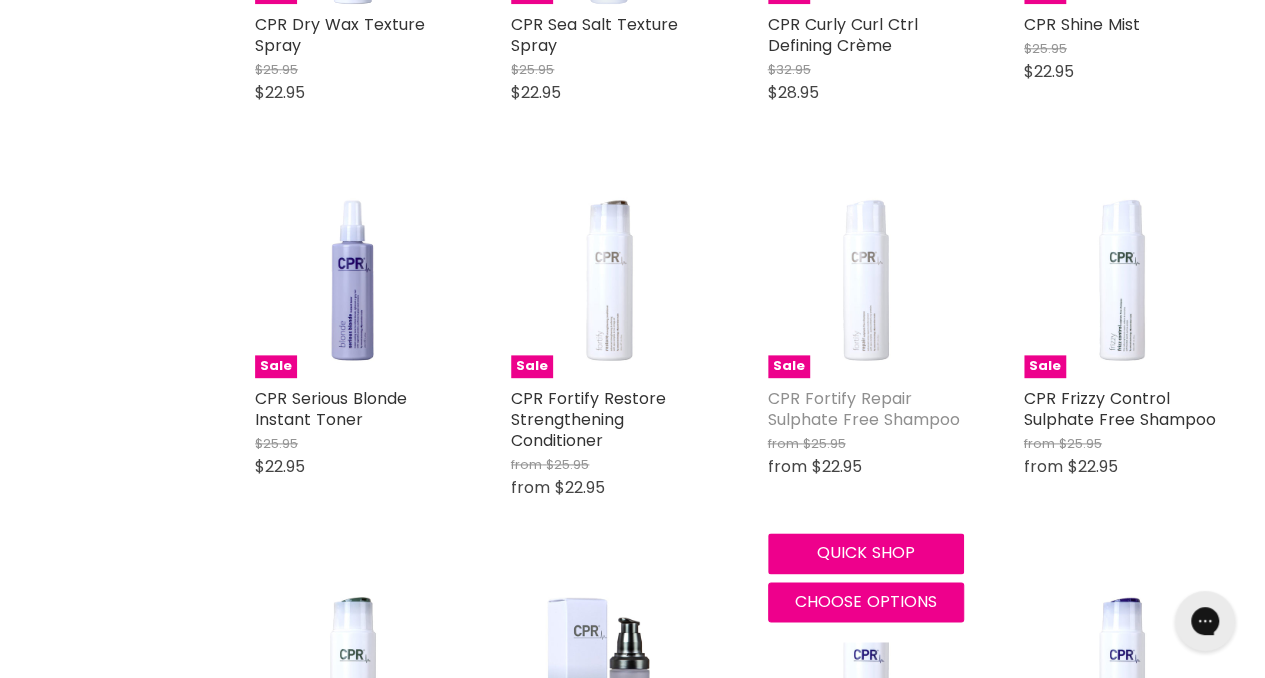 click on "CPR Fortify Repair Sulphate Free Shampoo" at bounding box center (864, 409) 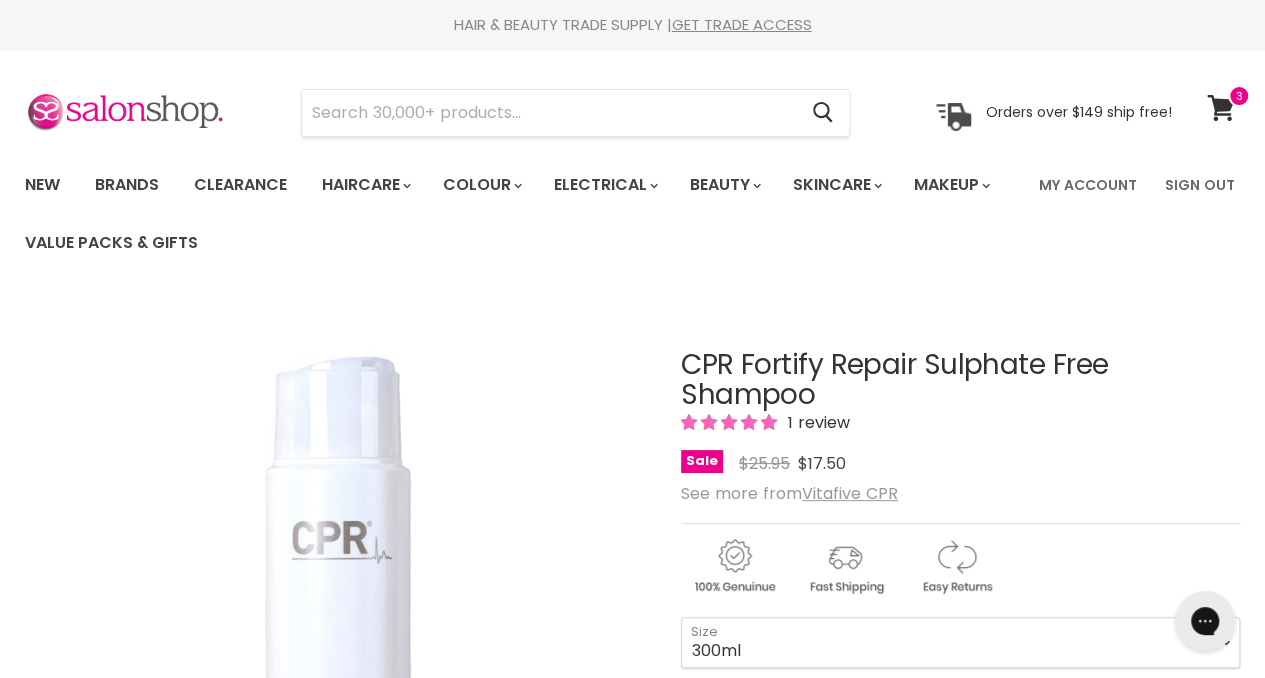 scroll, scrollTop: 0, scrollLeft: 0, axis: both 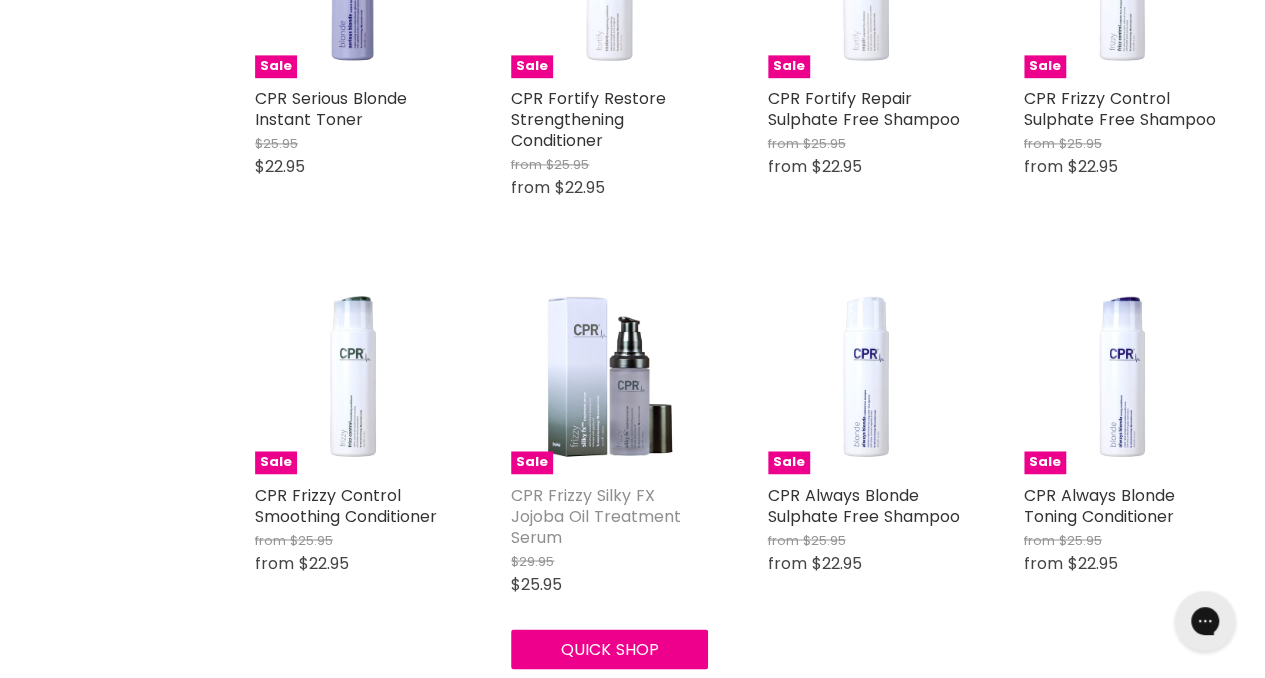 click on "CPR Frizzy Silky FX Jojoba Oil Treatment Serum" at bounding box center [596, 515] 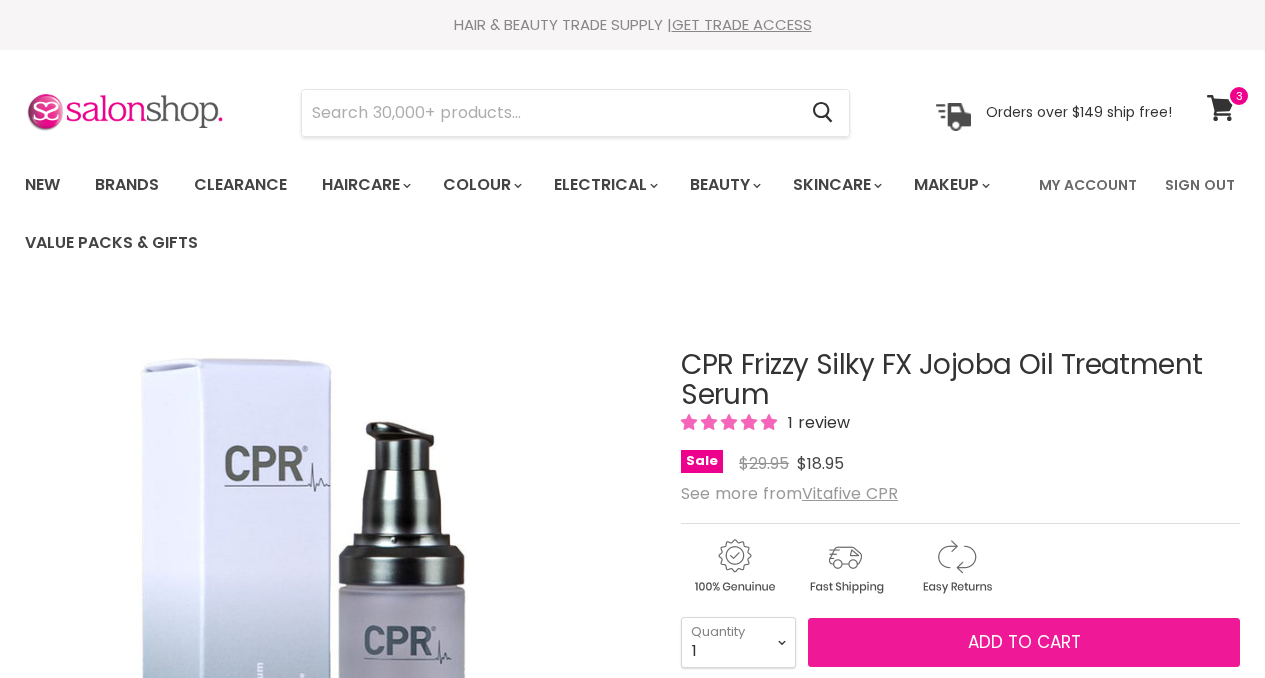 scroll, scrollTop: 0, scrollLeft: 0, axis: both 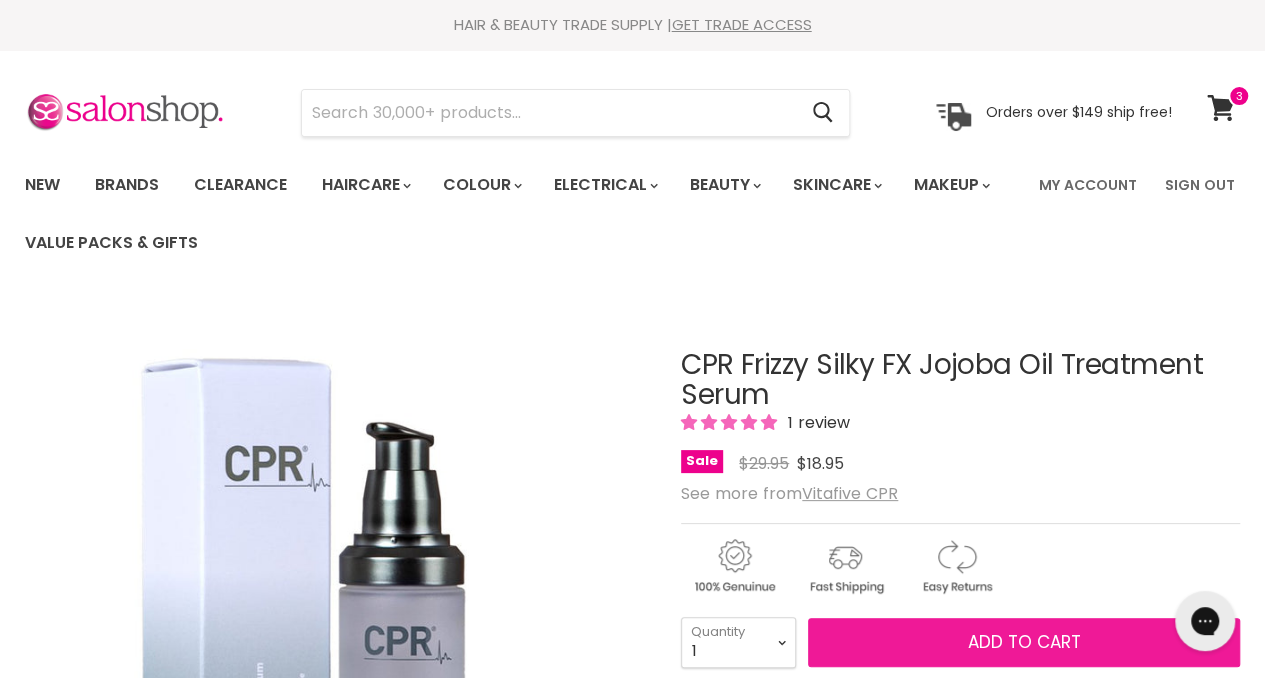 click on "Add to cart" at bounding box center (1024, 643) 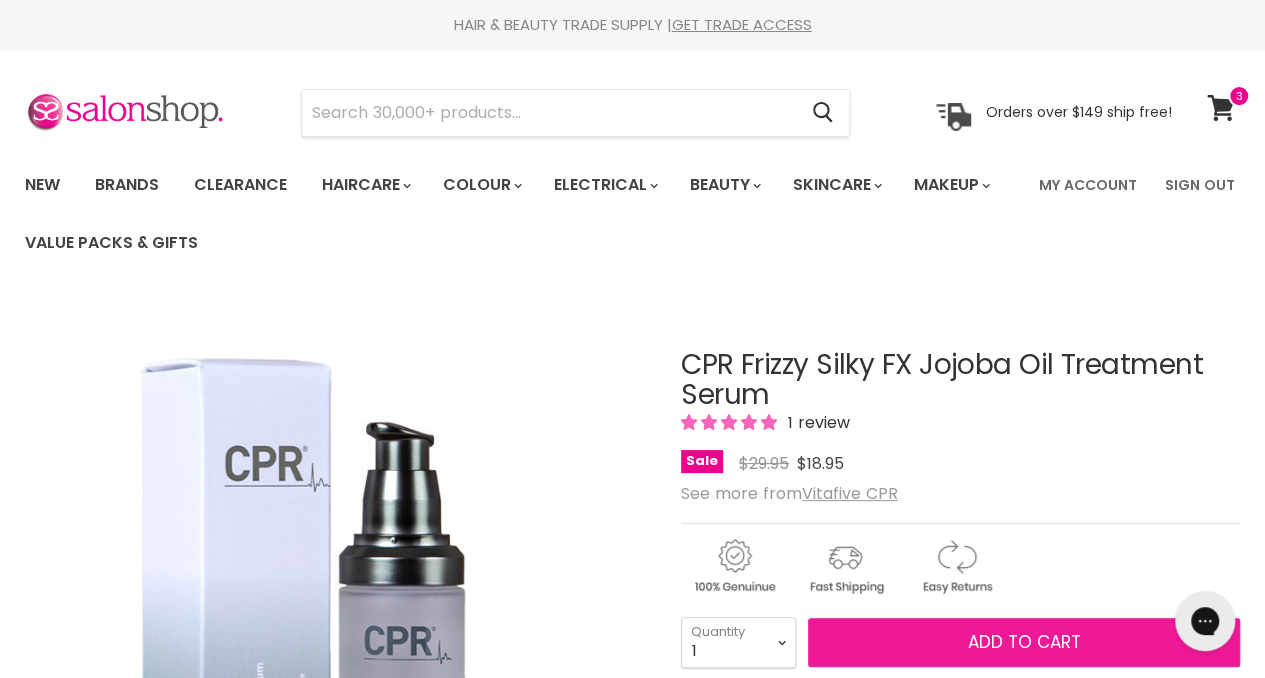 scroll, scrollTop: 0, scrollLeft: 0, axis: both 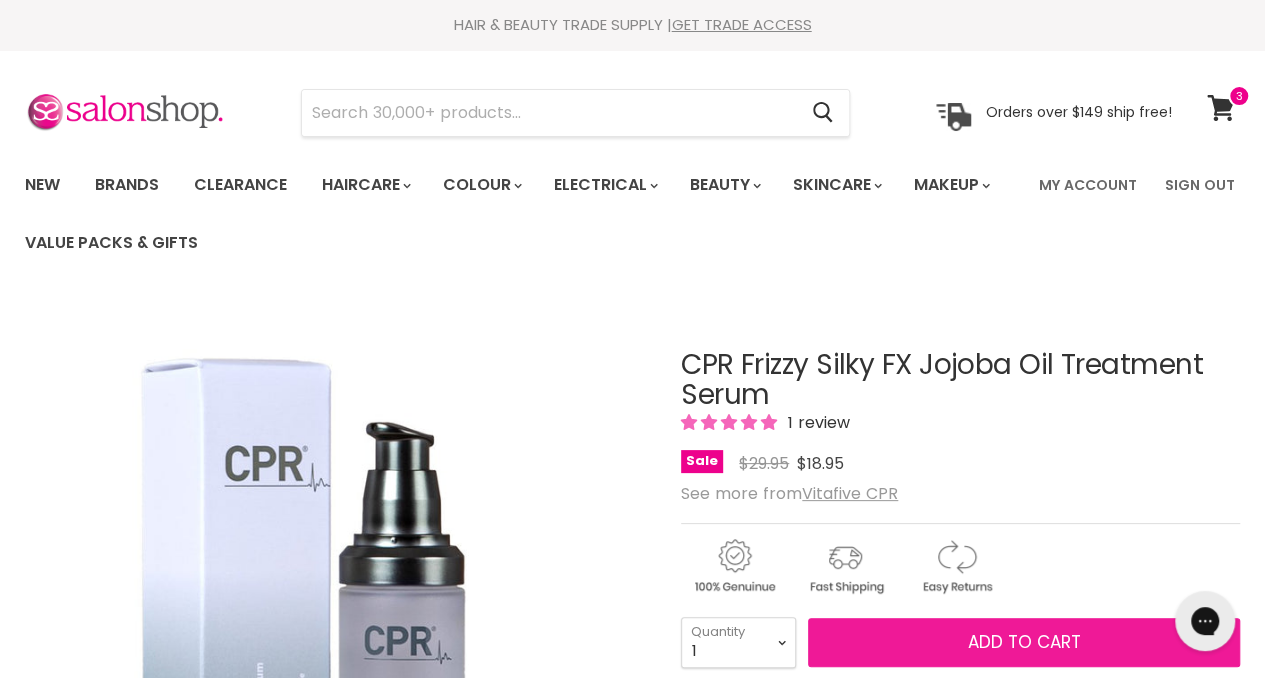 click on "Add to cart" at bounding box center [1024, 643] 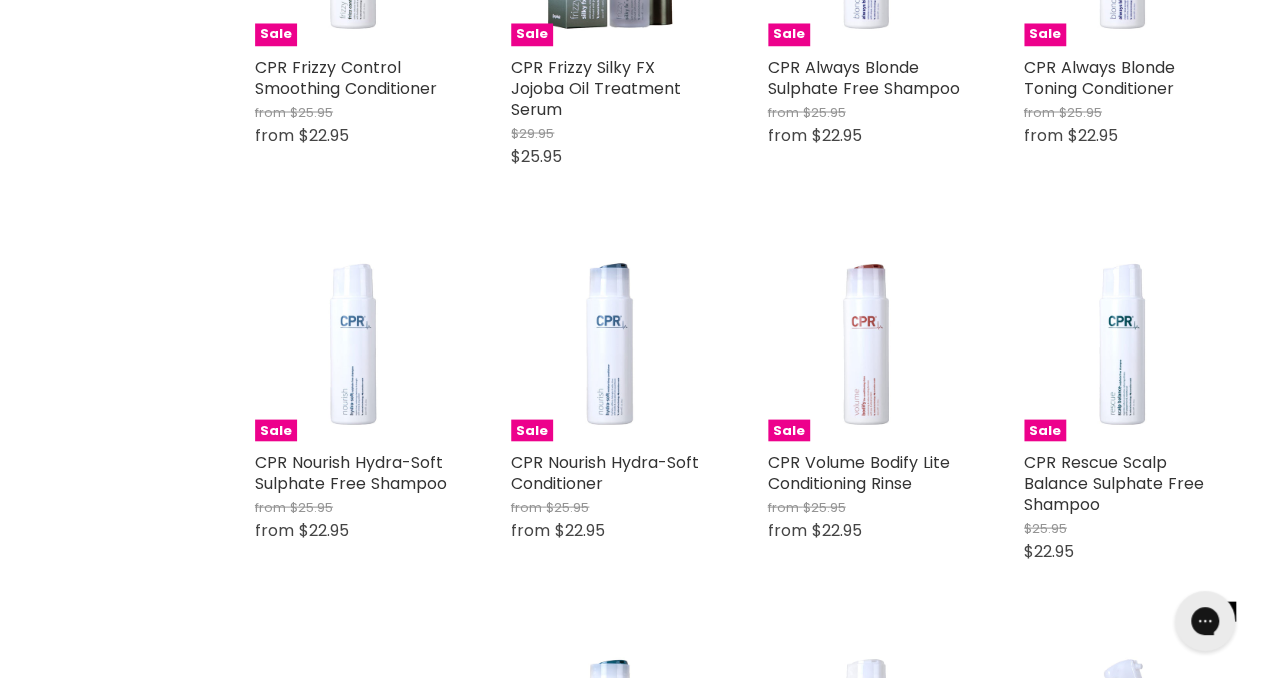 scroll, scrollTop: 1952, scrollLeft: 0, axis: vertical 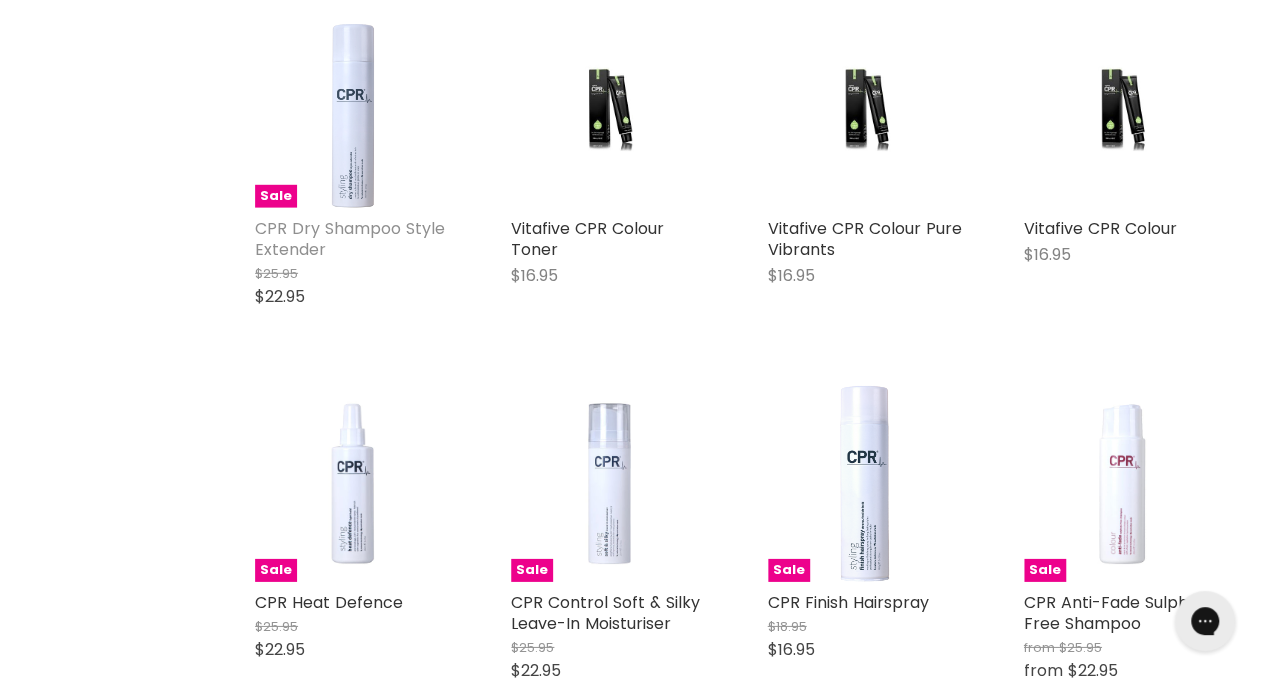 click on "CPR Dry Shampoo Style Extender" at bounding box center (350, 239) 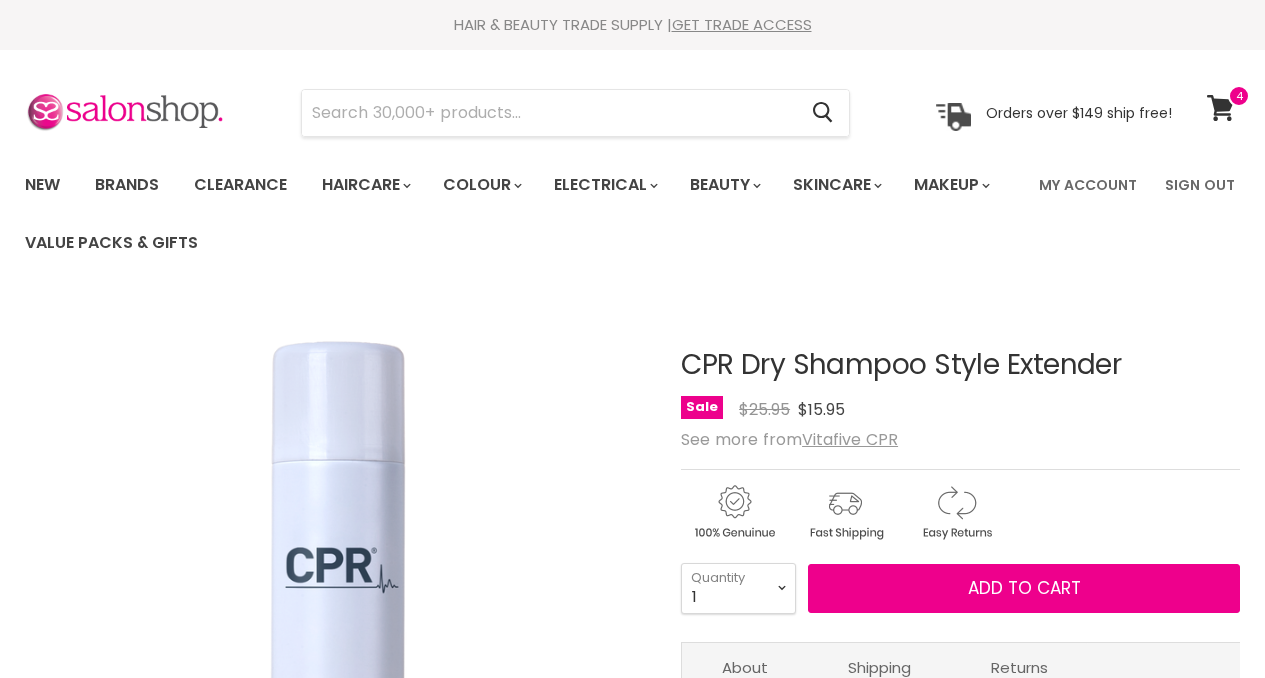 scroll, scrollTop: 0, scrollLeft: 0, axis: both 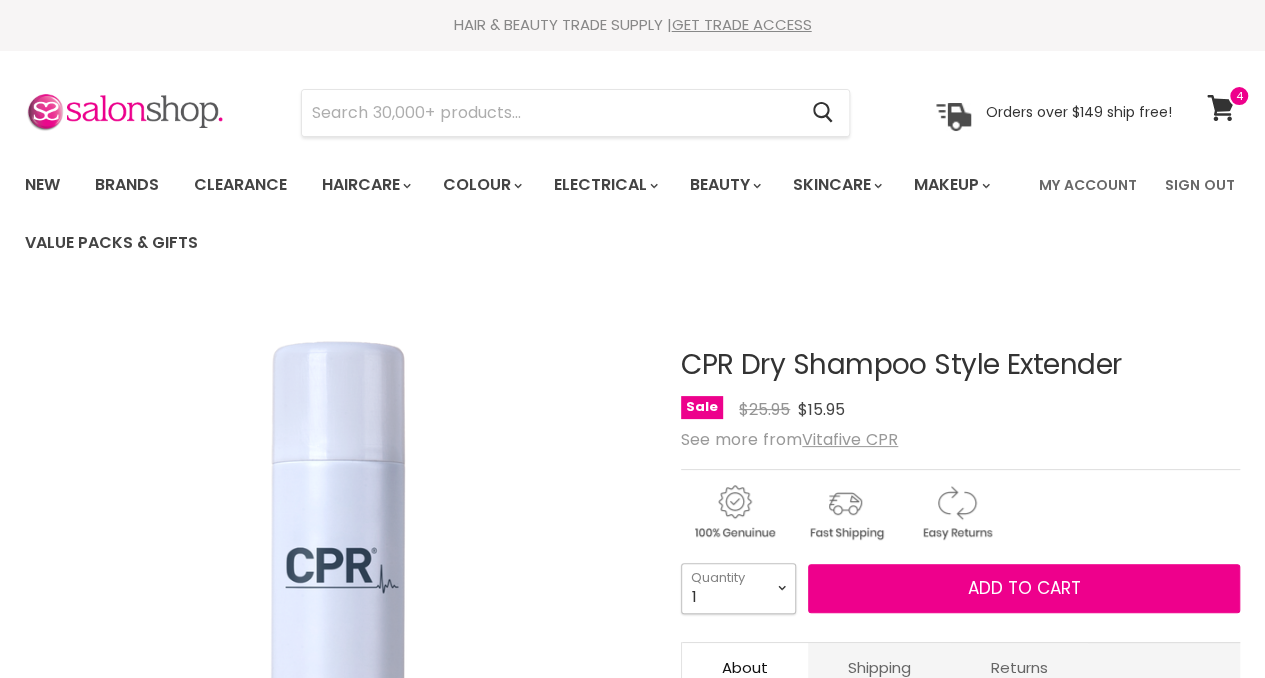 click on "1
2
3
4
5
6
7
8
9
10+" at bounding box center [738, 588] 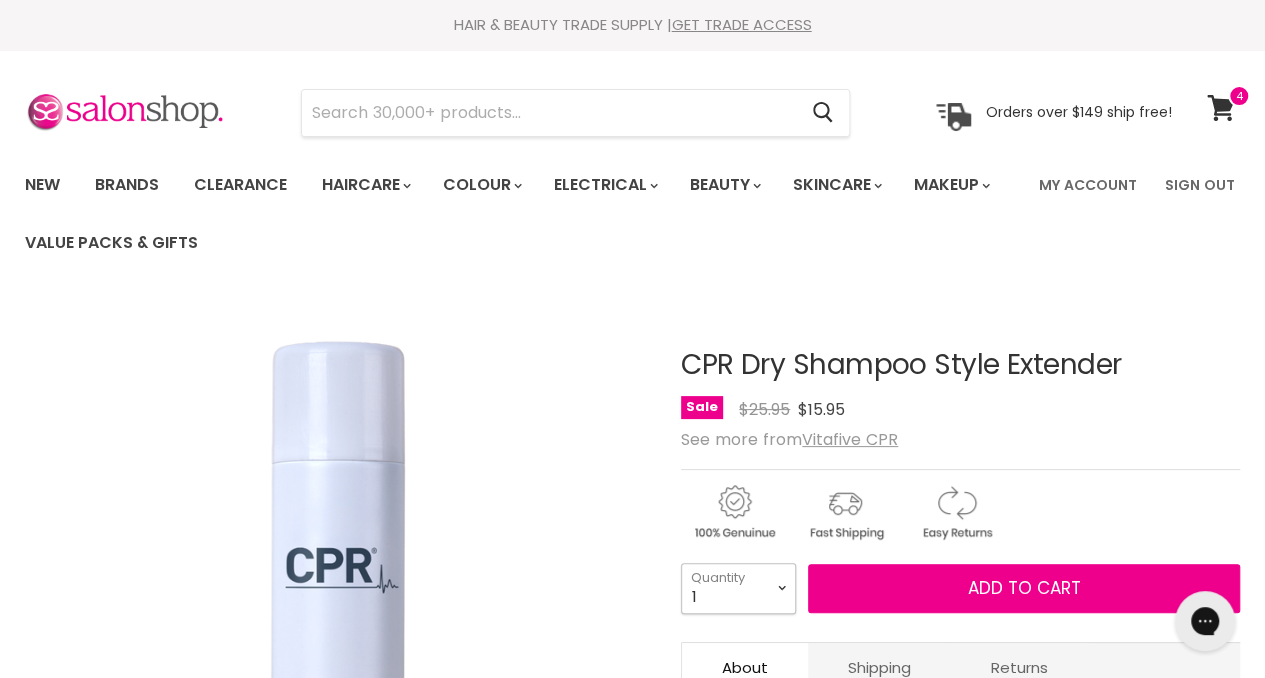 scroll, scrollTop: 0, scrollLeft: 0, axis: both 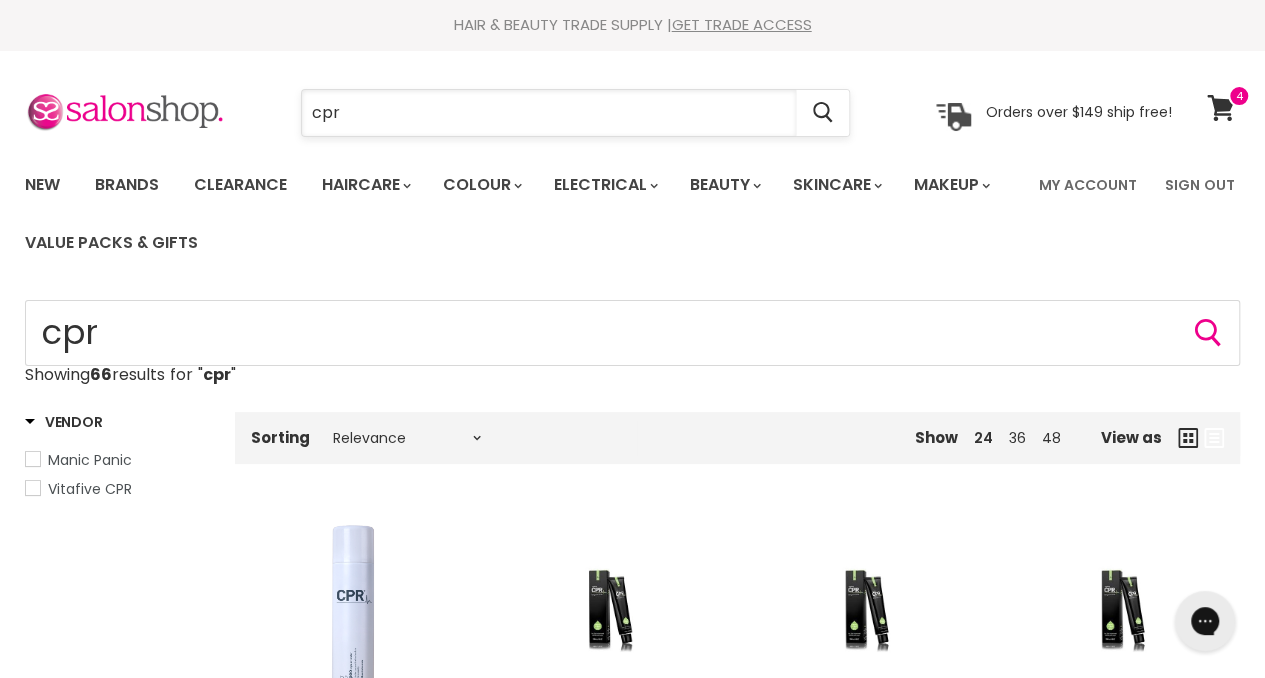 click on "cpr" at bounding box center [549, 113] 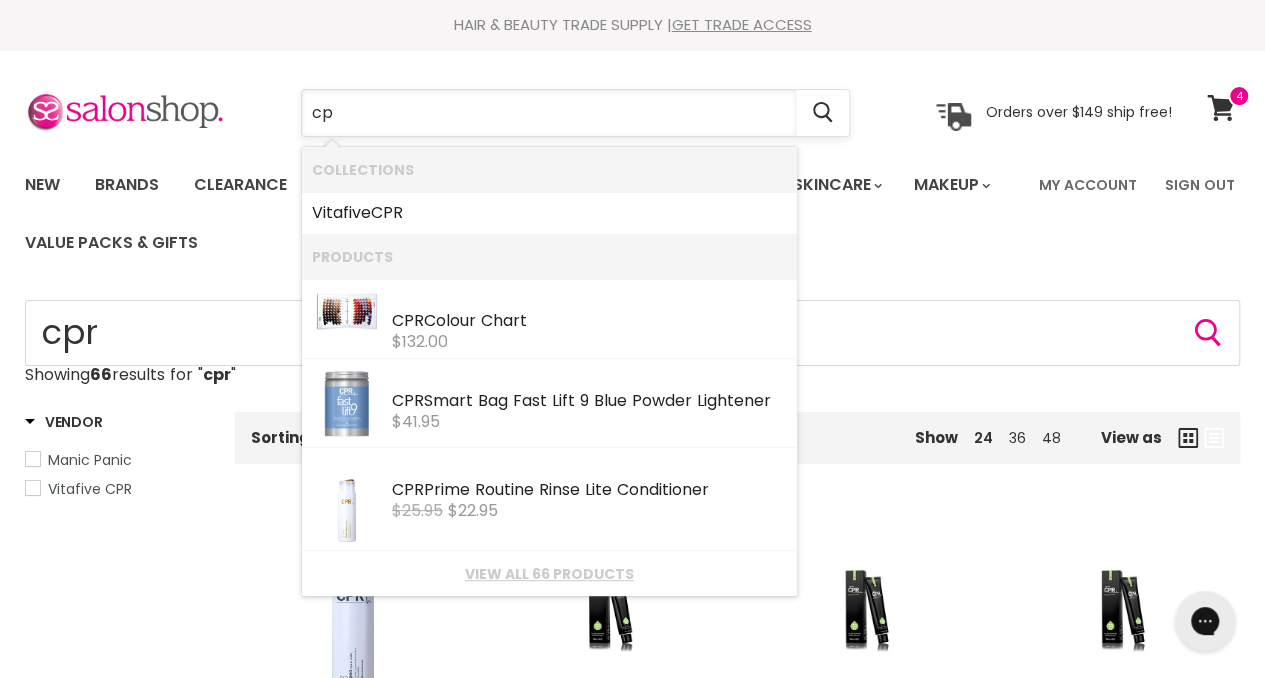 type on "c" 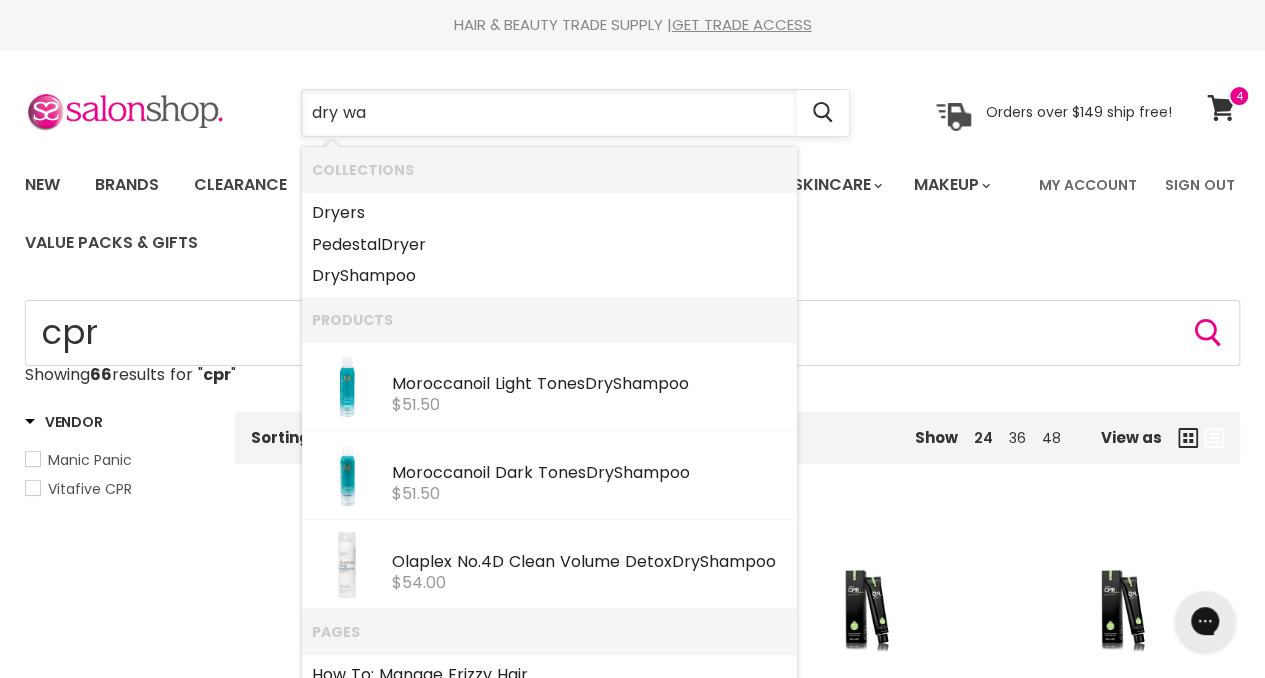 type on "dry wax" 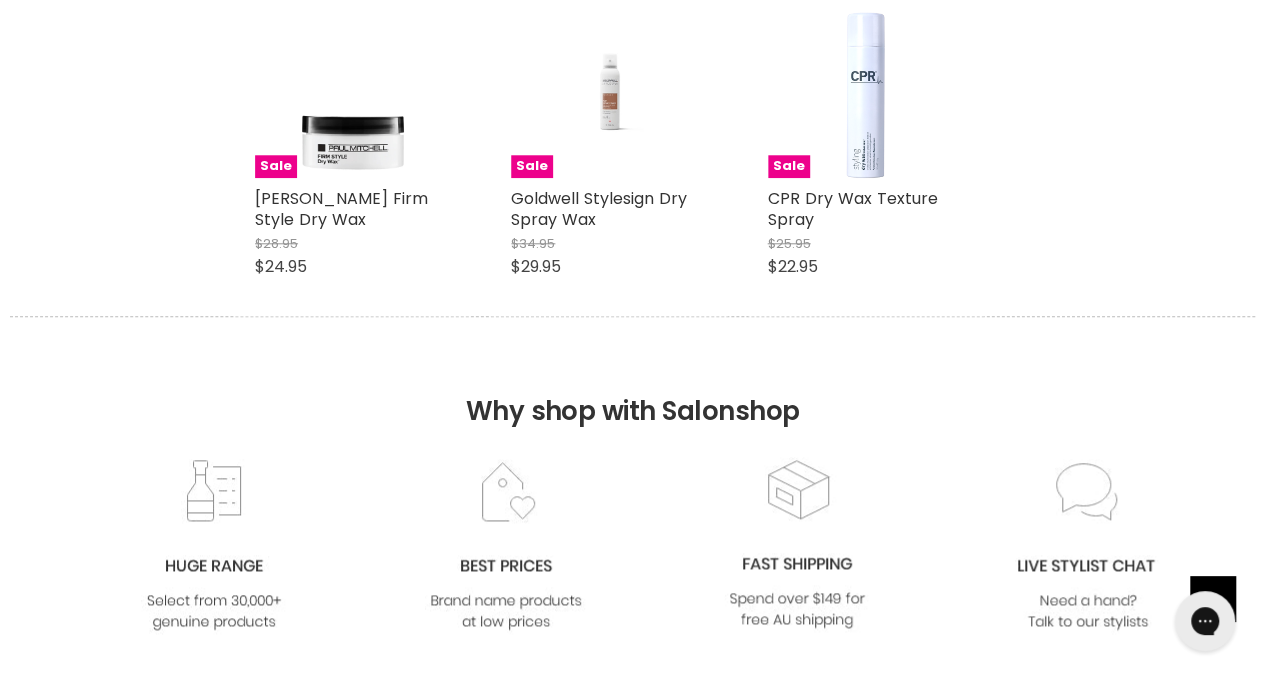 scroll, scrollTop: 925, scrollLeft: 0, axis: vertical 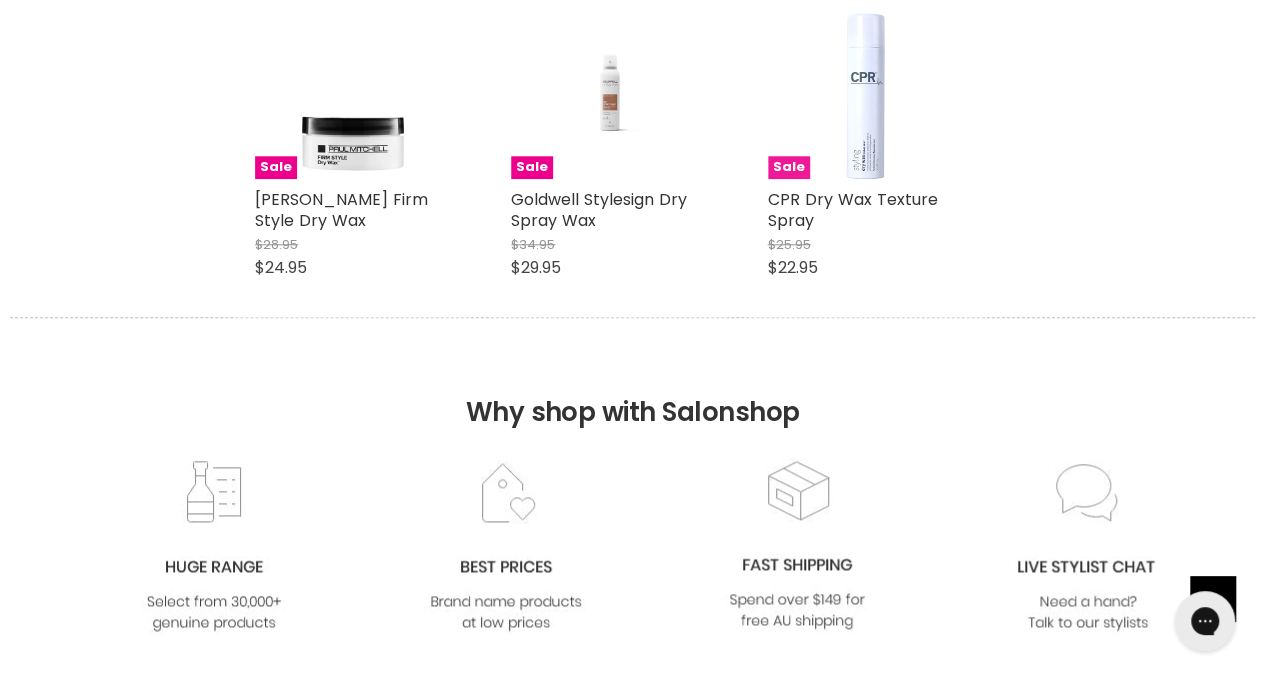click at bounding box center (865, 80) 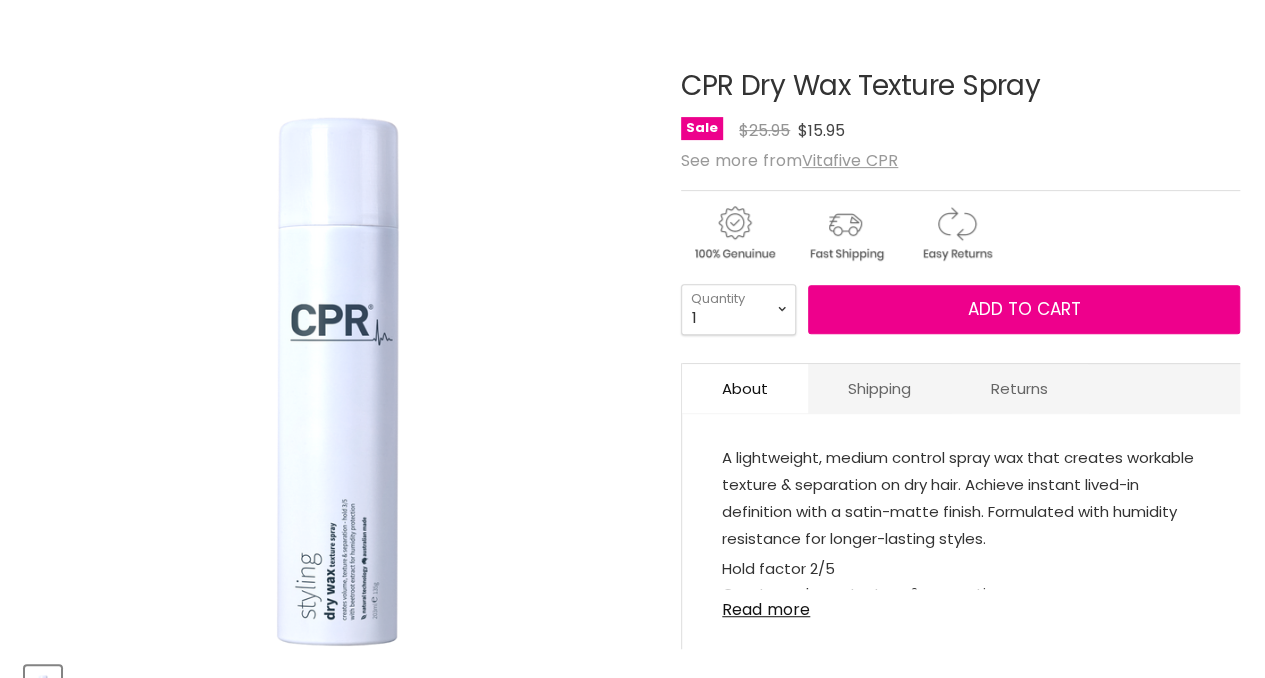 scroll, scrollTop: 0, scrollLeft: 0, axis: both 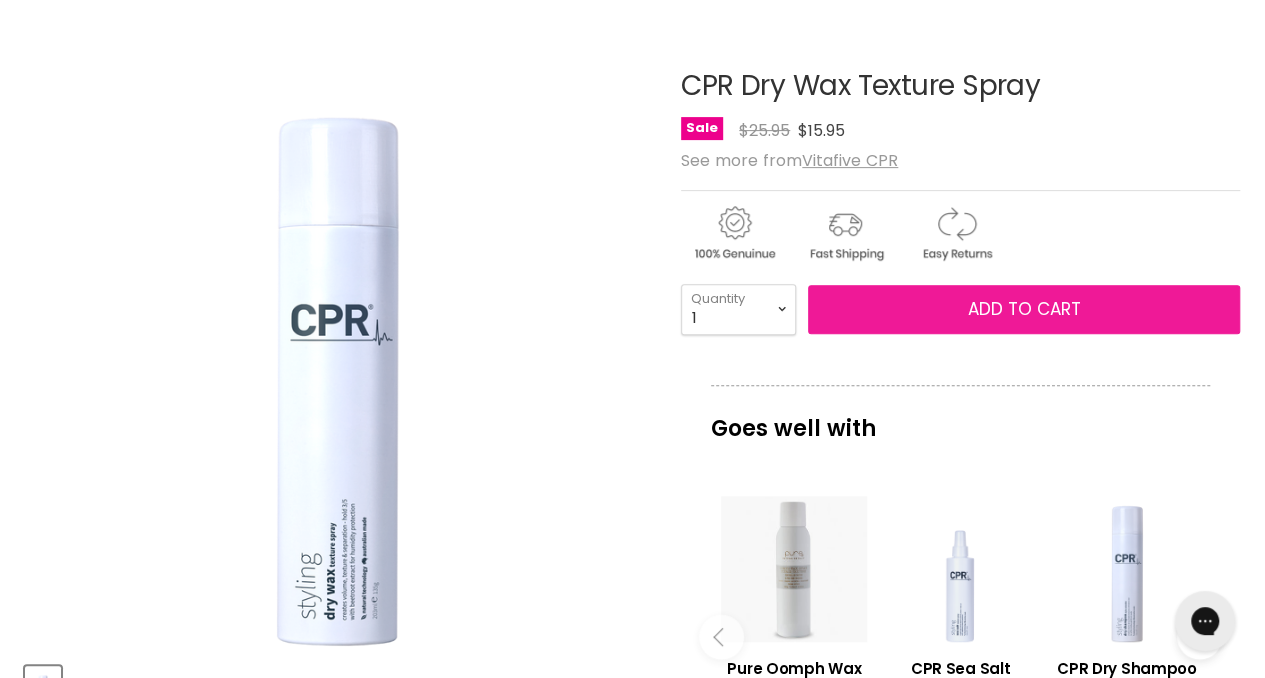 click on "Add to cart" at bounding box center [1024, 310] 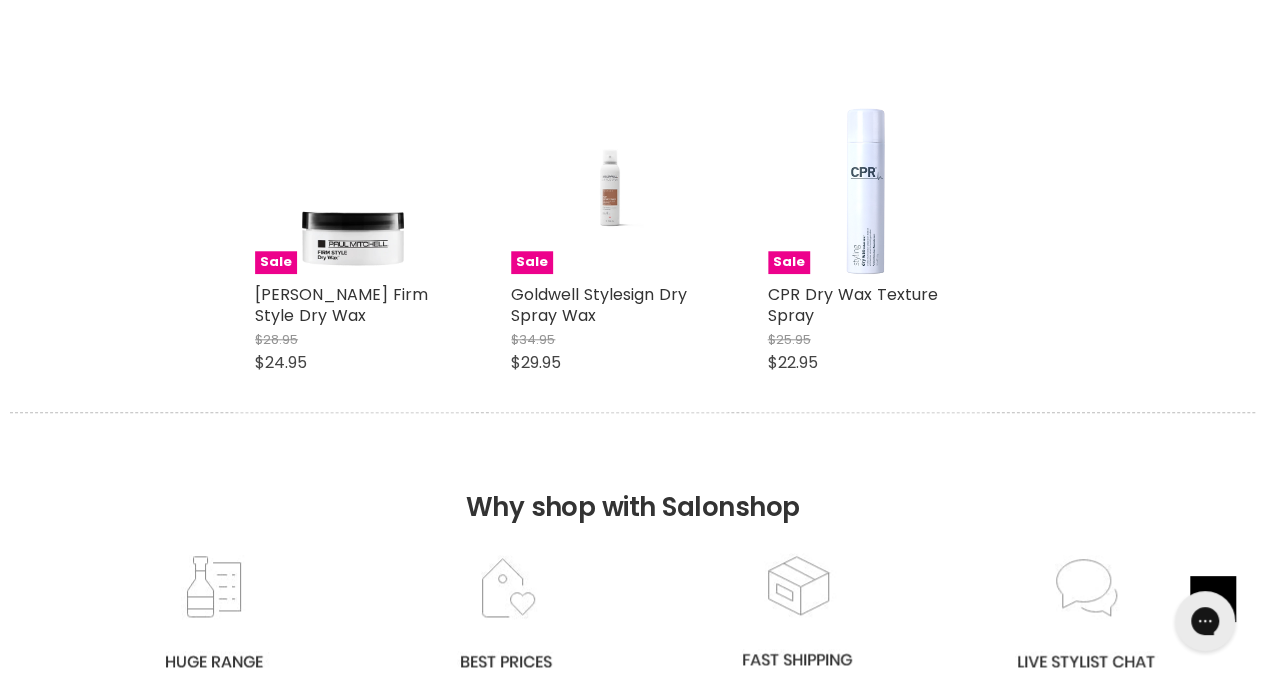 scroll, scrollTop: 0, scrollLeft: 0, axis: both 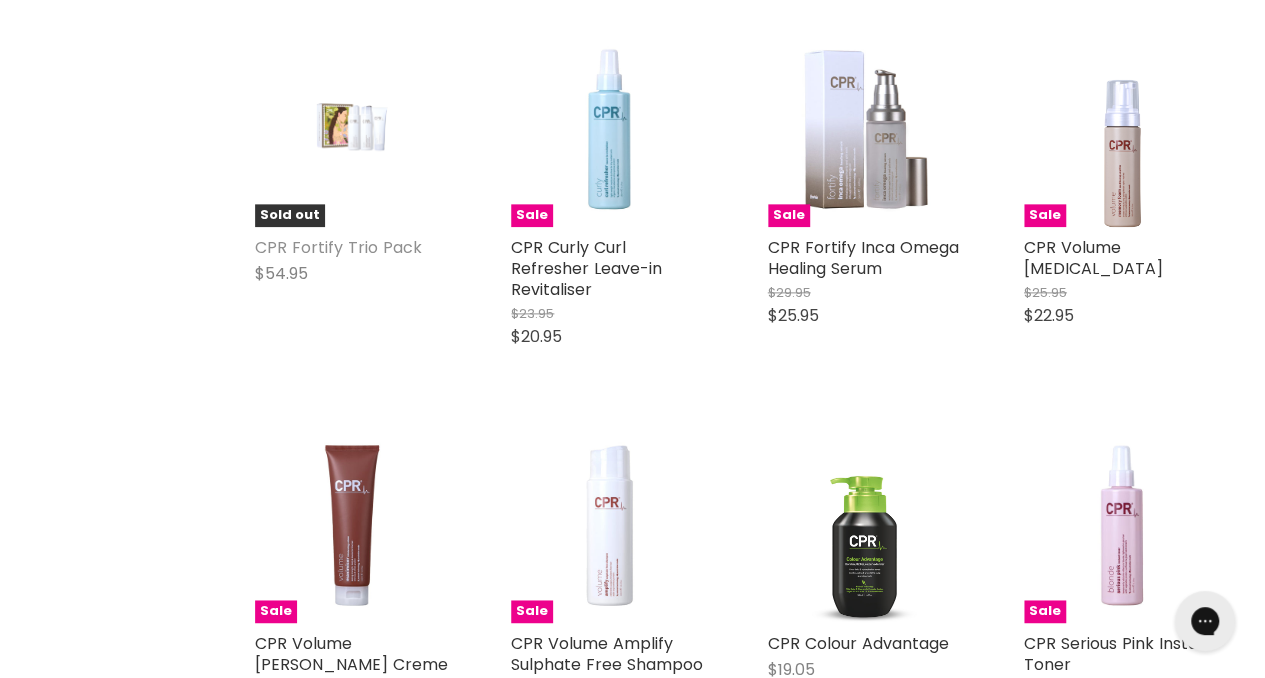 click on "CPR Fortify Trio Pack" at bounding box center (338, 247) 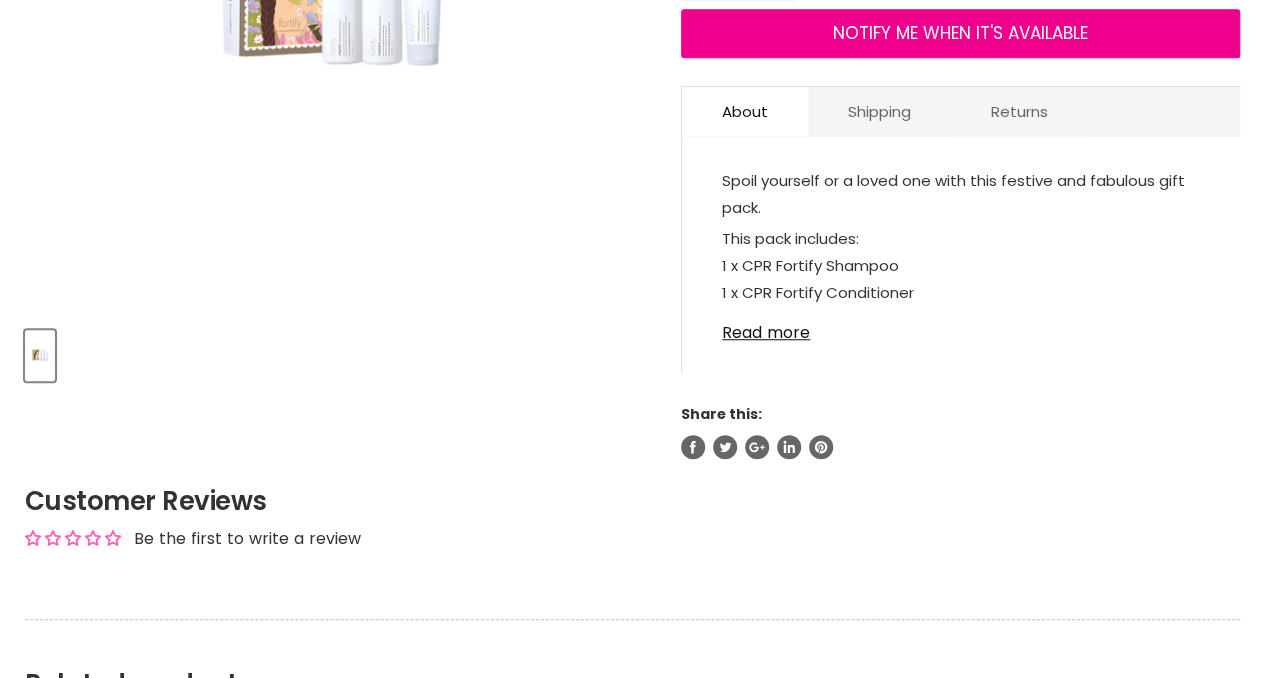 scroll, scrollTop: 0, scrollLeft: 0, axis: both 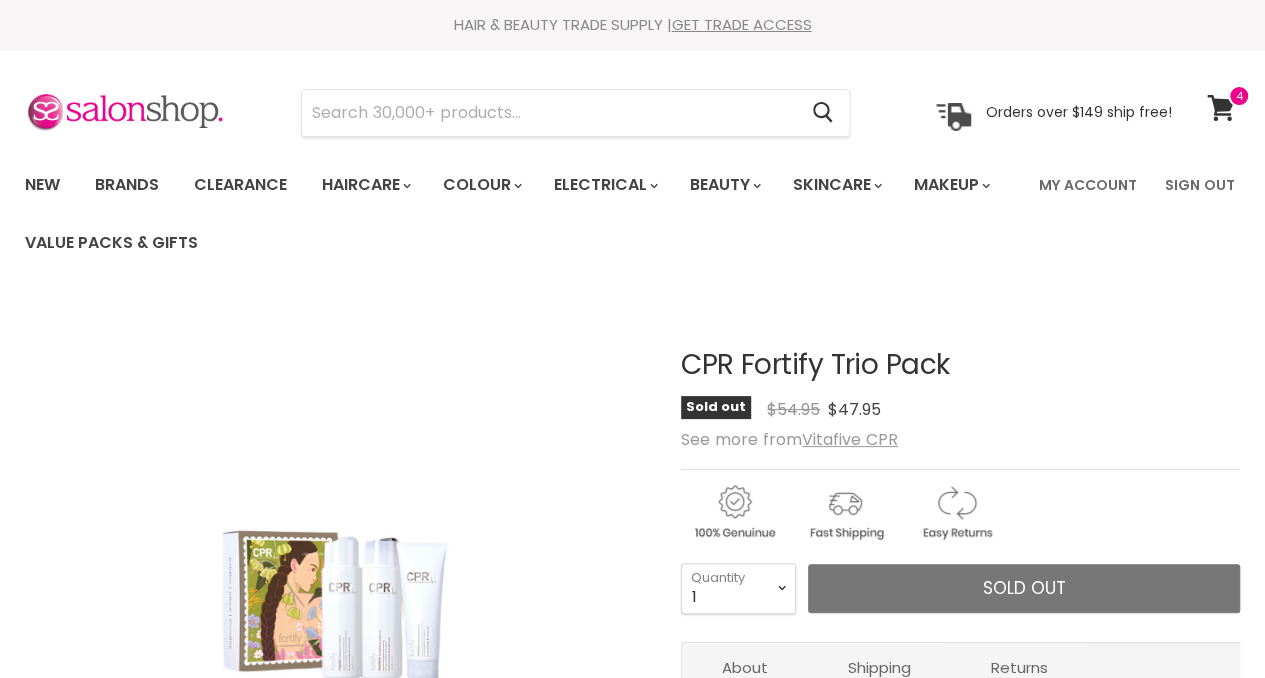 click at bounding box center (549, 113) 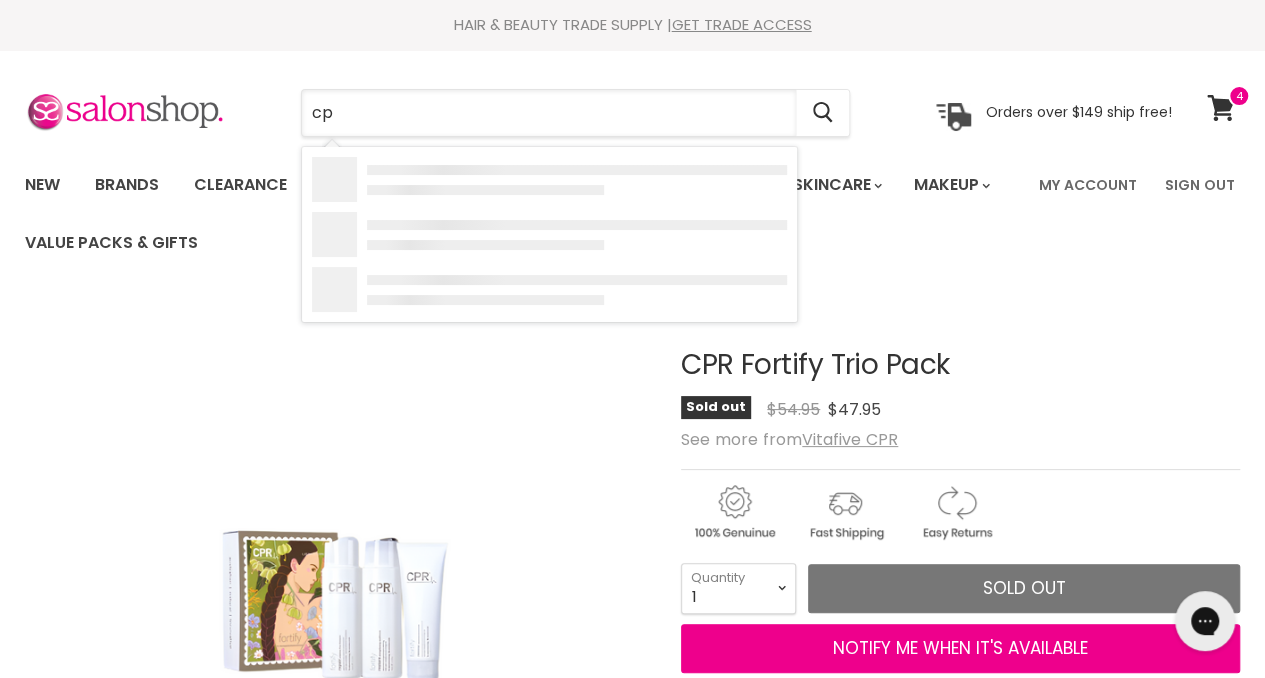 scroll, scrollTop: 0, scrollLeft: 0, axis: both 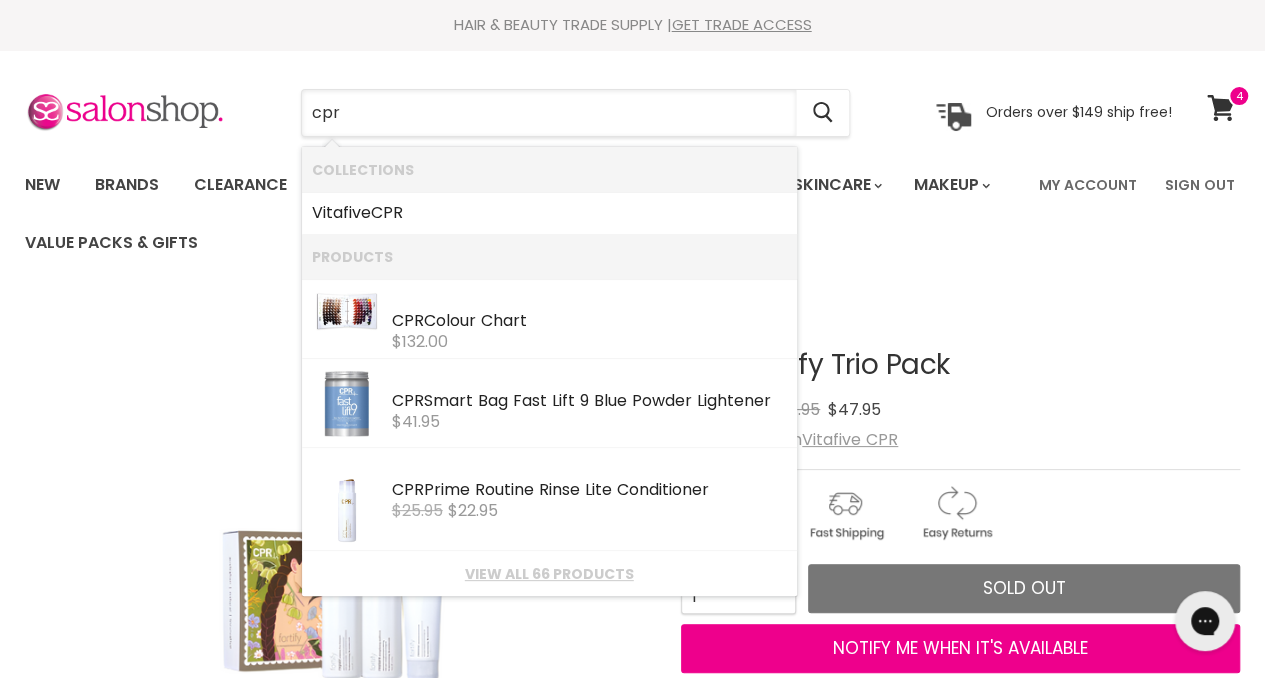 type on "cpr" 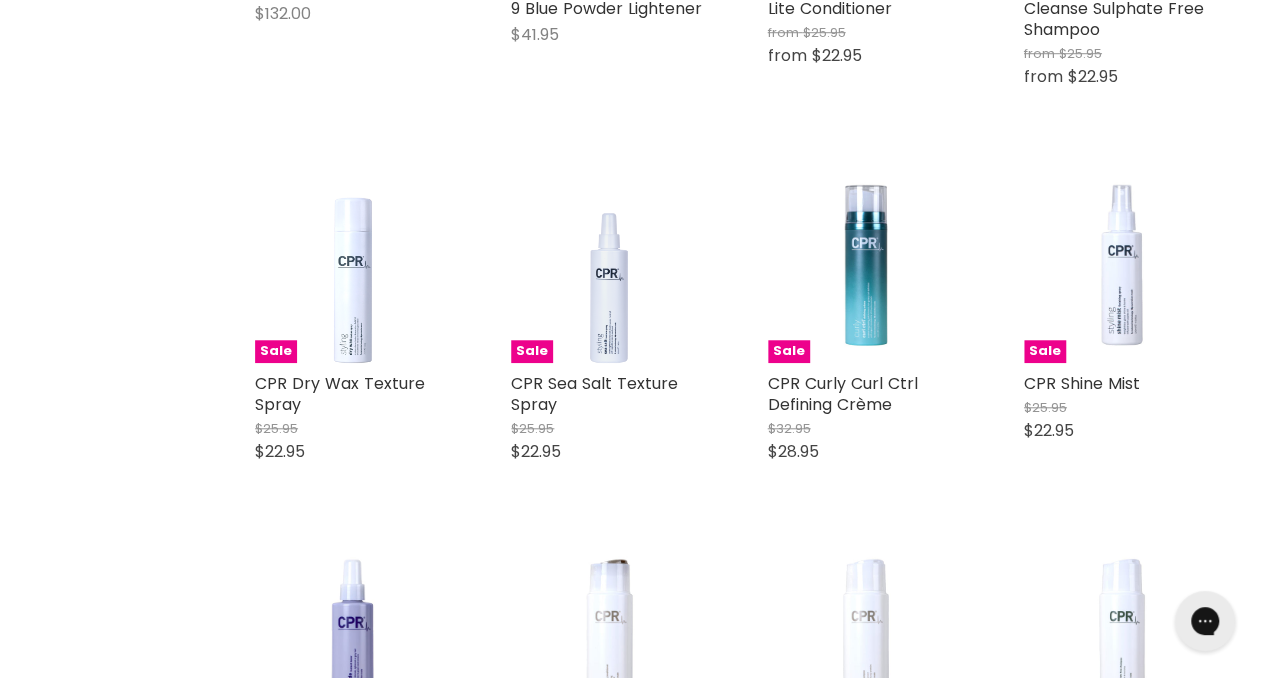 scroll, scrollTop: 0, scrollLeft: 0, axis: both 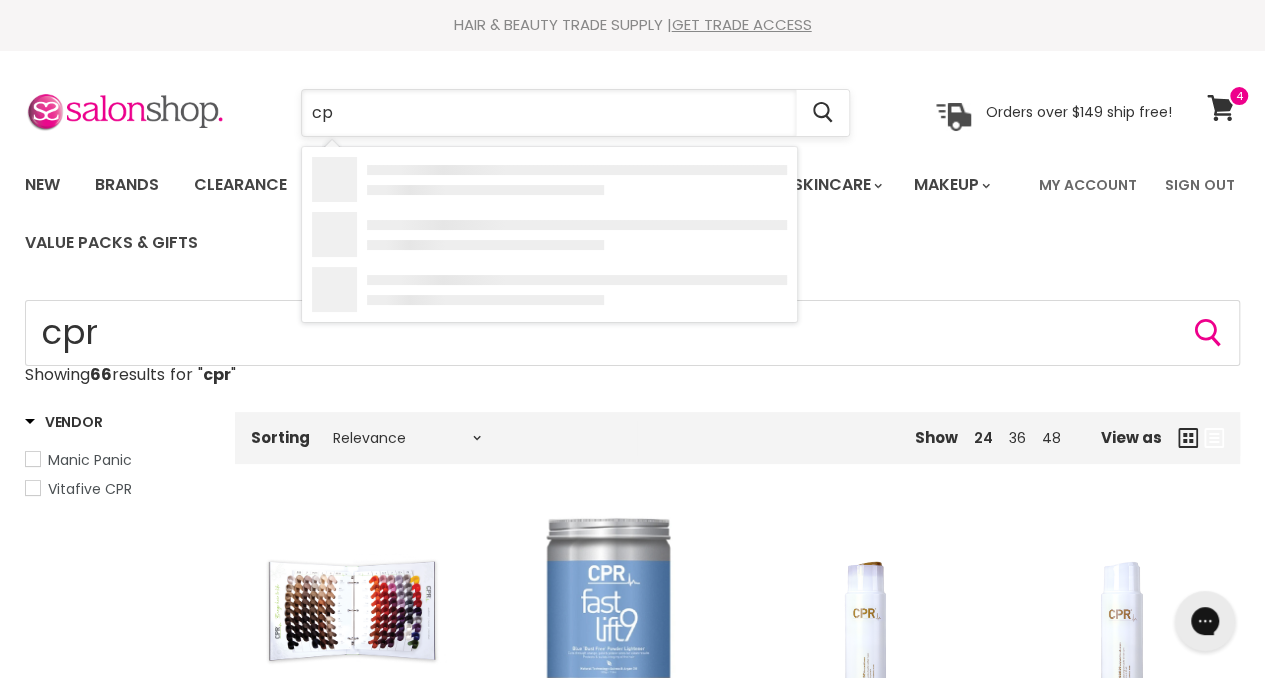 type on "c" 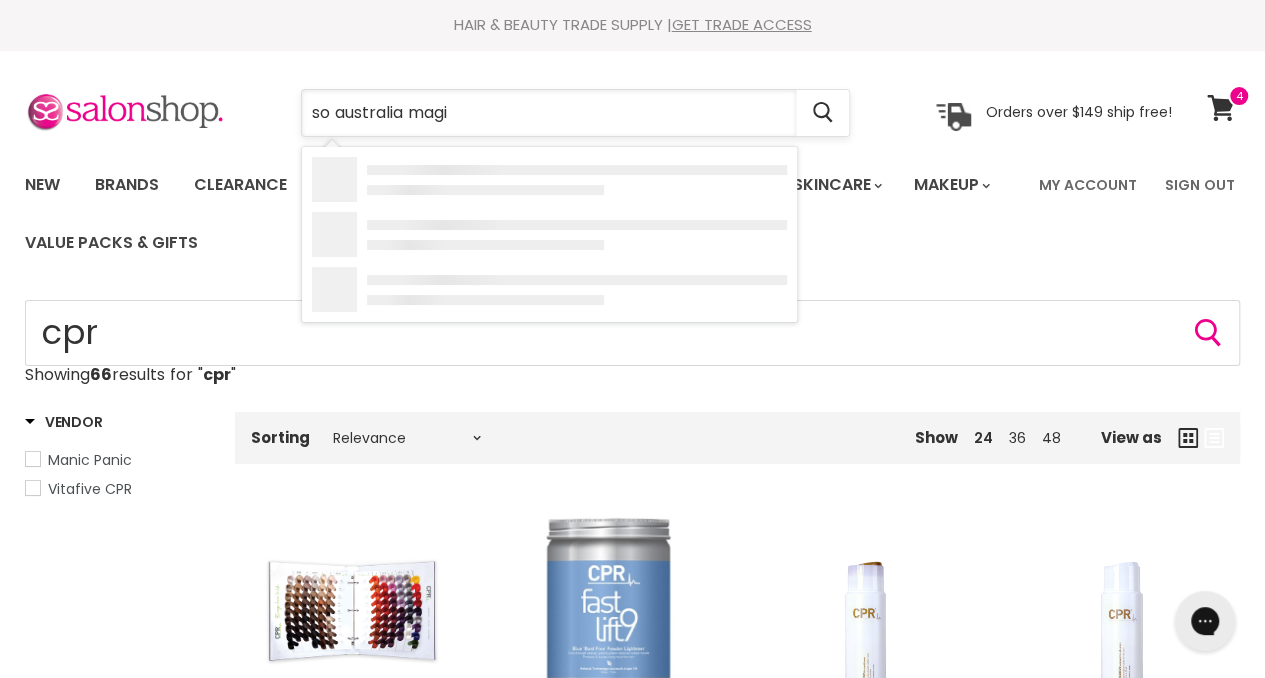 type on "so australia magic" 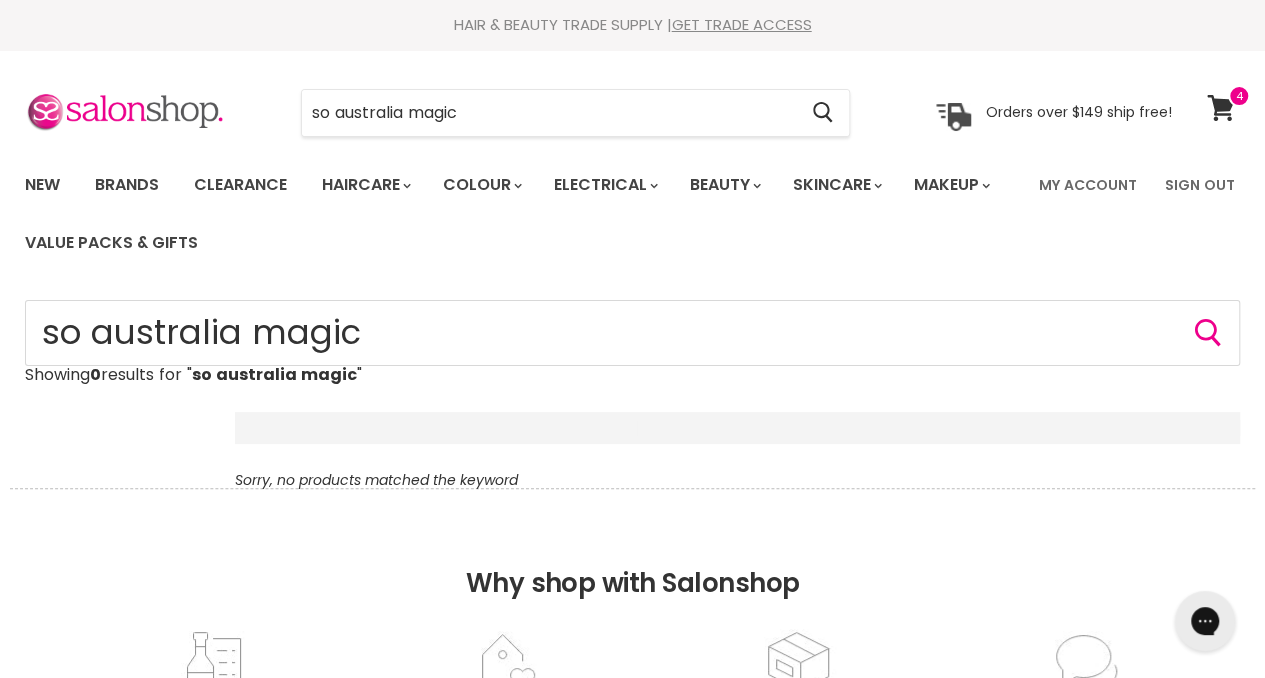 scroll, scrollTop: 0, scrollLeft: 0, axis: both 